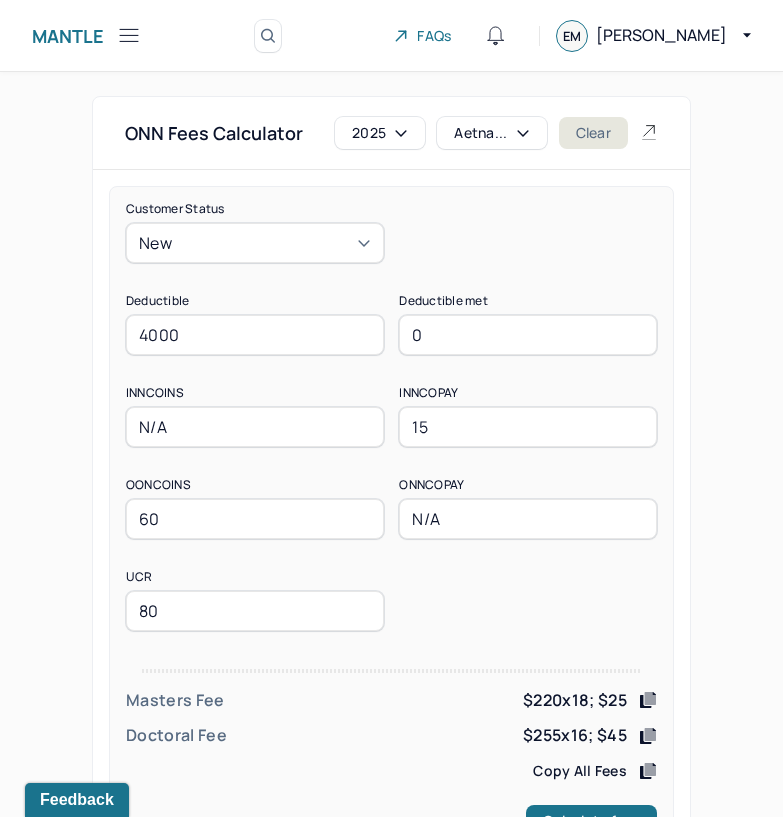 scroll, scrollTop: 78, scrollLeft: 0, axis: vertical 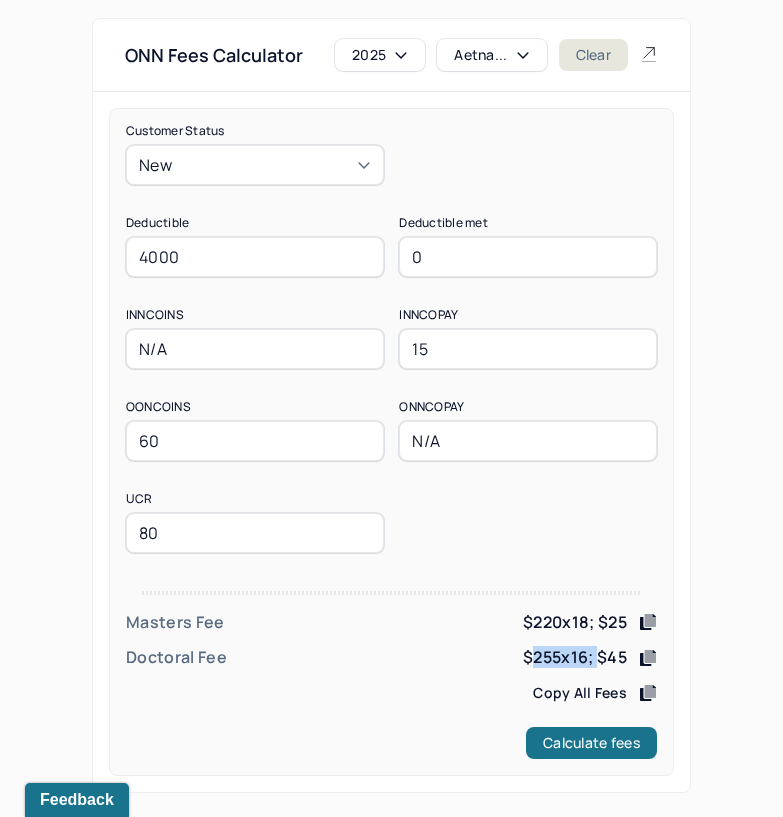 click on "Aetna..." at bounding box center [491, 55] 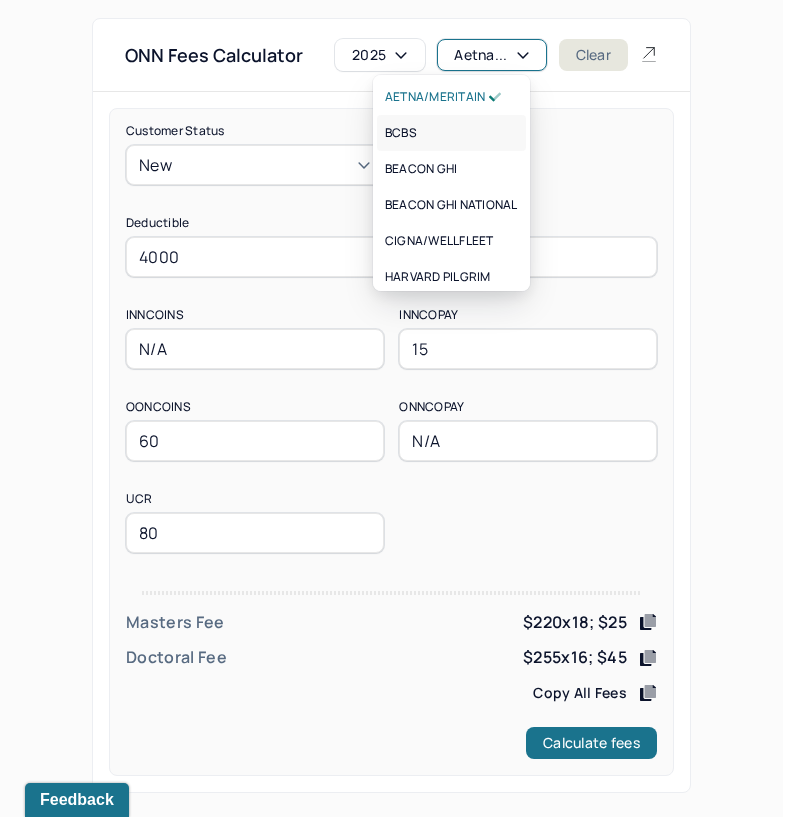 click on "BCBS" at bounding box center (451, 133) 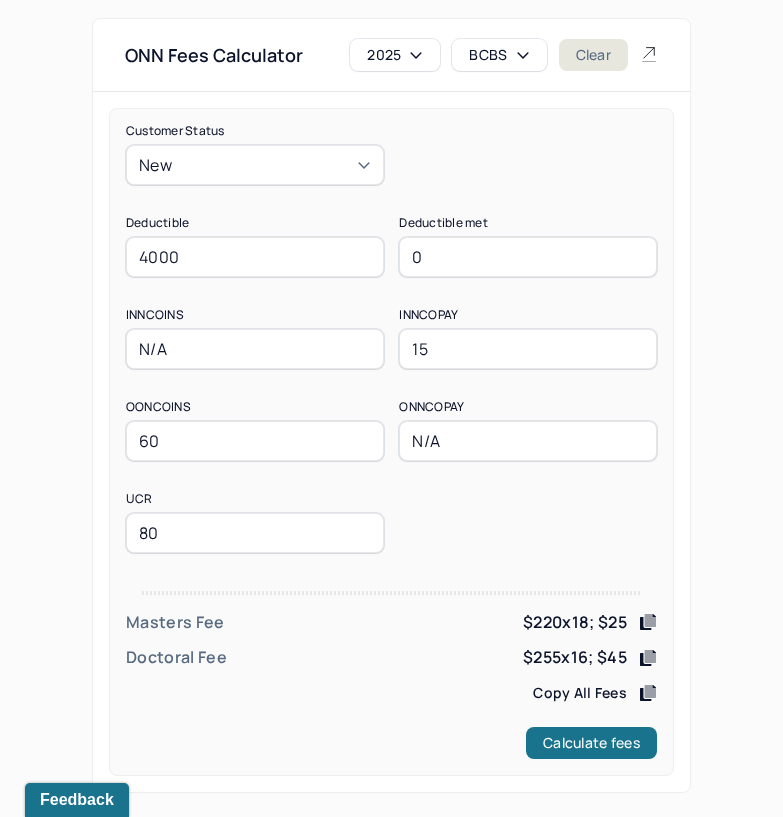 drag, startPoint x: 239, startPoint y: 270, endPoint x: 74, endPoint y: 302, distance: 168.07439 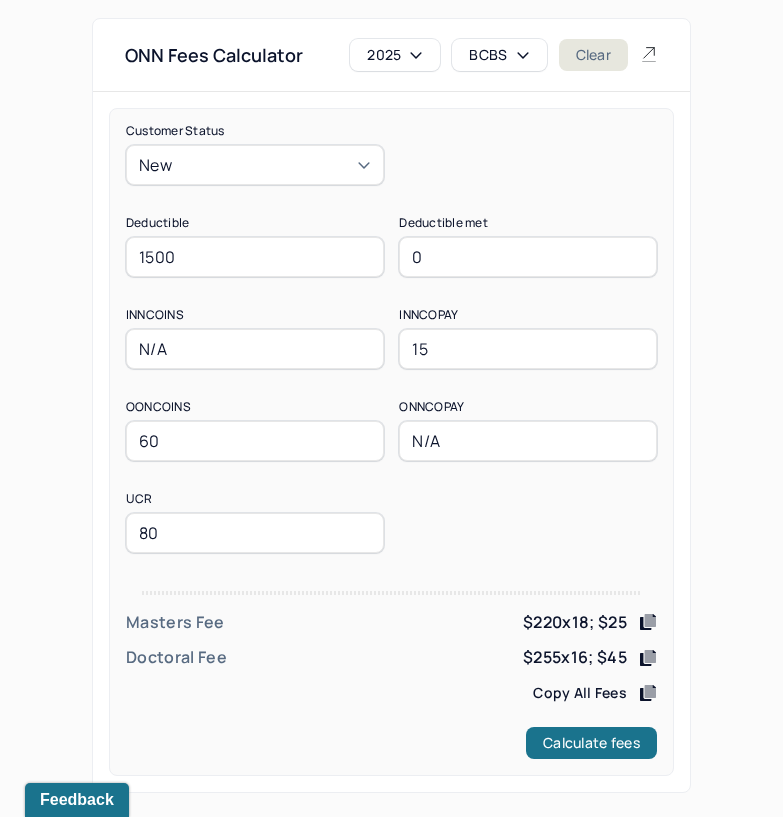 type on "1500" 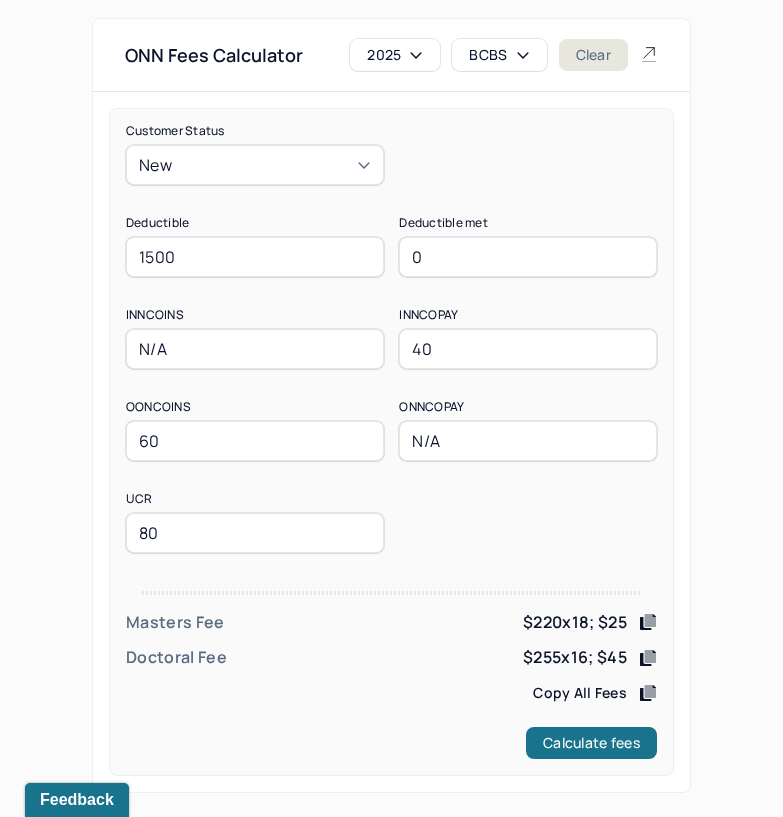type on "40" 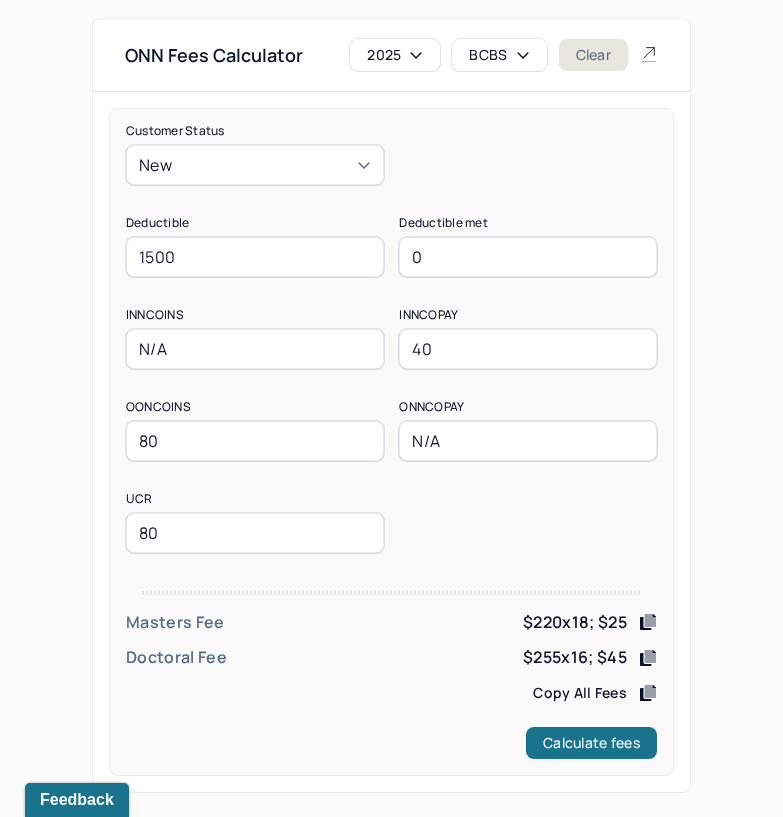 drag, startPoint x: 194, startPoint y: 448, endPoint x: 68, endPoint y: 438, distance: 126.3962 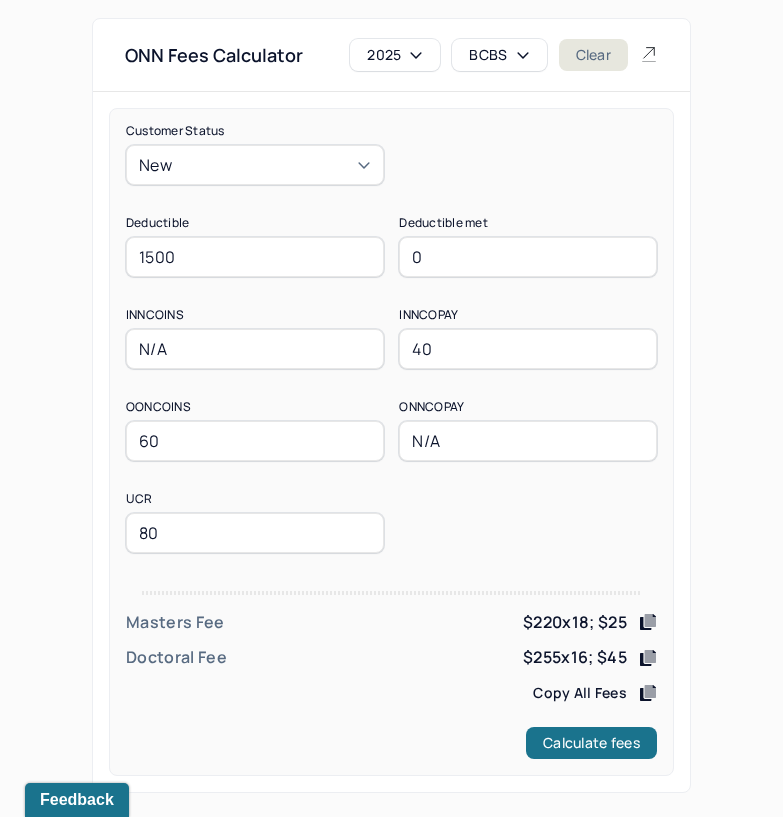 type on "60" 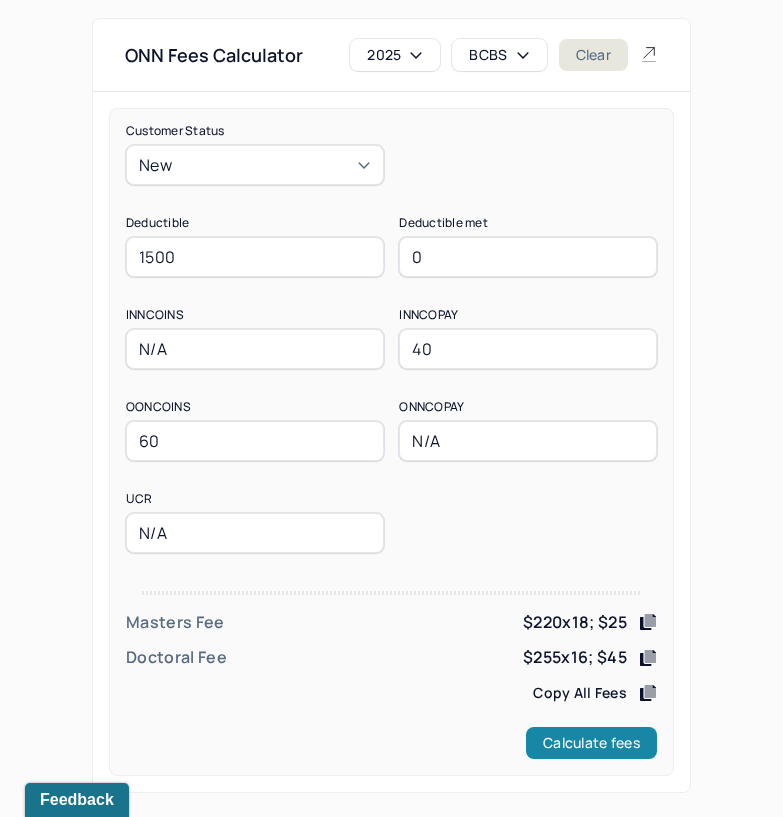 type on "N/A" 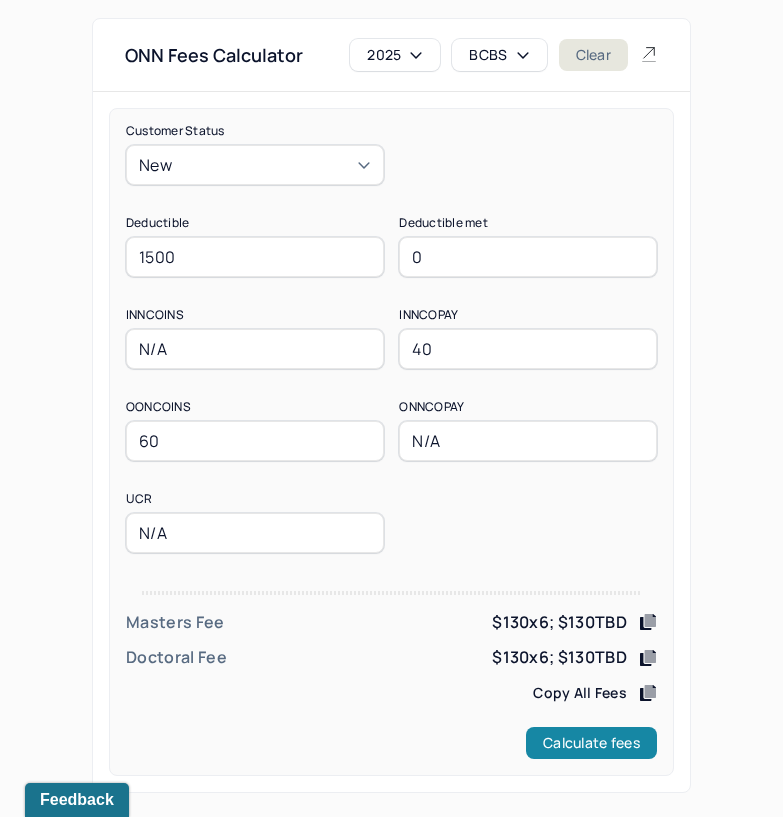 click on "Calculate fees" at bounding box center (591, 743) 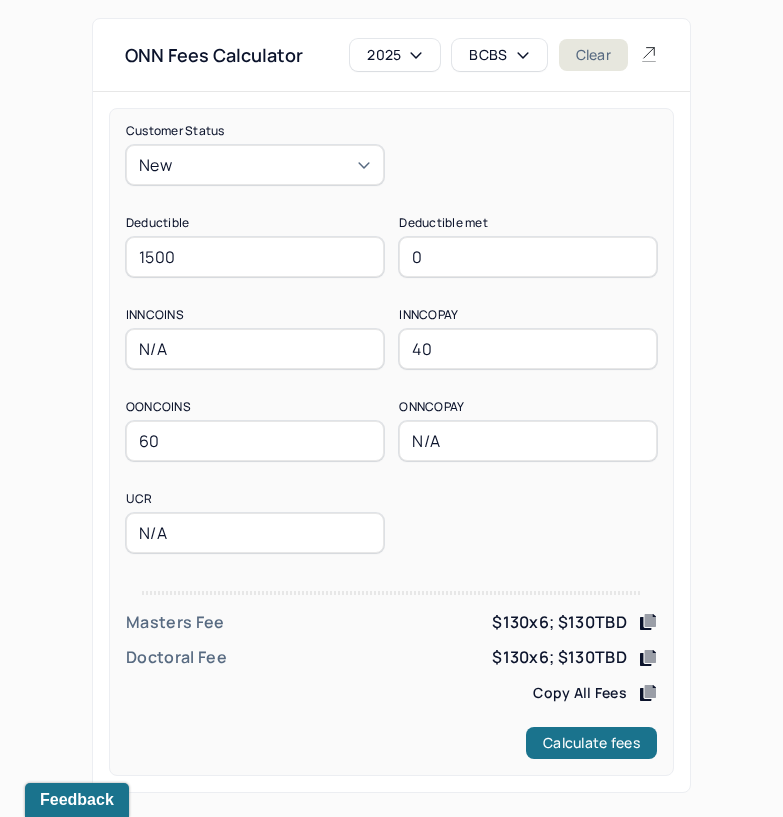 click on "1500" at bounding box center [255, 257] 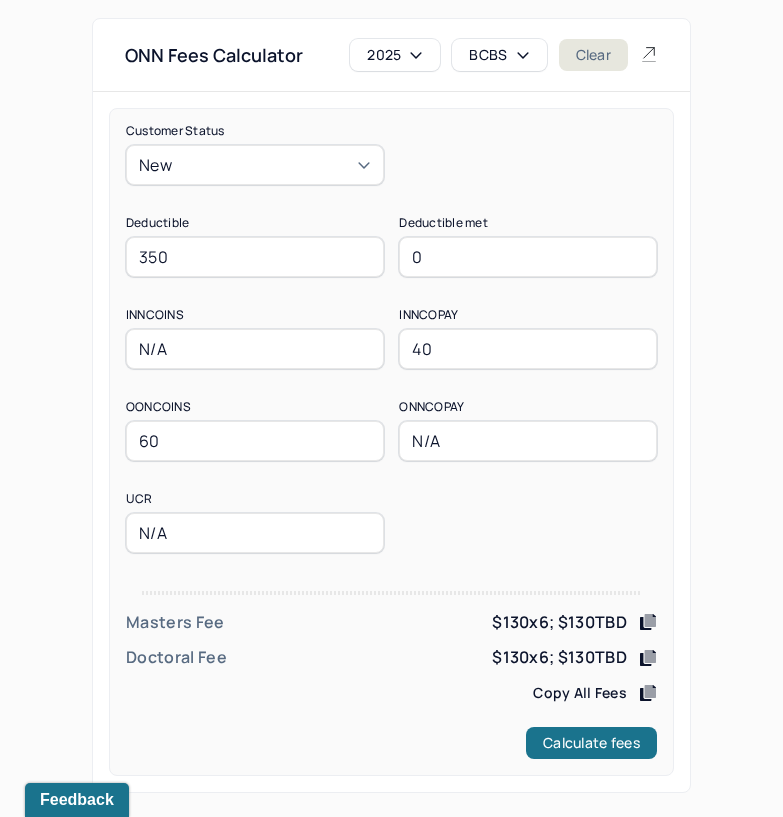type on "350" 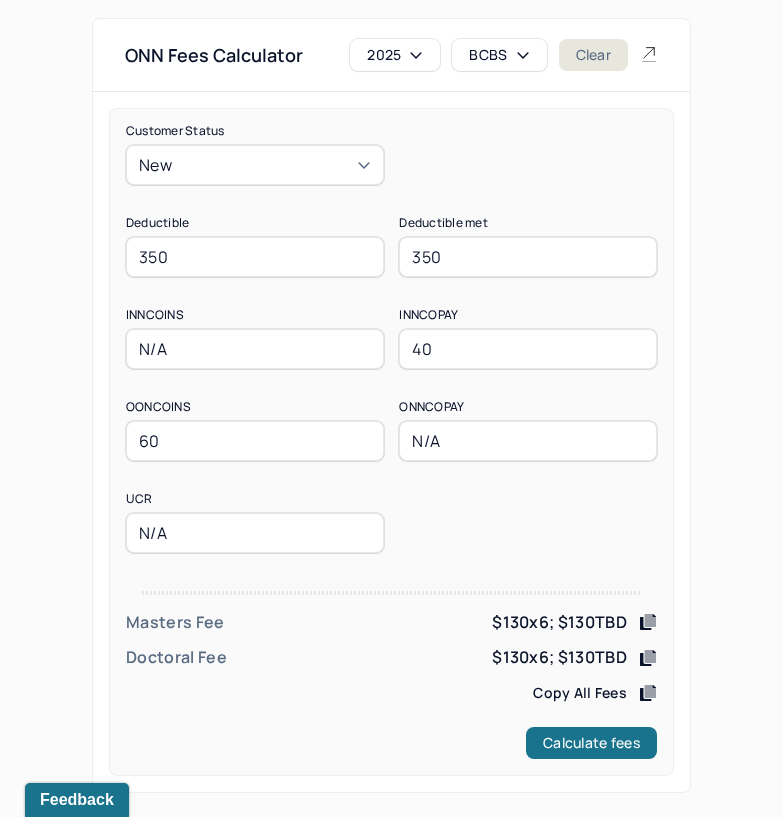 type on "350" 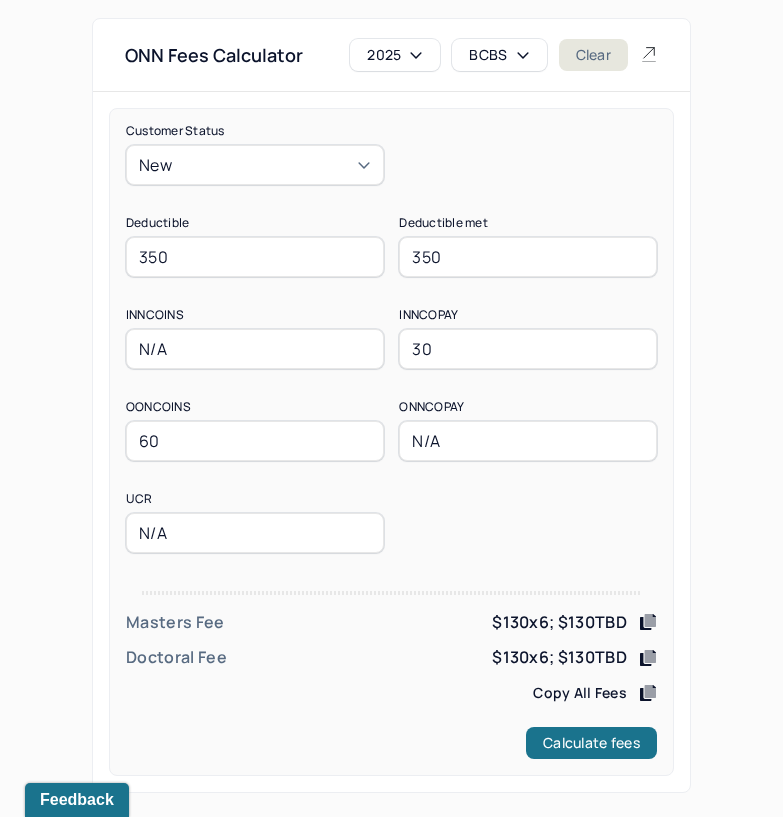 type on "30" 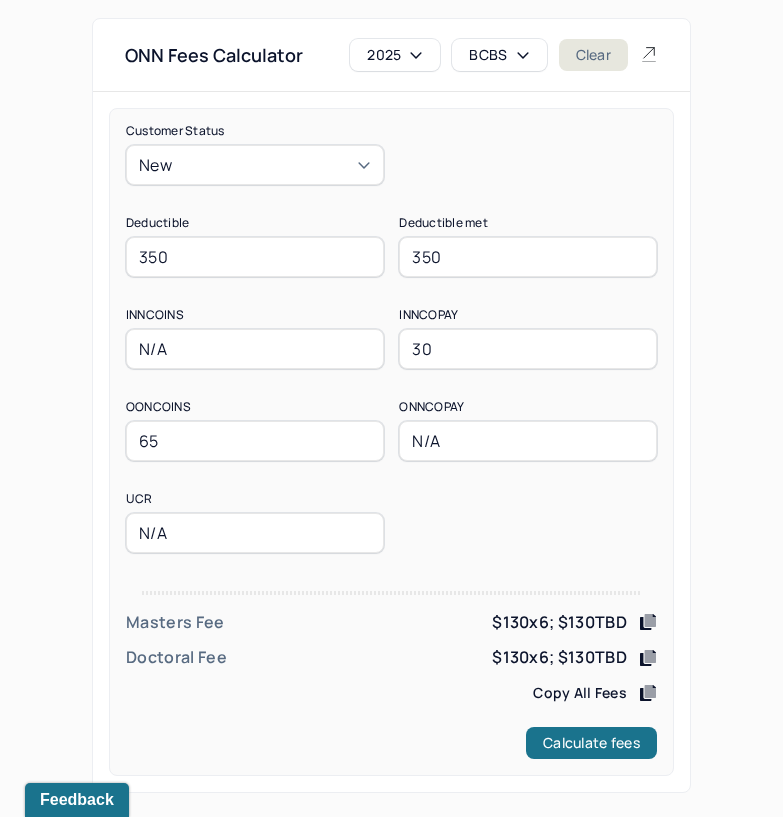 type on "65" 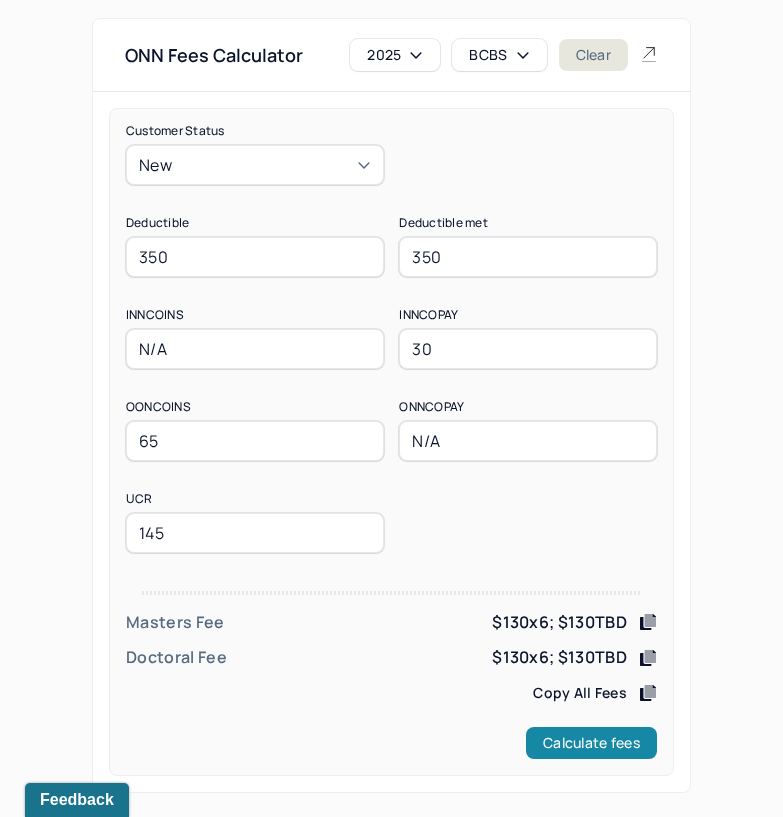 type on "145" 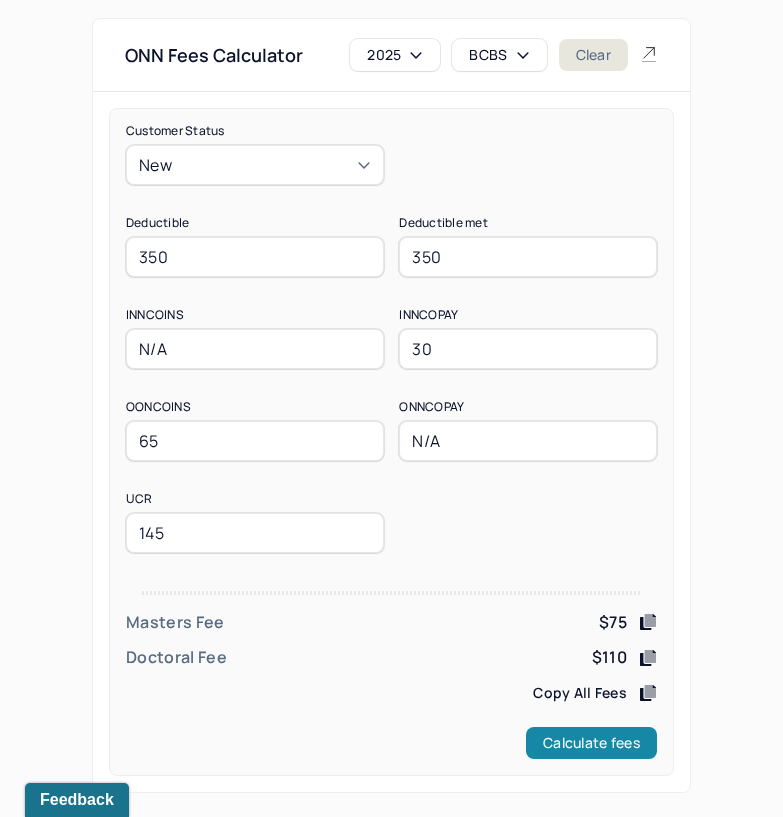 click on "Calculate fees" at bounding box center [591, 743] 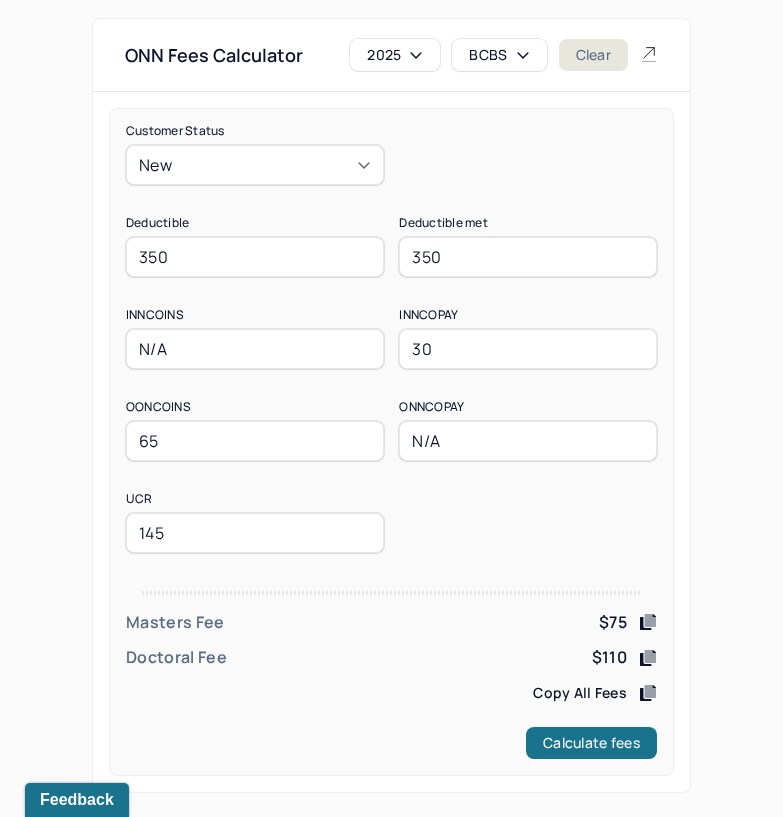click on "BCBS" at bounding box center (499, 55) 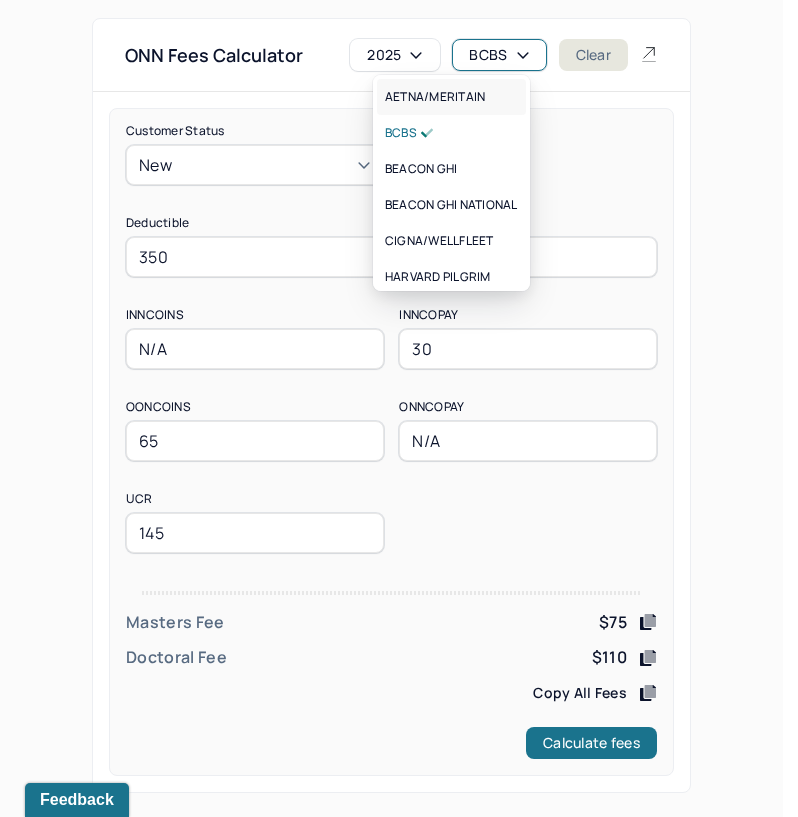 click on "AETNA/MERITAIN" at bounding box center (435, 97) 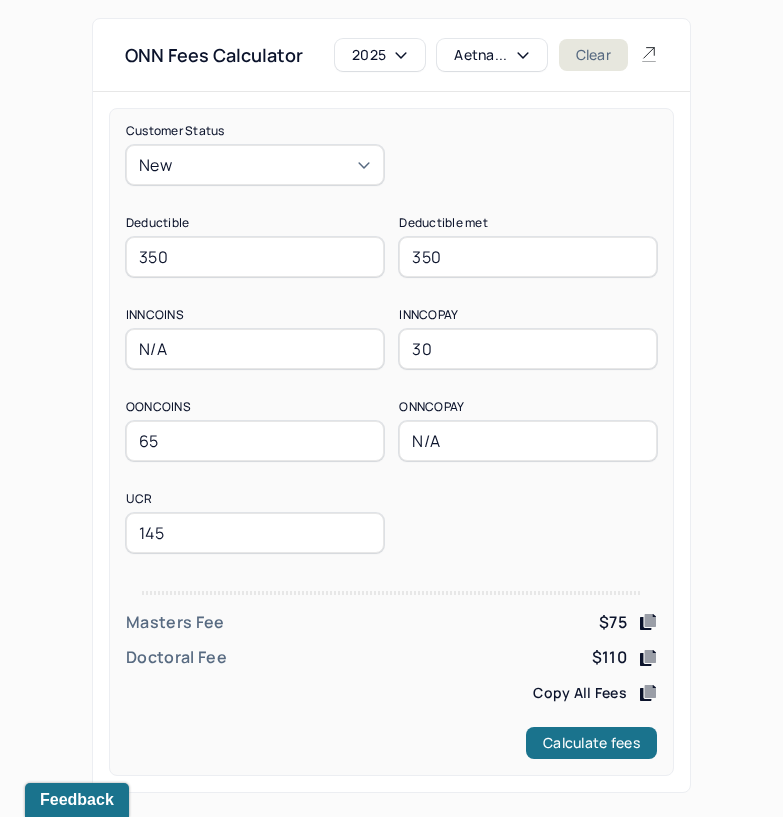 drag, startPoint x: 247, startPoint y: 257, endPoint x: 71, endPoint y: 267, distance: 176.28386 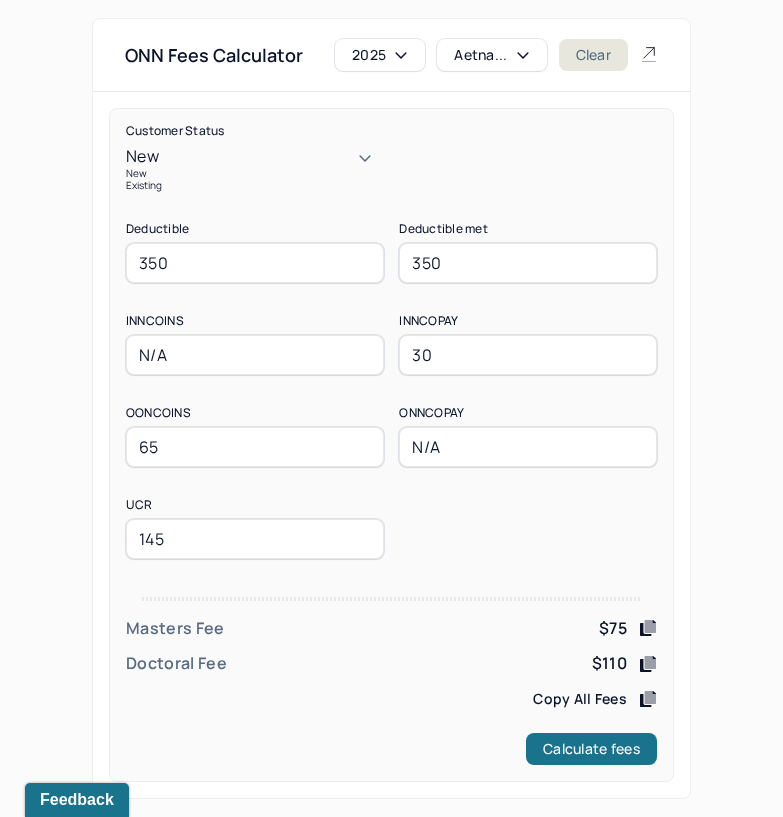 click on "New" at bounding box center (255, 173) 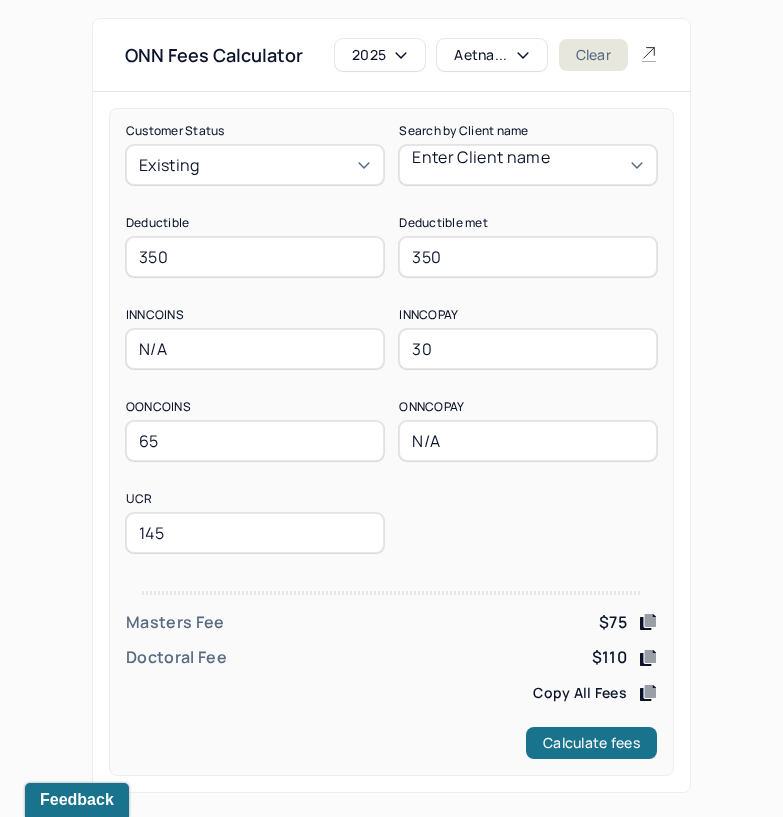 drag, startPoint x: 200, startPoint y: 252, endPoint x: 96, endPoint y: 259, distance: 104.23531 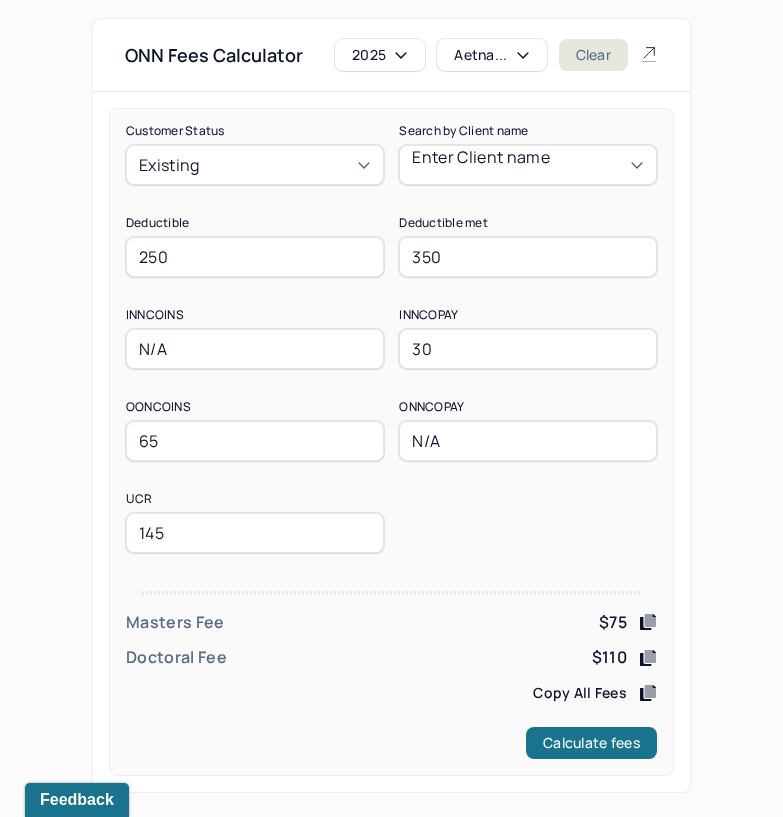 type on "250" 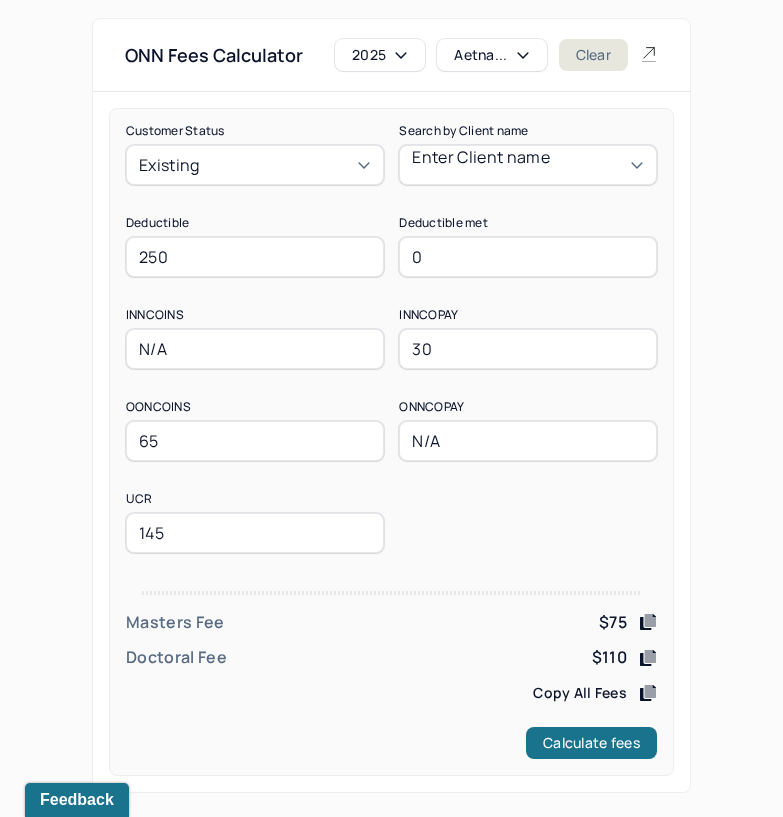 type on "0" 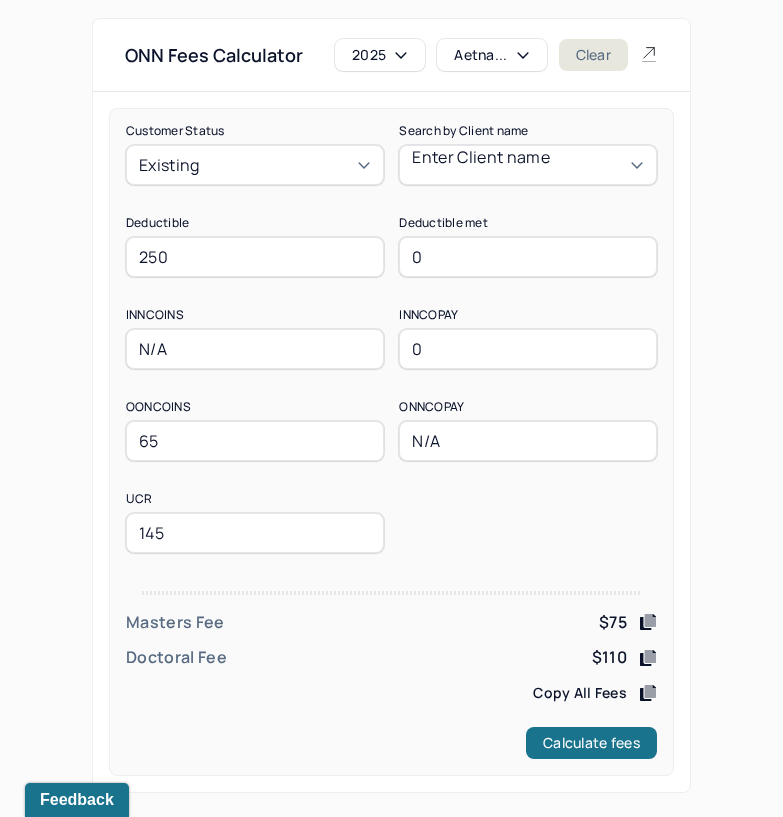 type on "0" 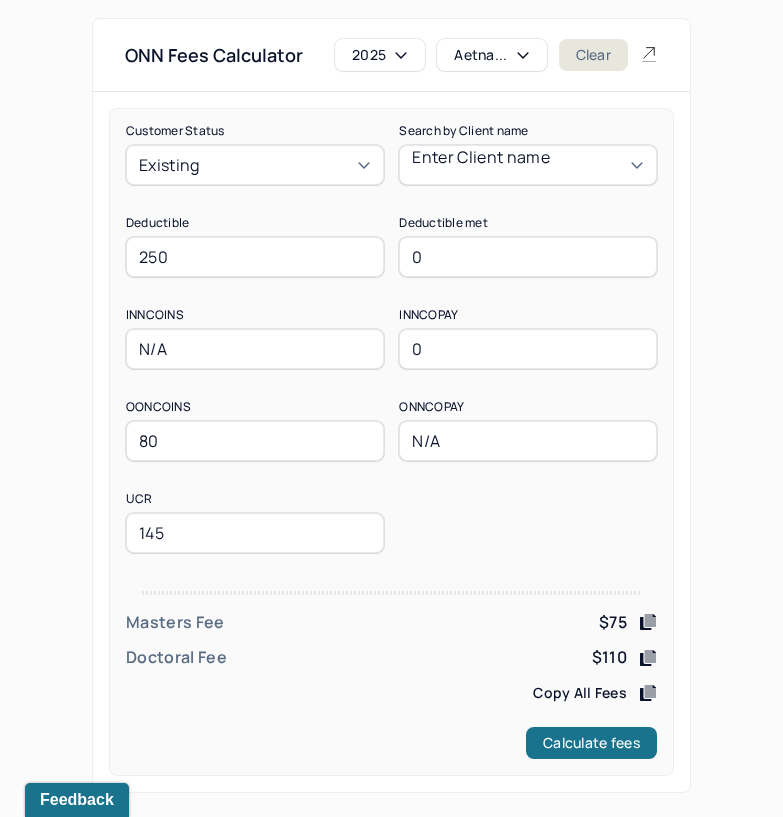 type on "80" 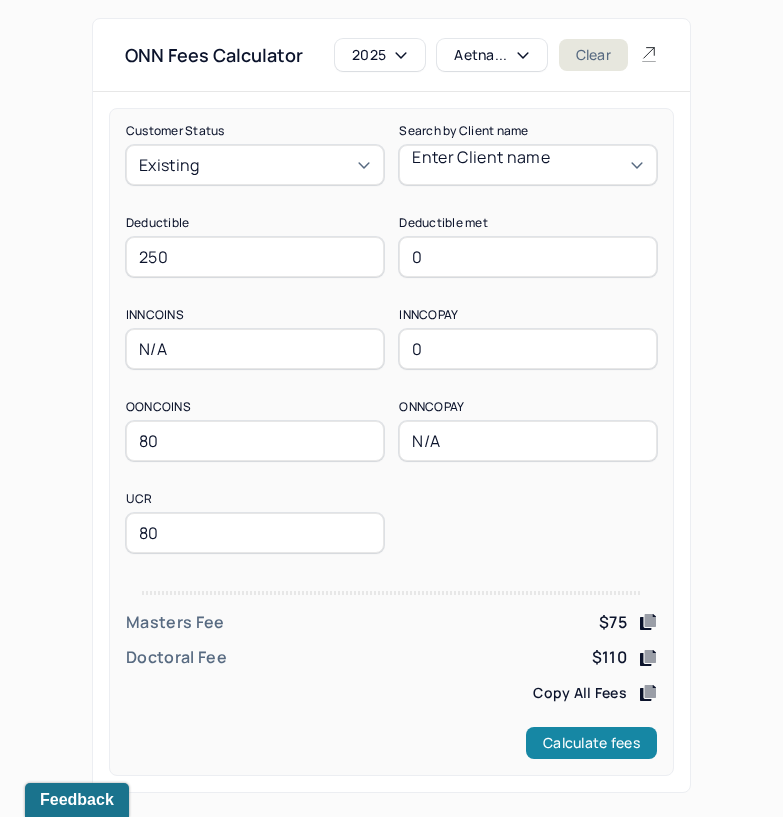 type on "80" 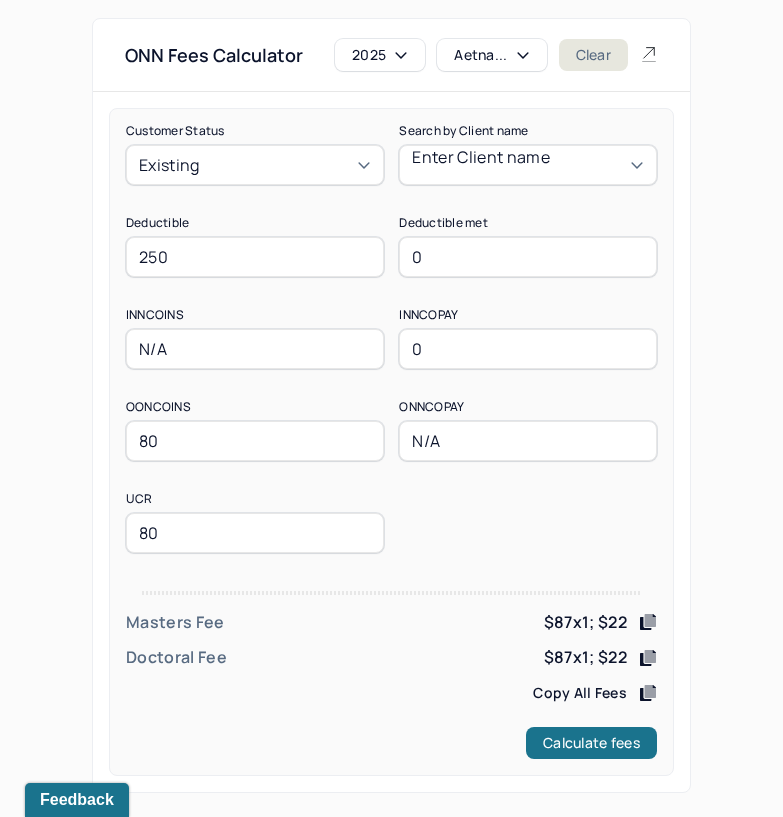 click on "Aetna..." at bounding box center (491, 55) 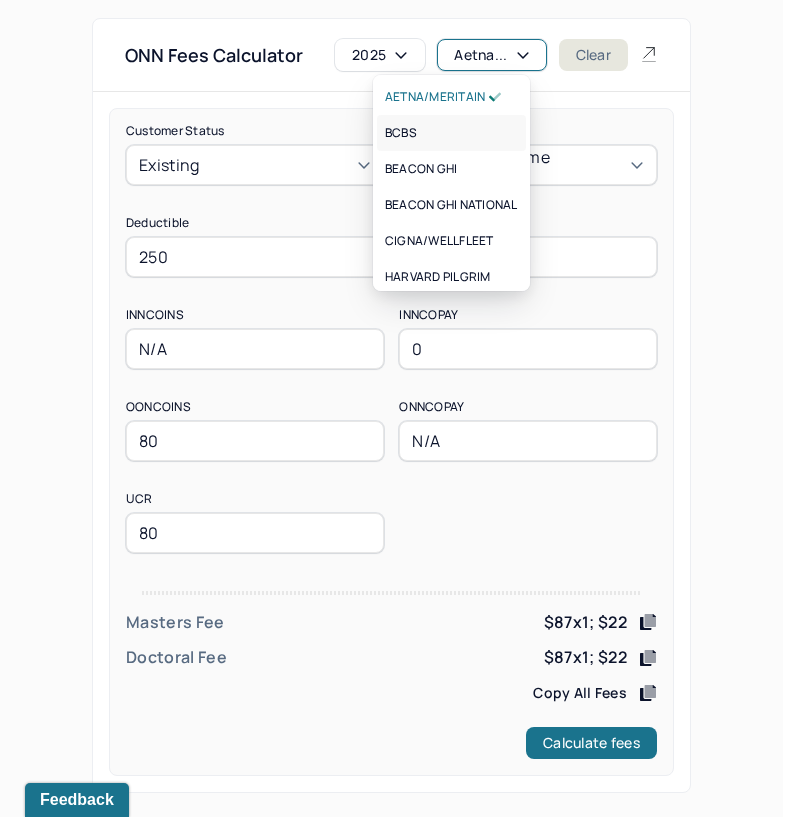 click on "BCBS" at bounding box center (451, 133) 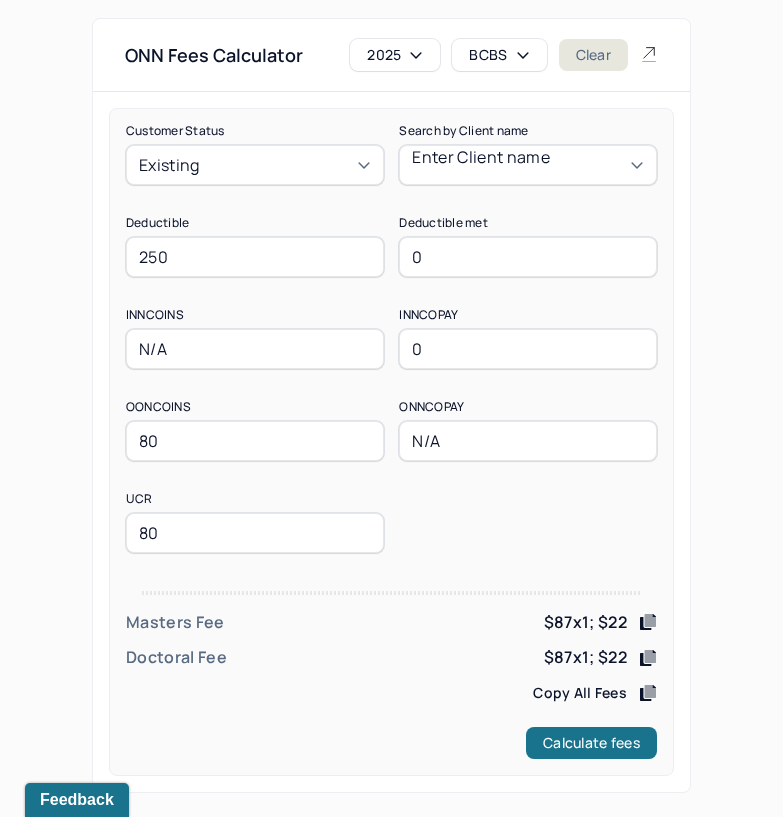 drag, startPoint x: 252, startPoint y: 255, endPoint x: 31, endPoint y: 271, distance: 221.57843 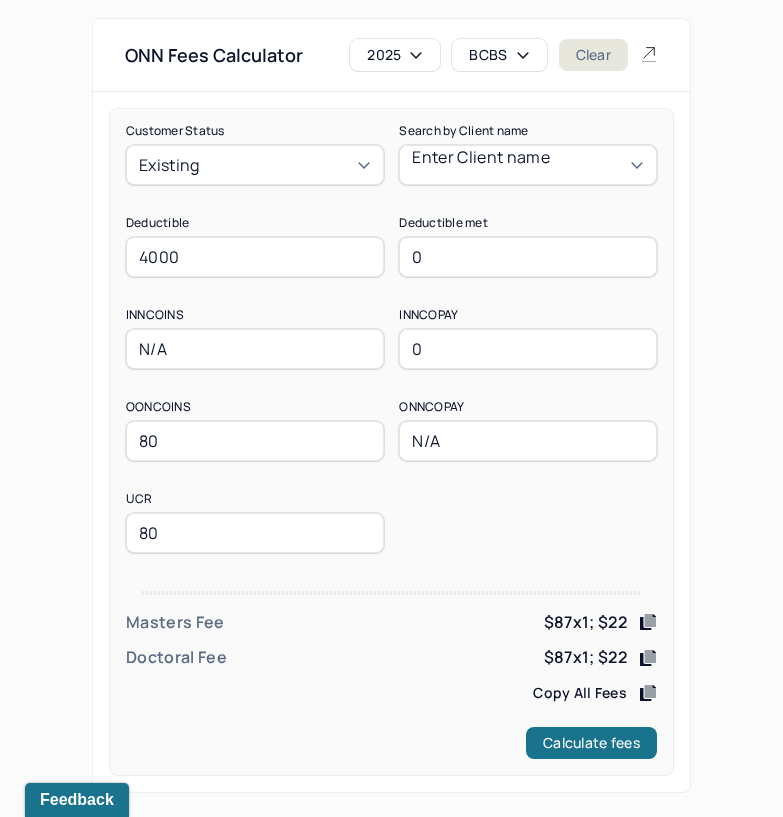 type on "4000" 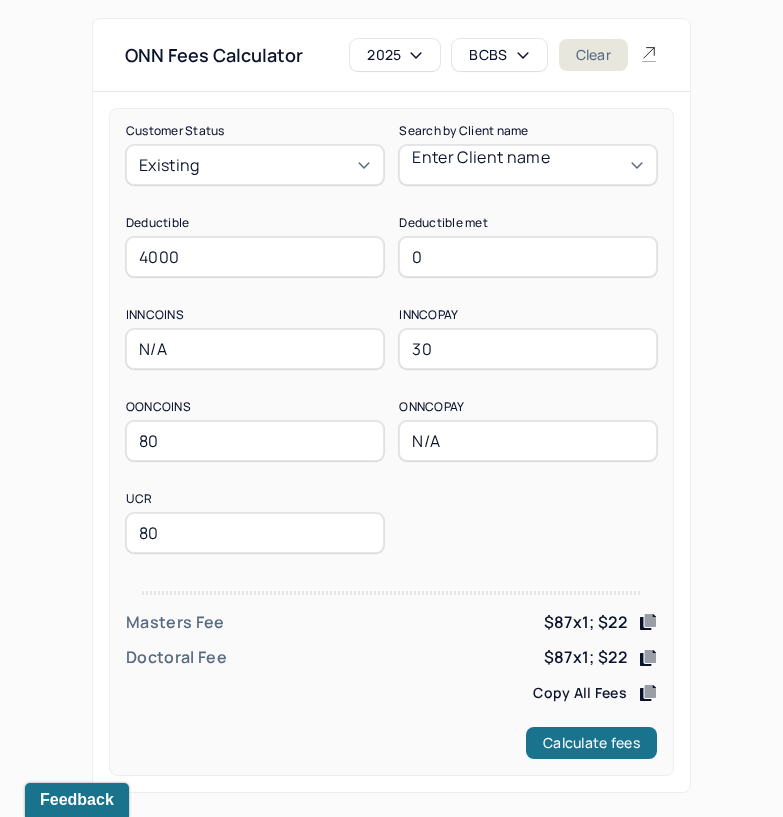 type on "30" 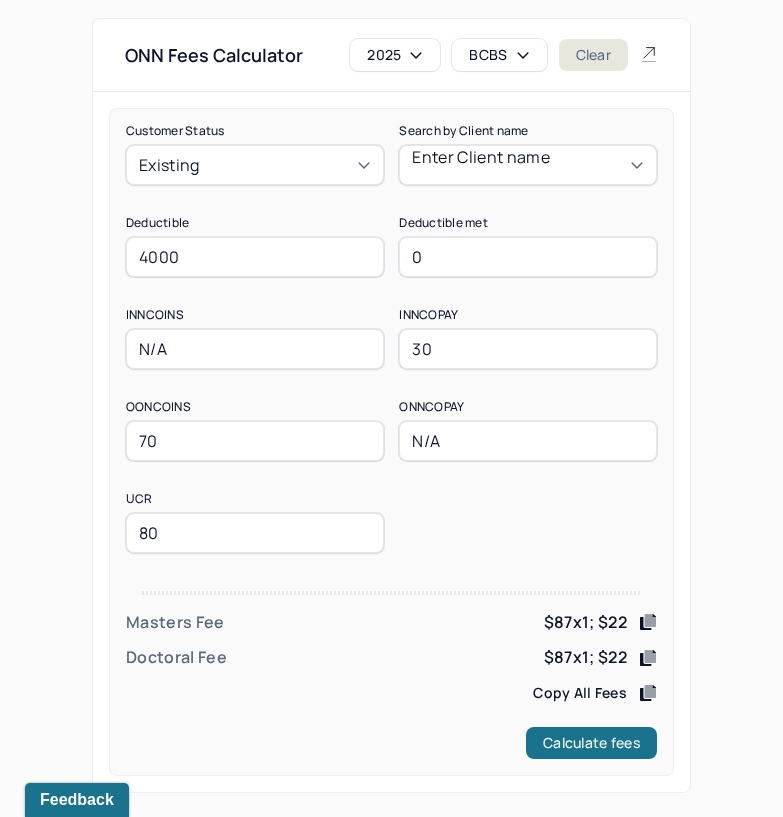 type on "70" 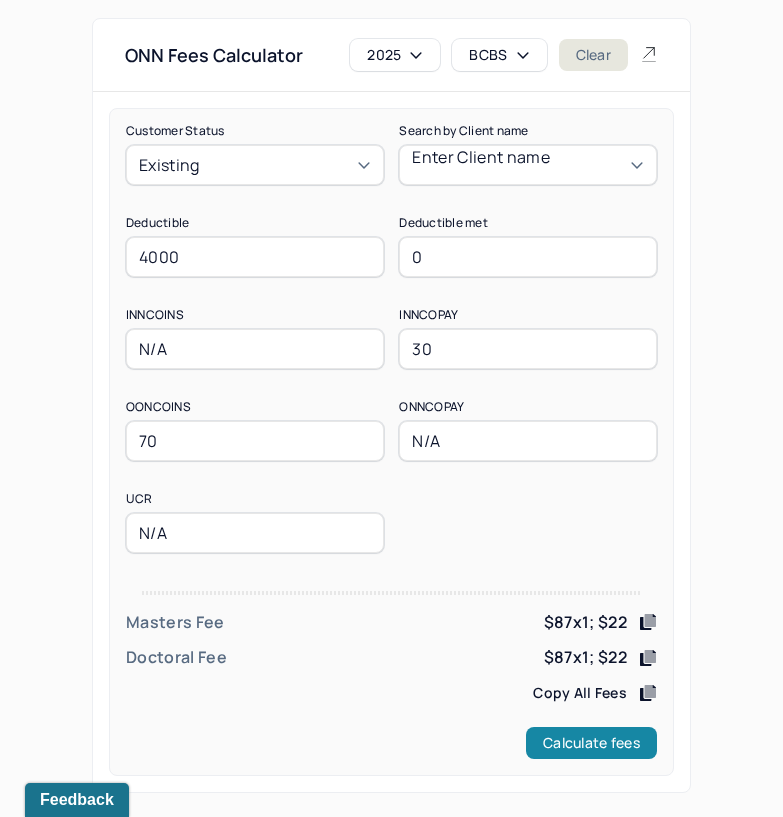 type on "N/A" 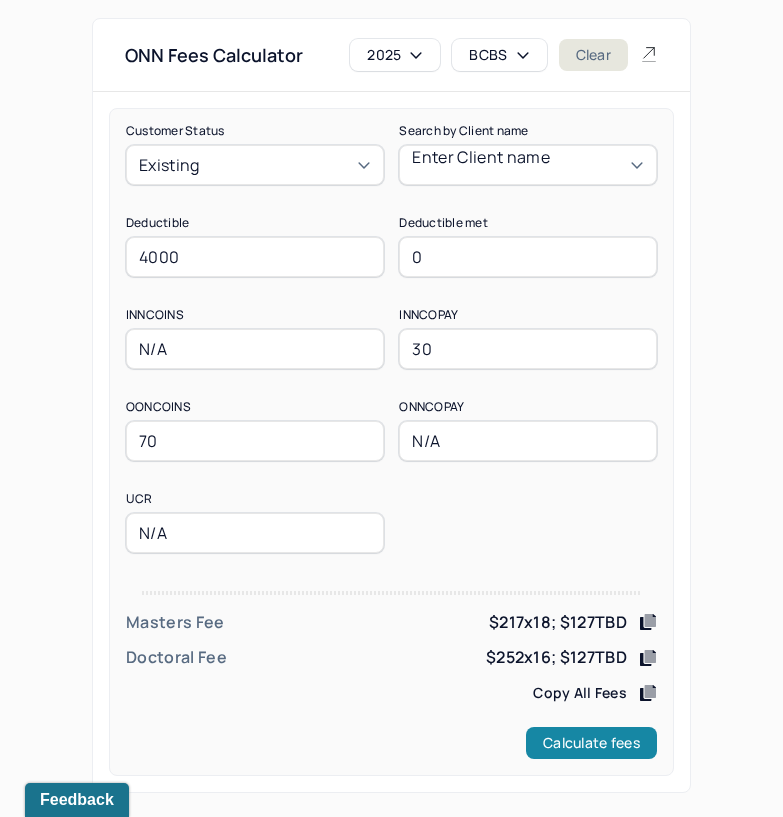 click on "Calculate fees" at bounding box center (591, 743) 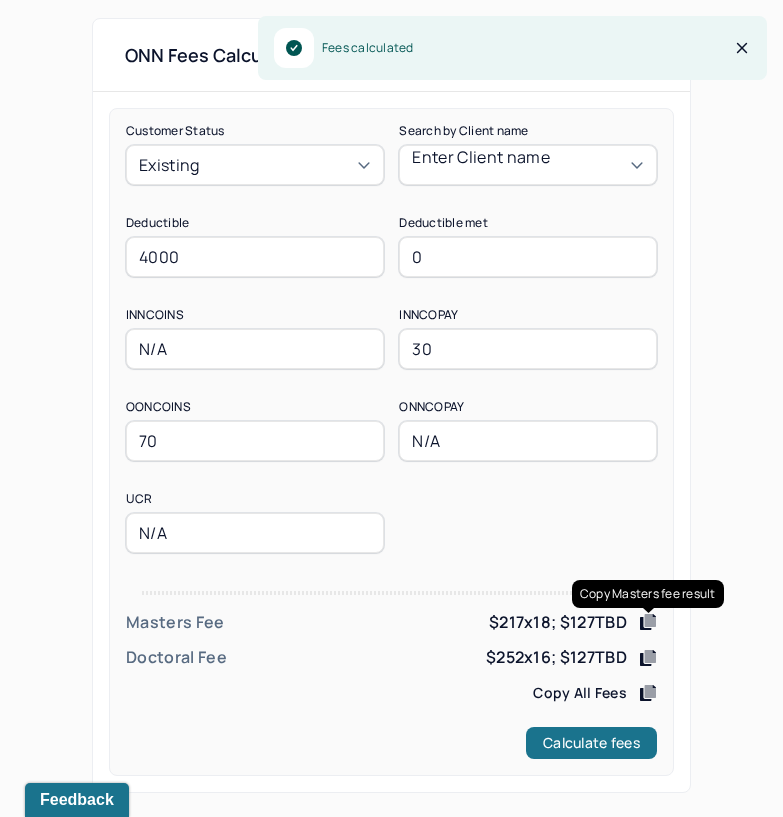 click 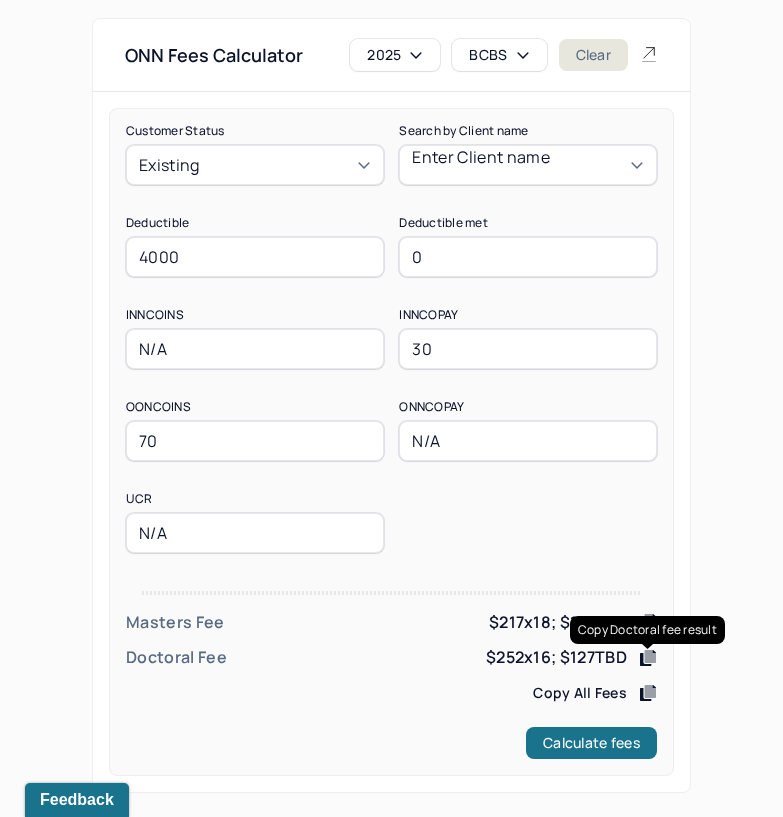 click 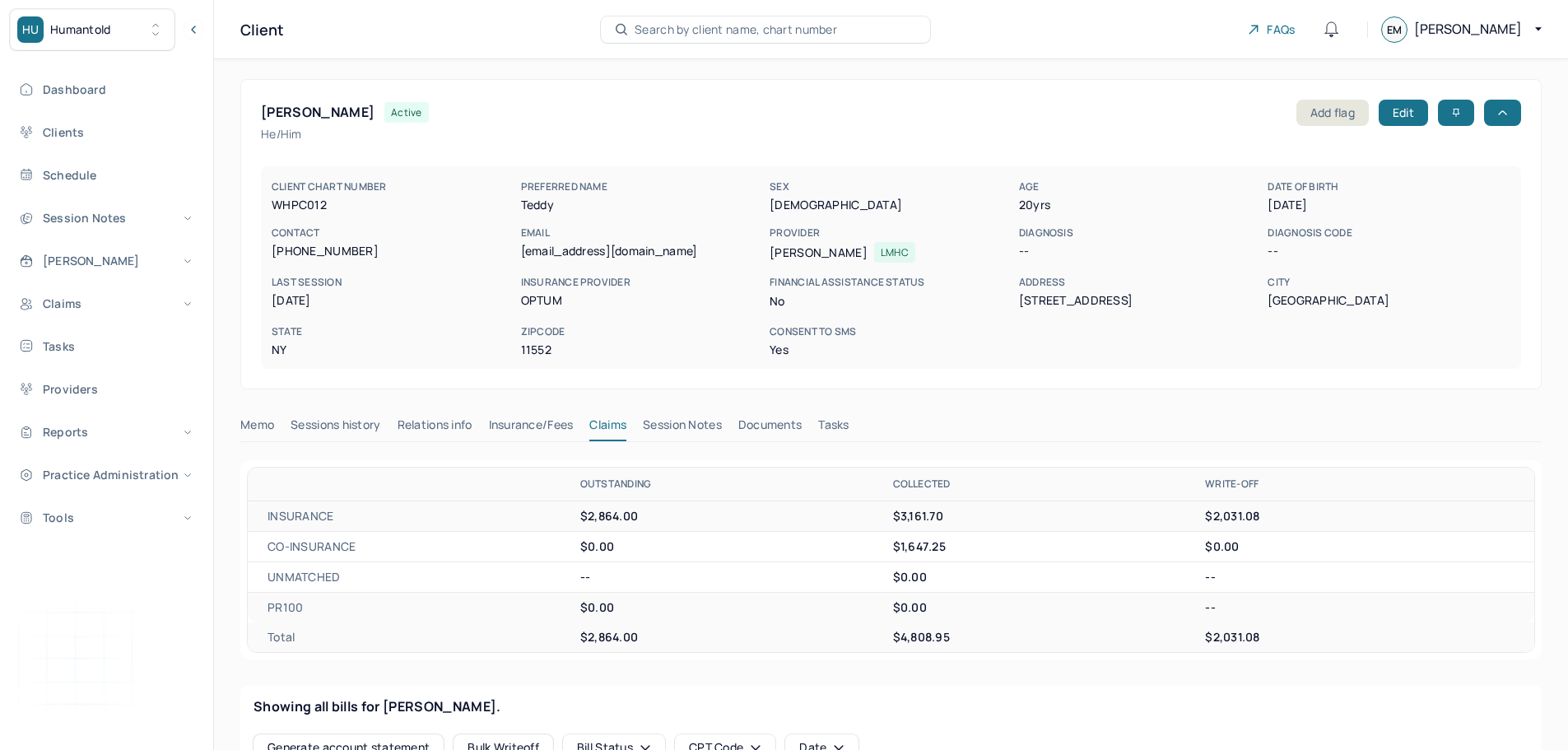 scroll, scrollTop: 493, scrollLeft: 0, axis: vertical 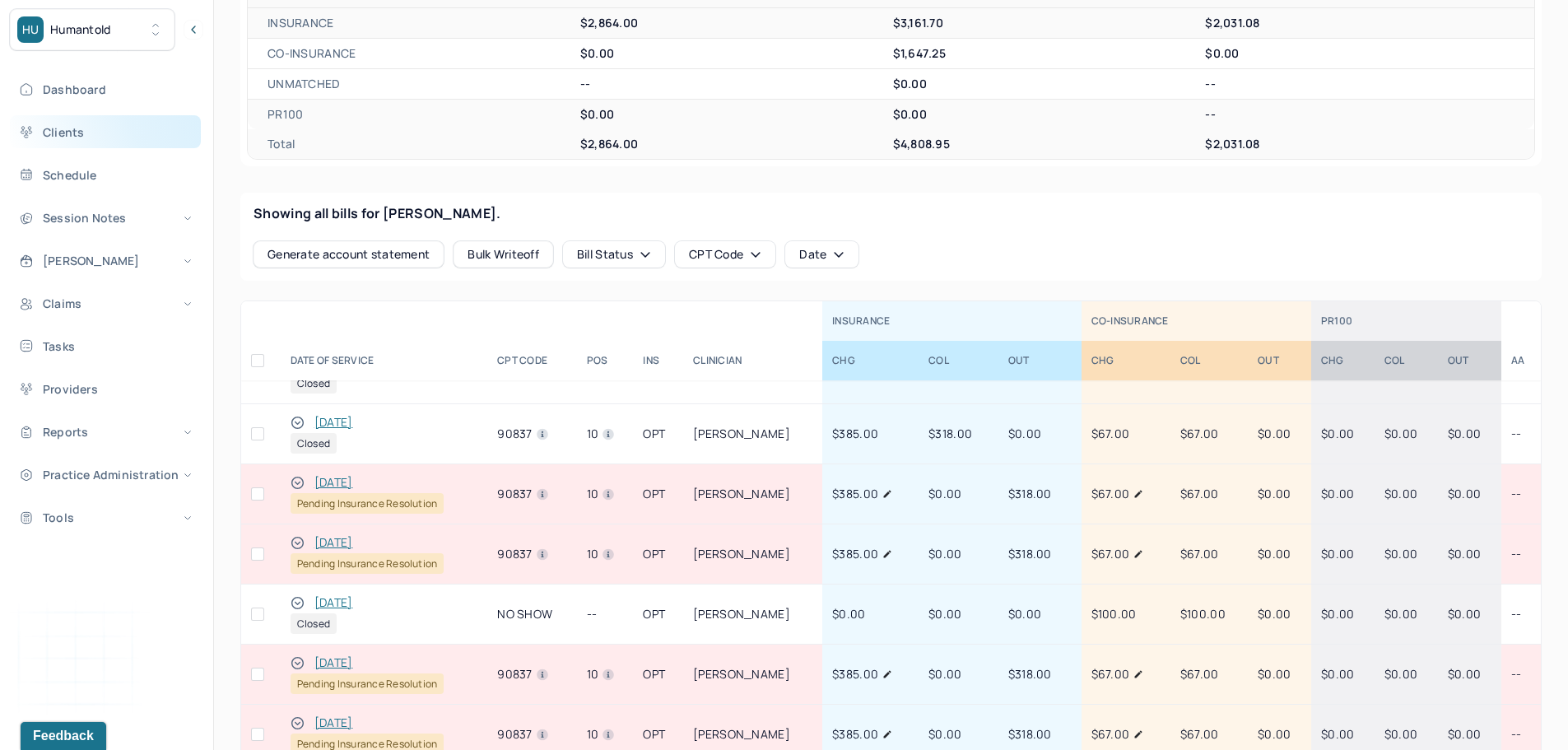 click 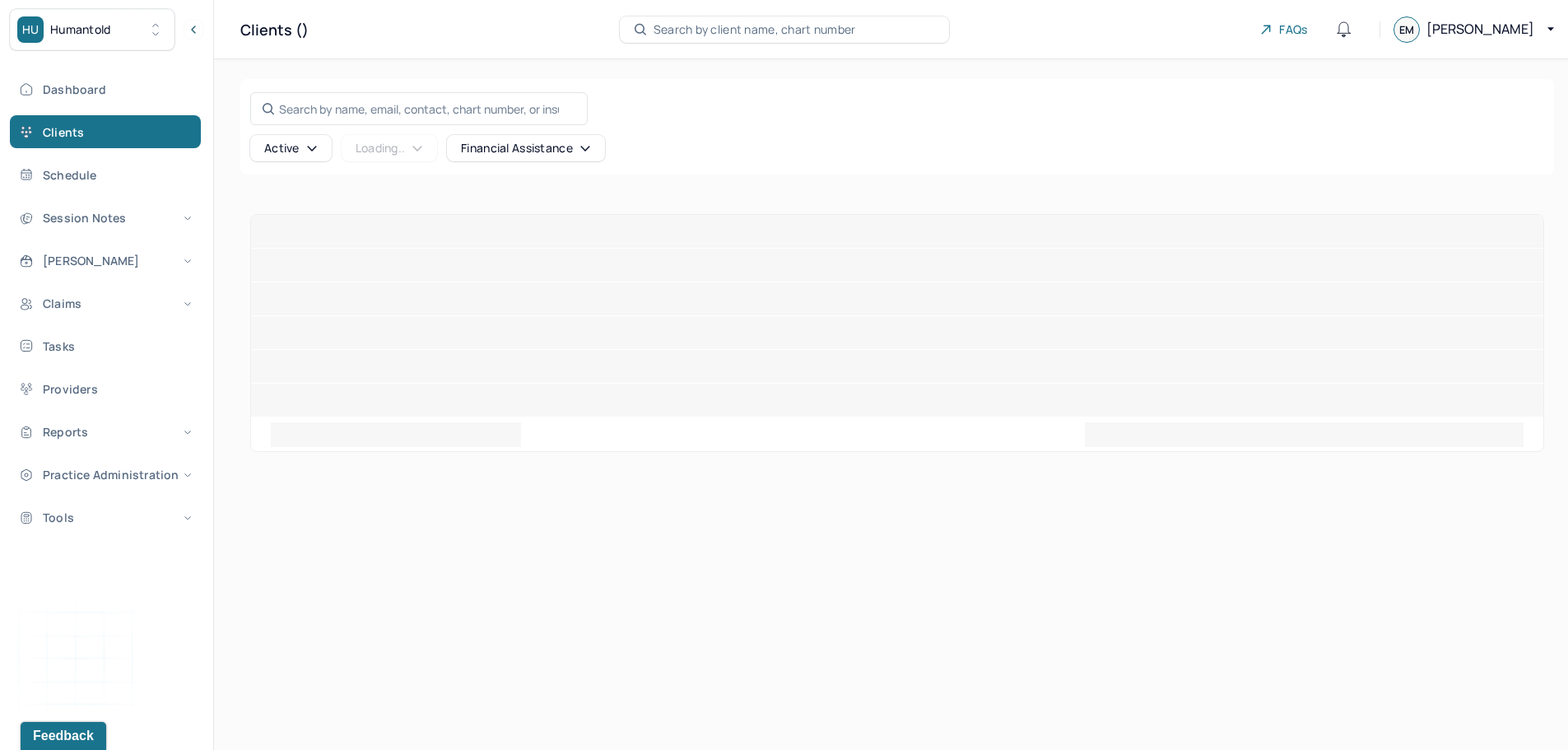 scroll, scrollTop: 0, scrollLeft: 0, axis: both 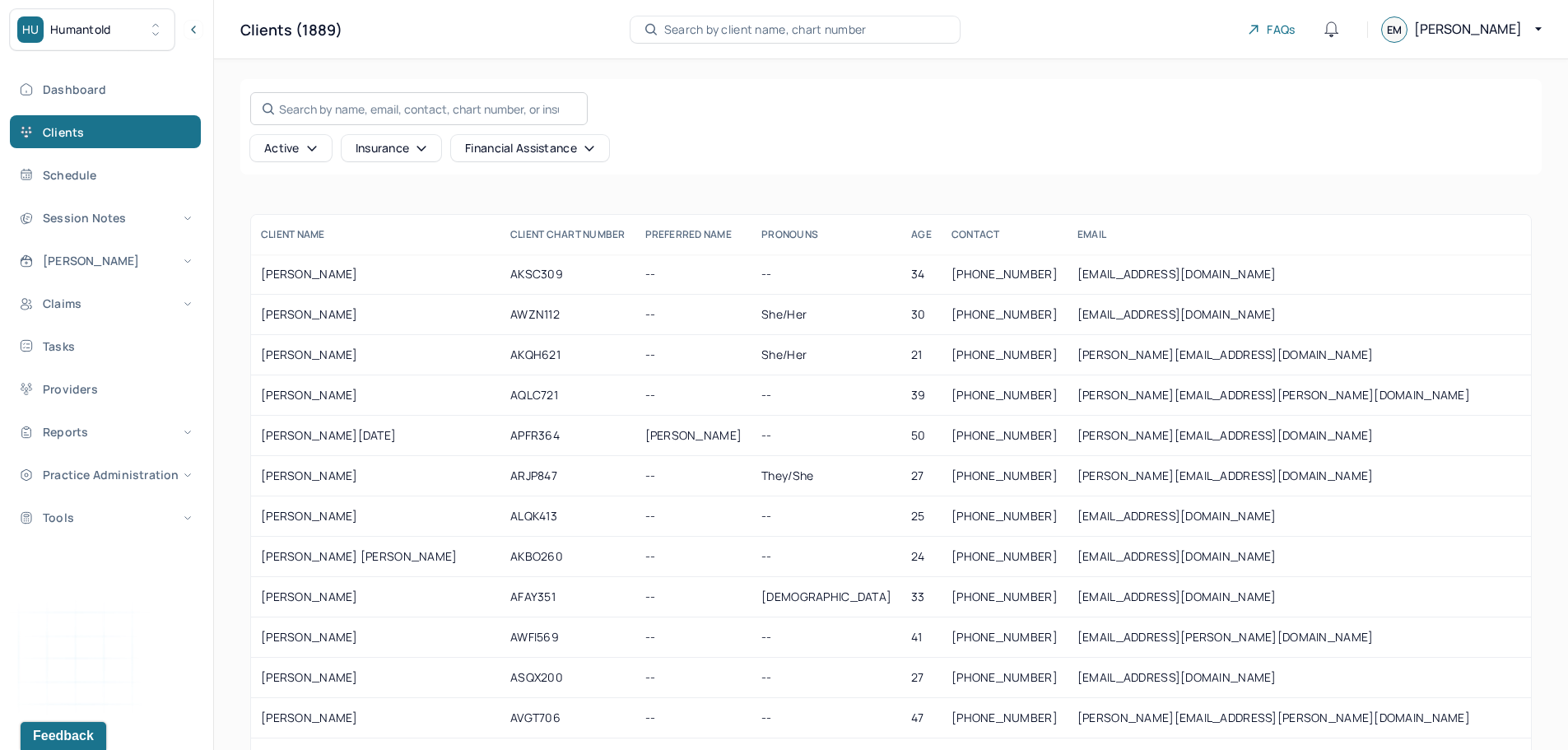 click on "Search by name, email, contact, chart number, or insurance id..." at bounding box center [419, 109] 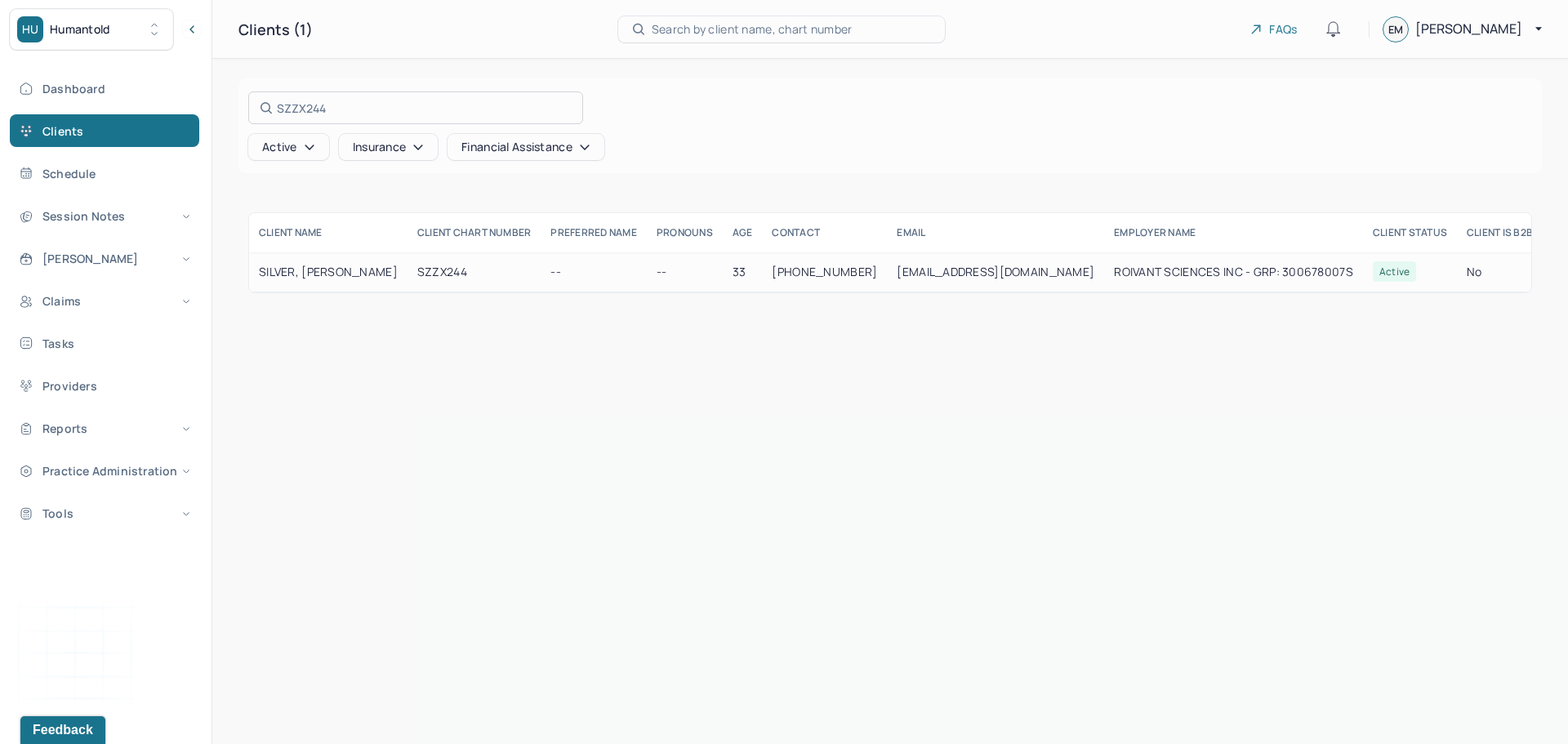 type on "SZZX244" 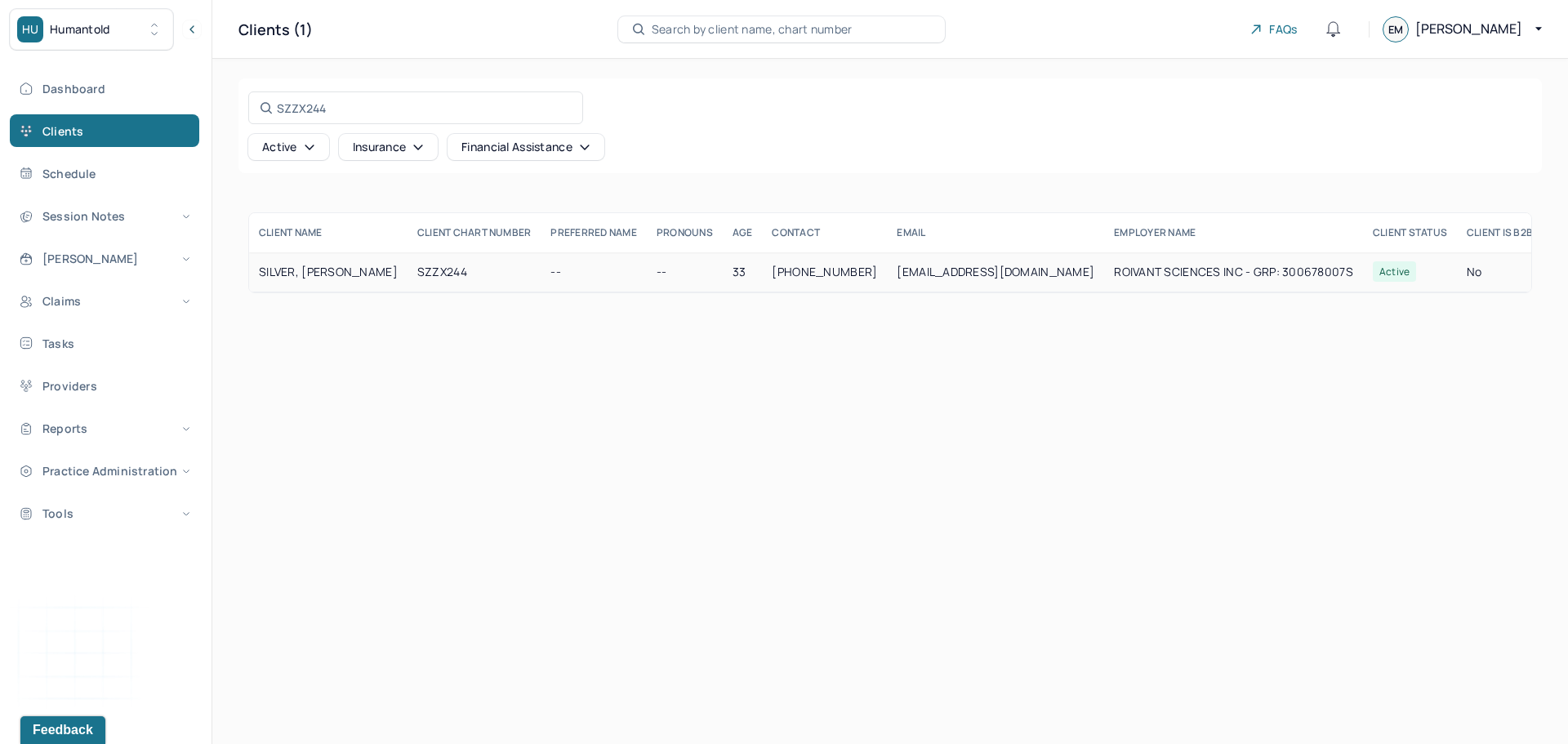click on "SILVER, [PERSON_NAME]" at bounding box center (328, 272) 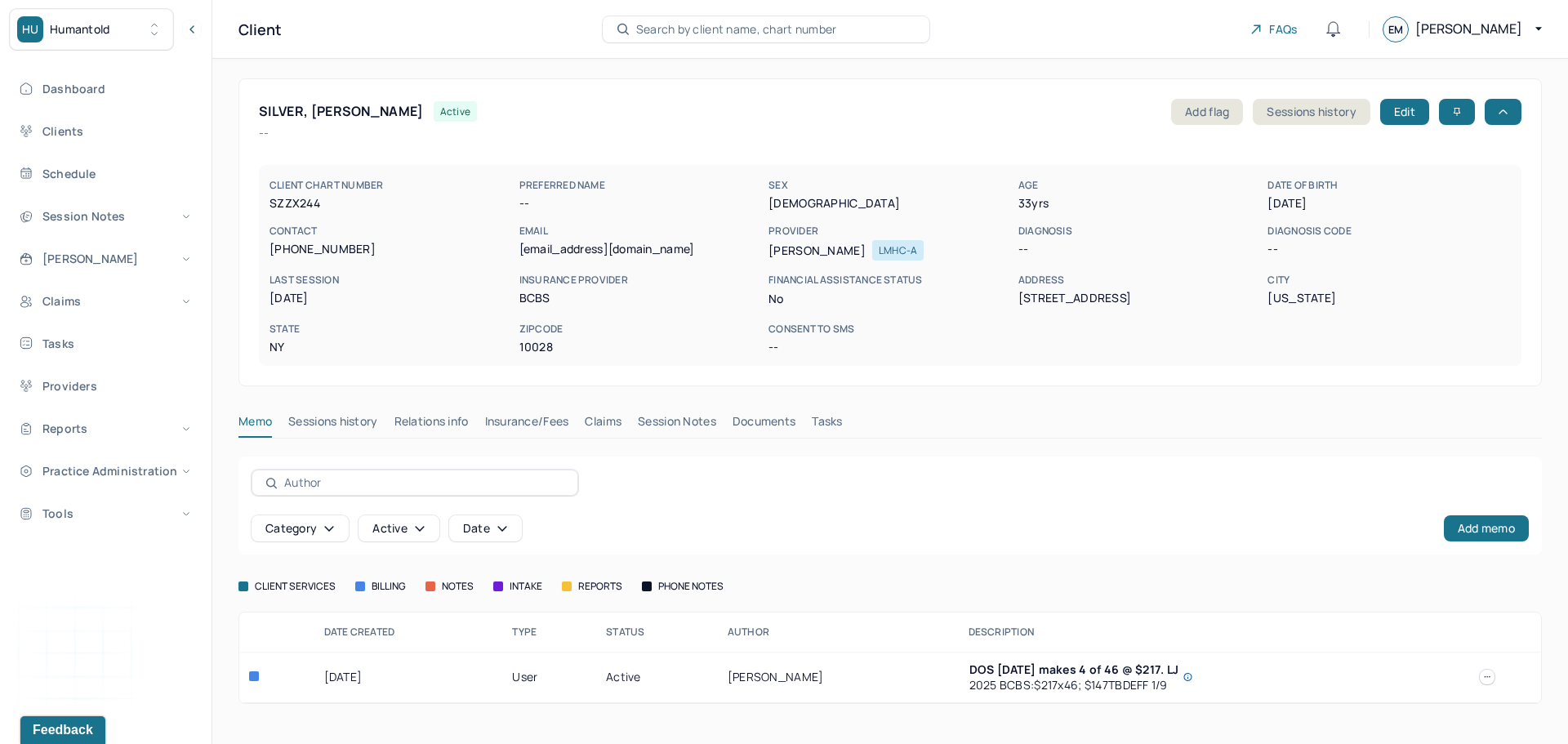 click on "SILVER, [PERSON_NAME] active   Add flag     Sessions history     Edit               -- CLIENT CHART NUMBER SZZX244 PREFERRED NAME -- SEX [DEMOGRAPHIC_DATA] AGE [DEMOGRAPHIC_DATA]  yrs DATE OF BIRTH [DEMOGRAPHIC_DATA]  CONTACT [PHONE_NUMBER] EMAIL [EMAIL_ADDRESS][DOMAIN_NAME] PROVIDER [PERSON_NAME] LMHC-A DIAGNOSIS -- DIAGNOSIS CODE -- LAST SESSION [DATE] insurance provider BCBS FINANCIAL ASSISTANCE STATUS no Address [STREET_ADDRESS][US_STATE][US_STATE] Consent to Sms --   Memo     Sessions history     Relations info     Insurance/Fees     Claims     Session Notes     Documents     Tasks     Category     active     Date     Add memo   client services billing notes intake reports phone notes Date created Type Status Author Description [DATE] user active [PERSON_NAME] DOS [DATE] makes 4 of 46 @ $217. LJ 2025 BCBS:  $217x46; $147TBD   EFF 1/9         [DATE] type User Author [PERSON_NAME] status active description DOS [DATE] makes 4 of 46 @ $217. LJ 2025 BCBS:  $217x46; $147TBD   EFF 1/9" at bounding box center (890, 391) 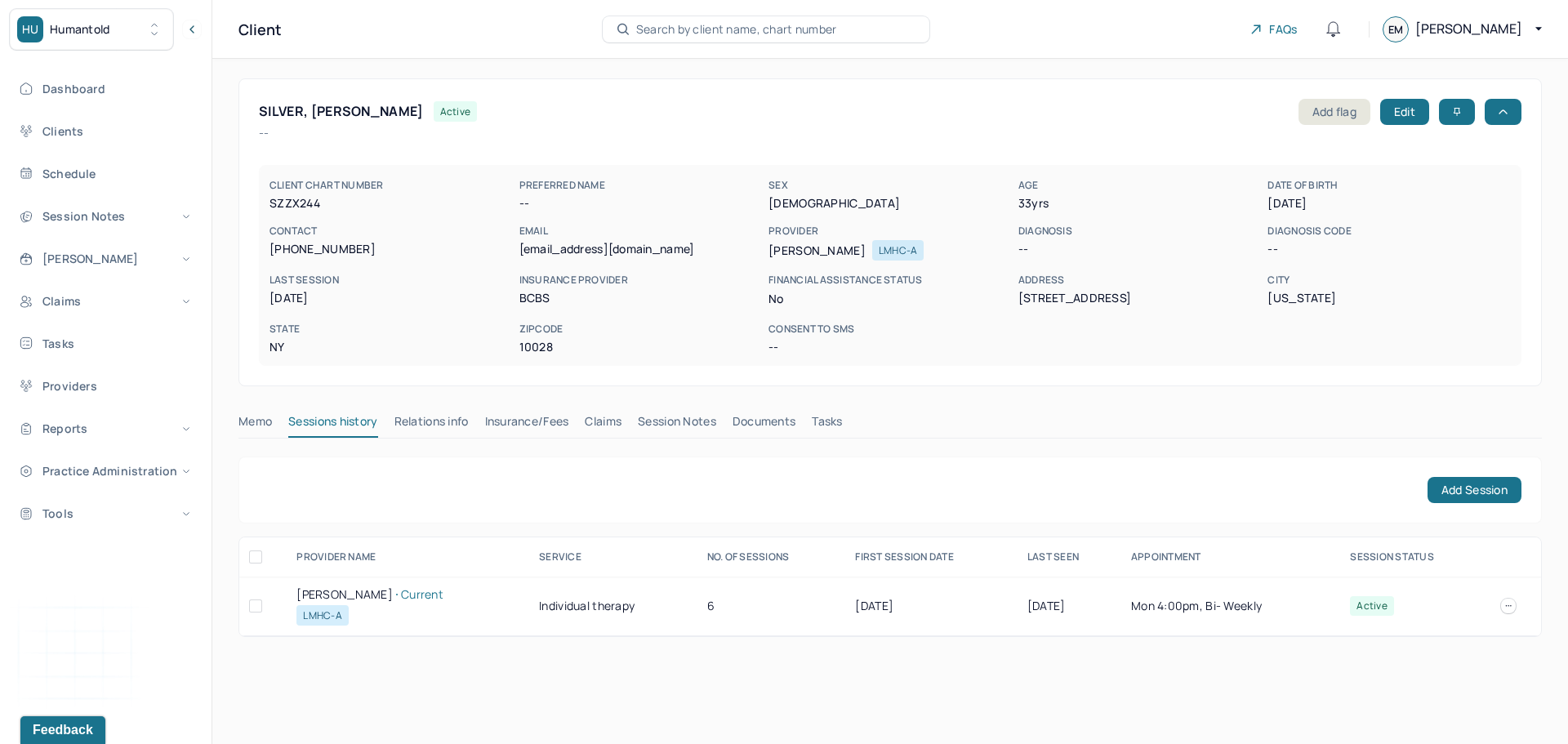 click on "ADAMJEE, AMNA Current" at bounding box center (408, 595) 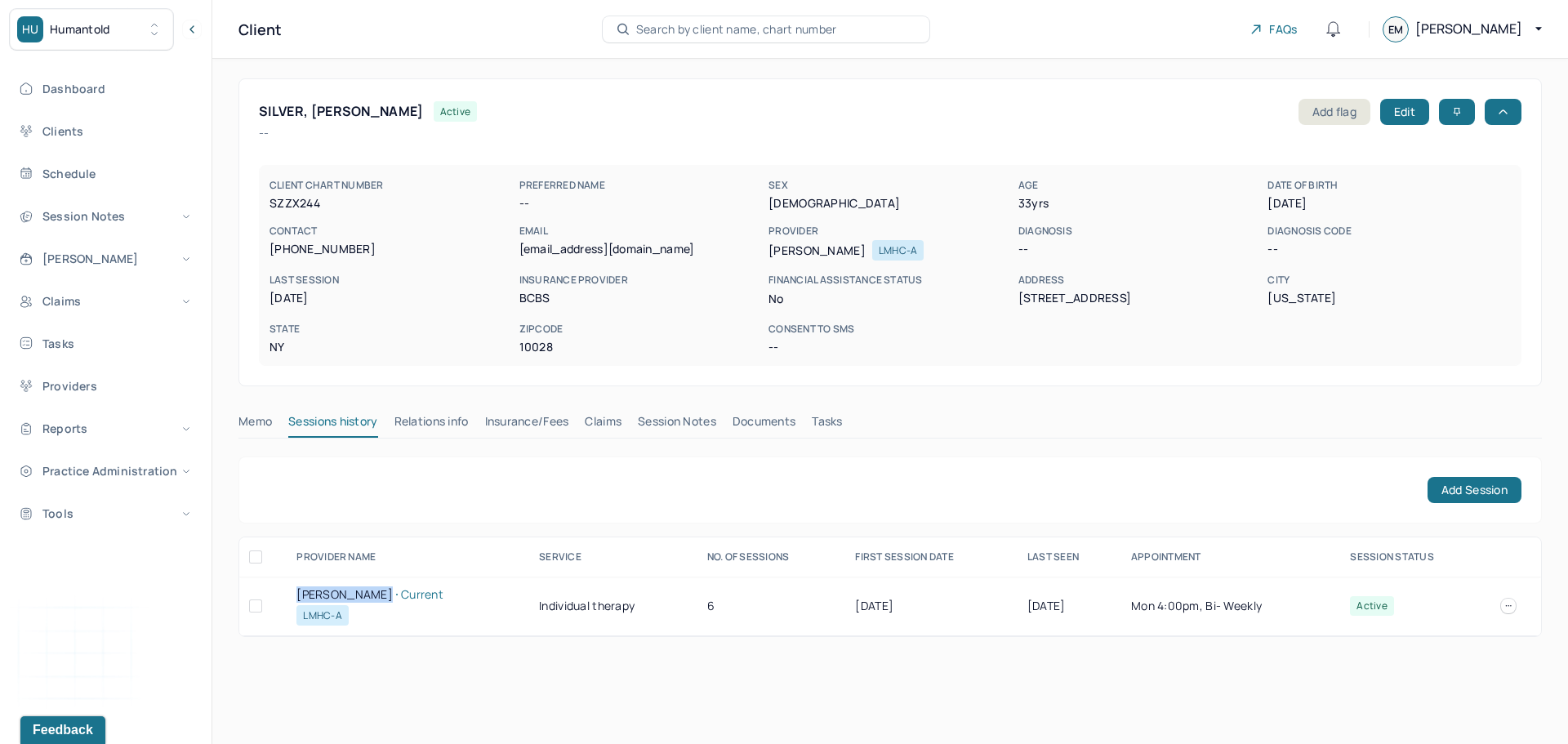 drag, startPoint x: 316, startPoint y: 595, endPoint x: 363, endPoint y: 595, distance: 47 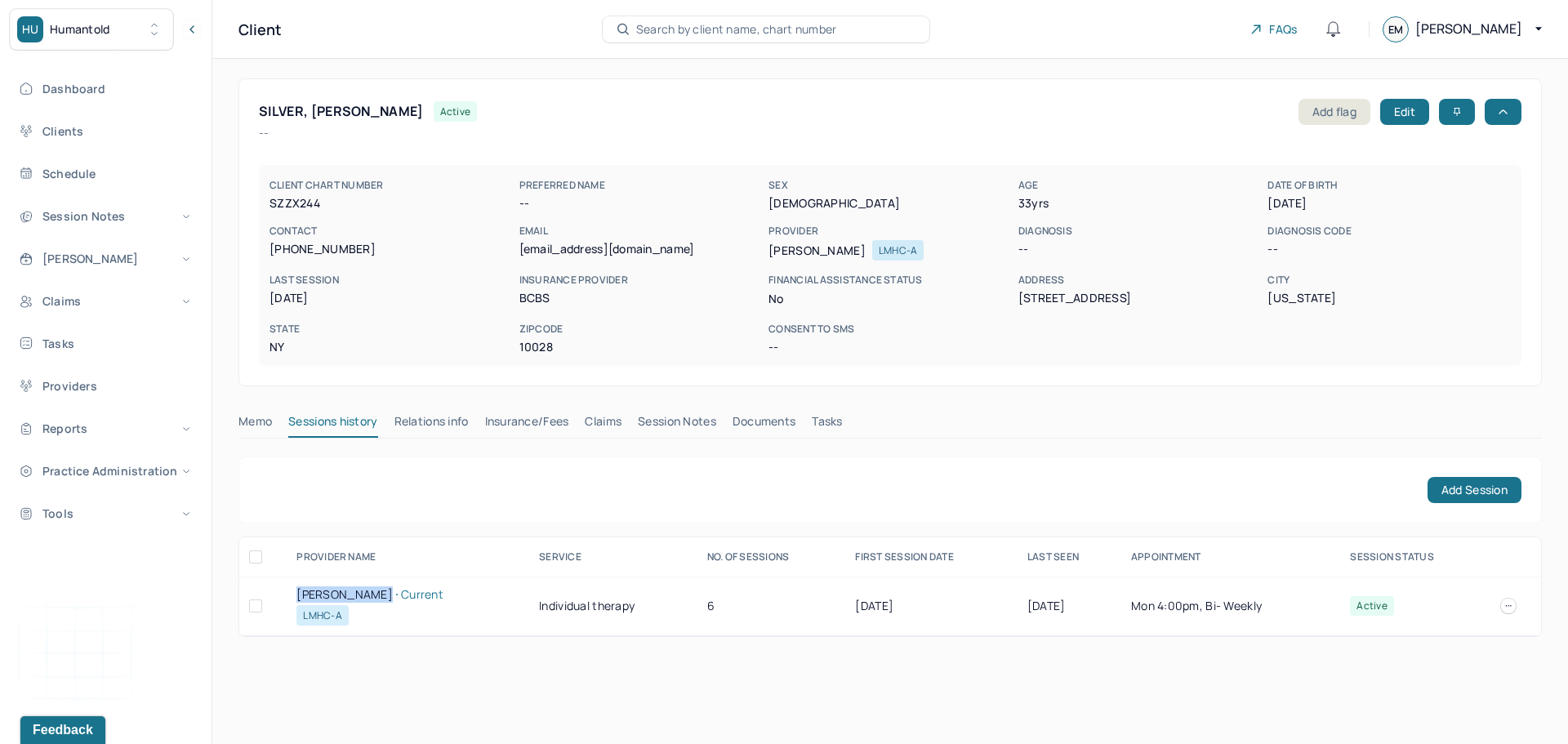 drag, startPoint x: 479, startPoint y: 421, endPoint x: 489, endPoint y: 421, distance: 10 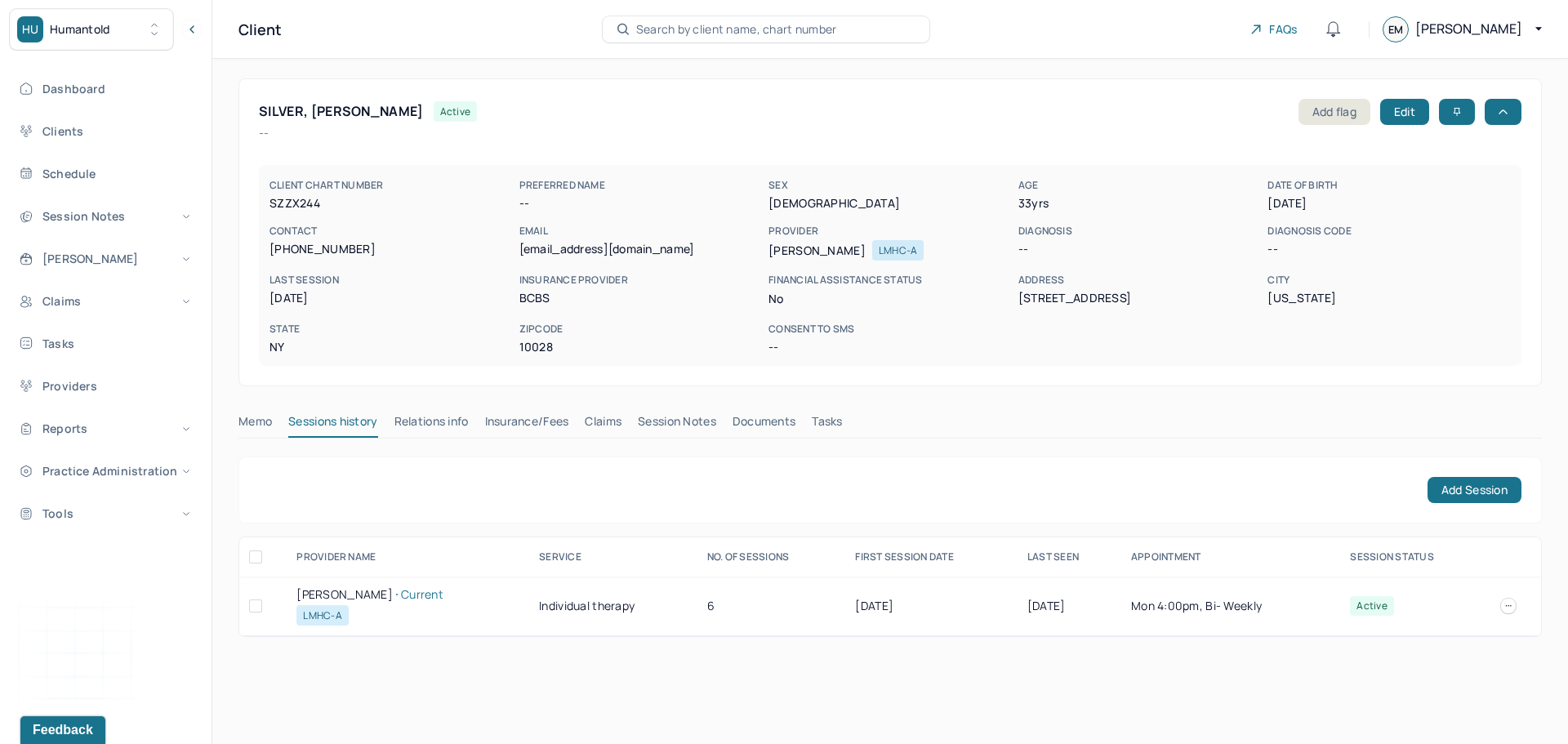 click on "Insurance/Fees" at bounding box center (527, 425) 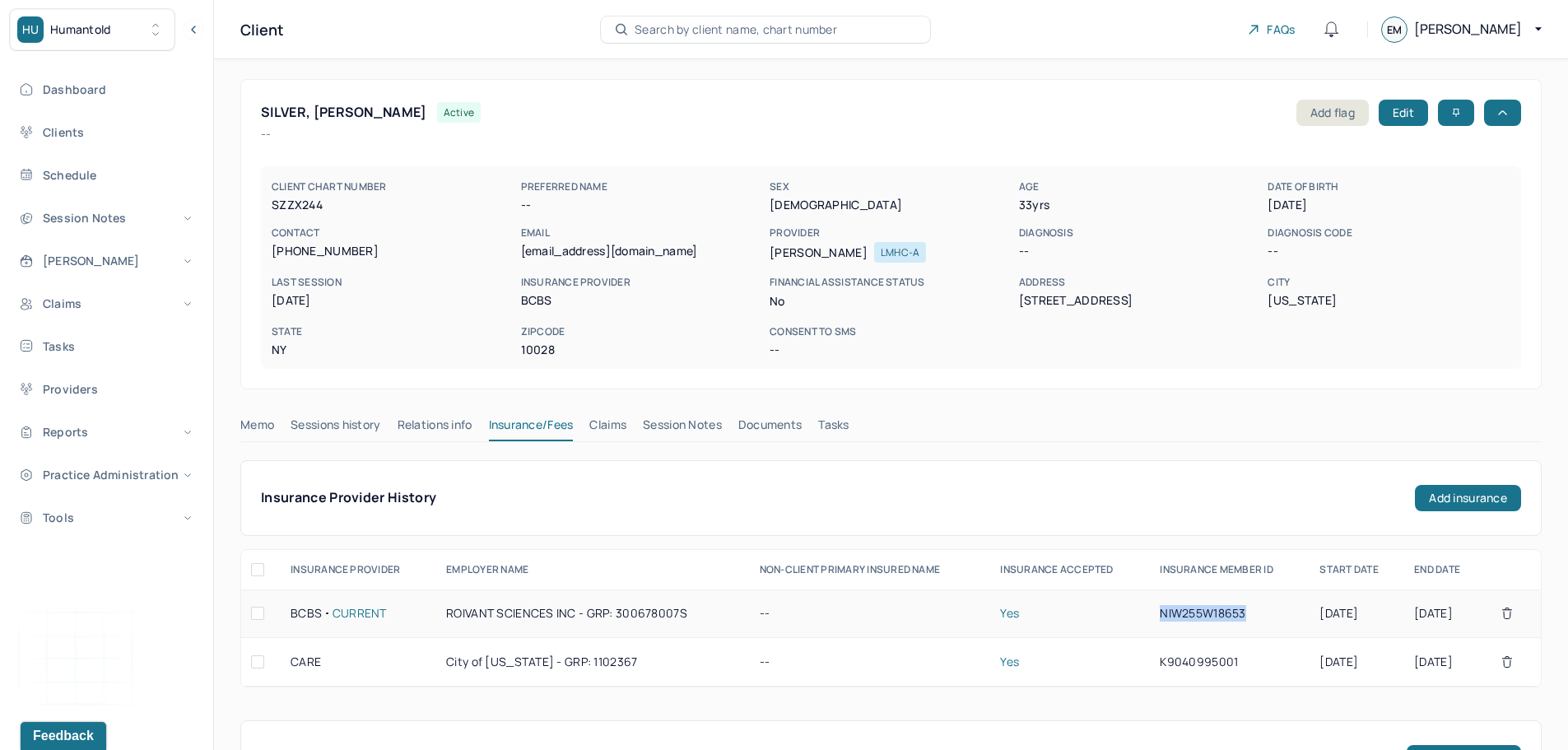 drag, startPoint x: 1231, startPoint y: 616, endPoint x: 1146, endPoint y: 617, distance: 85.00588 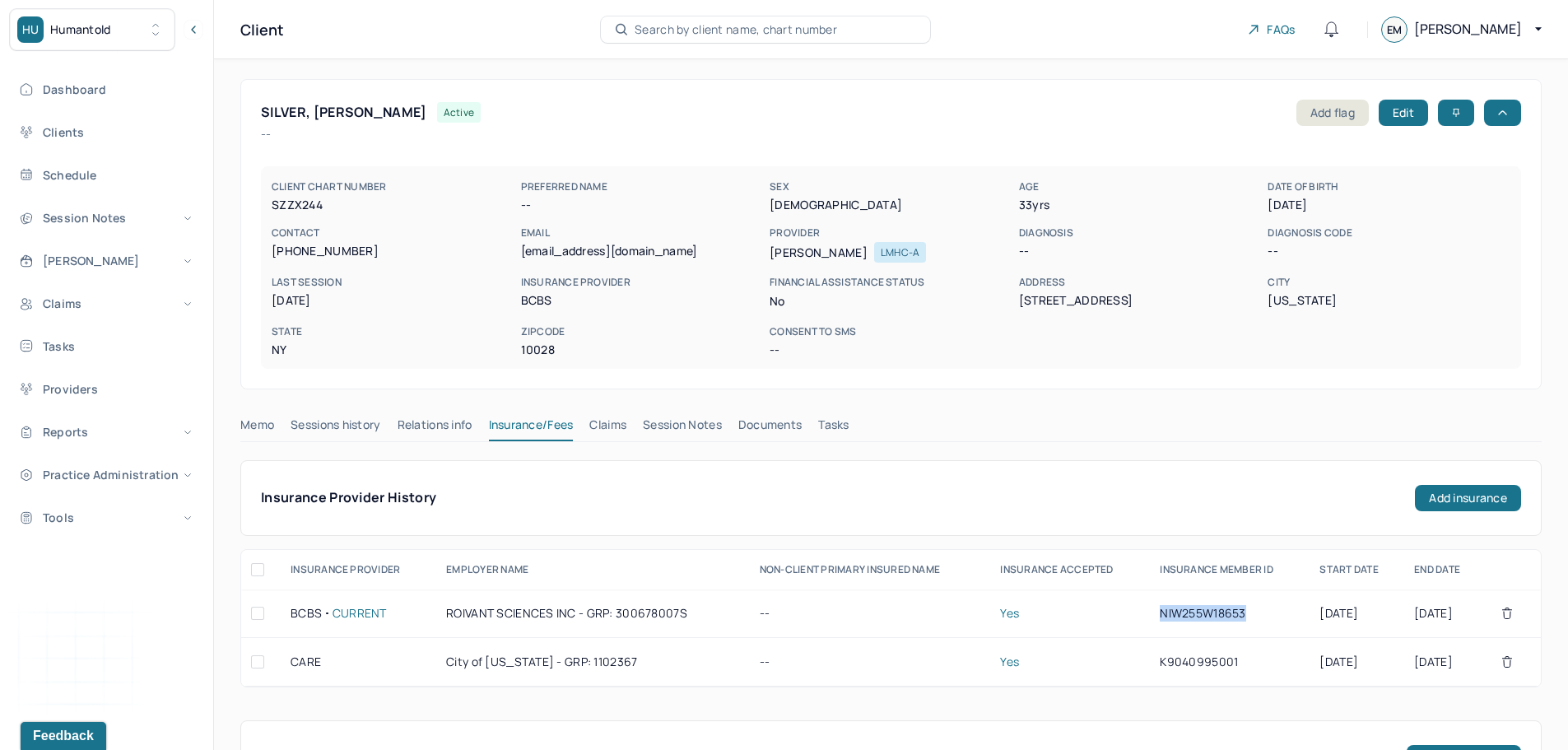 copy on "NIW255W18653" 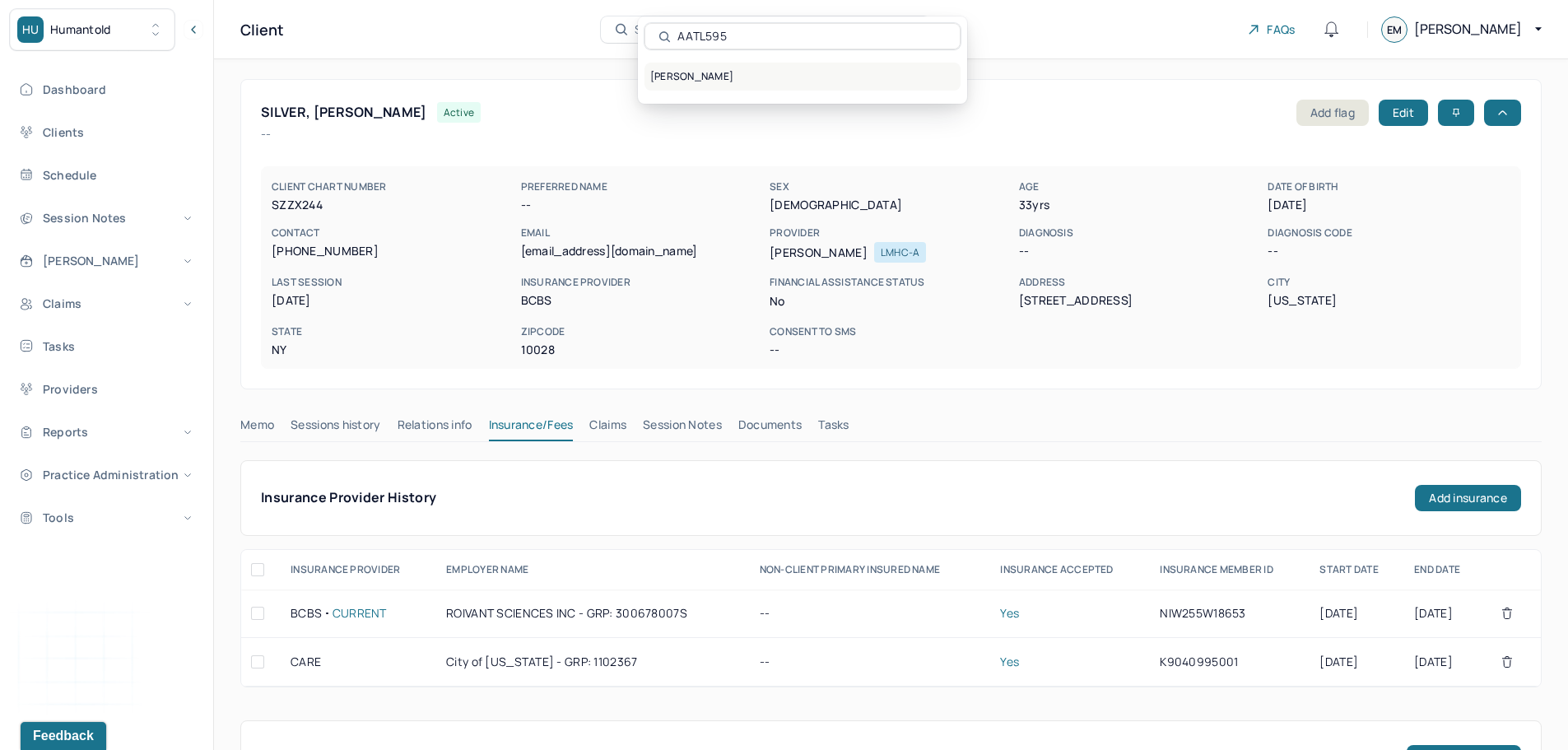 type on "AATL595" 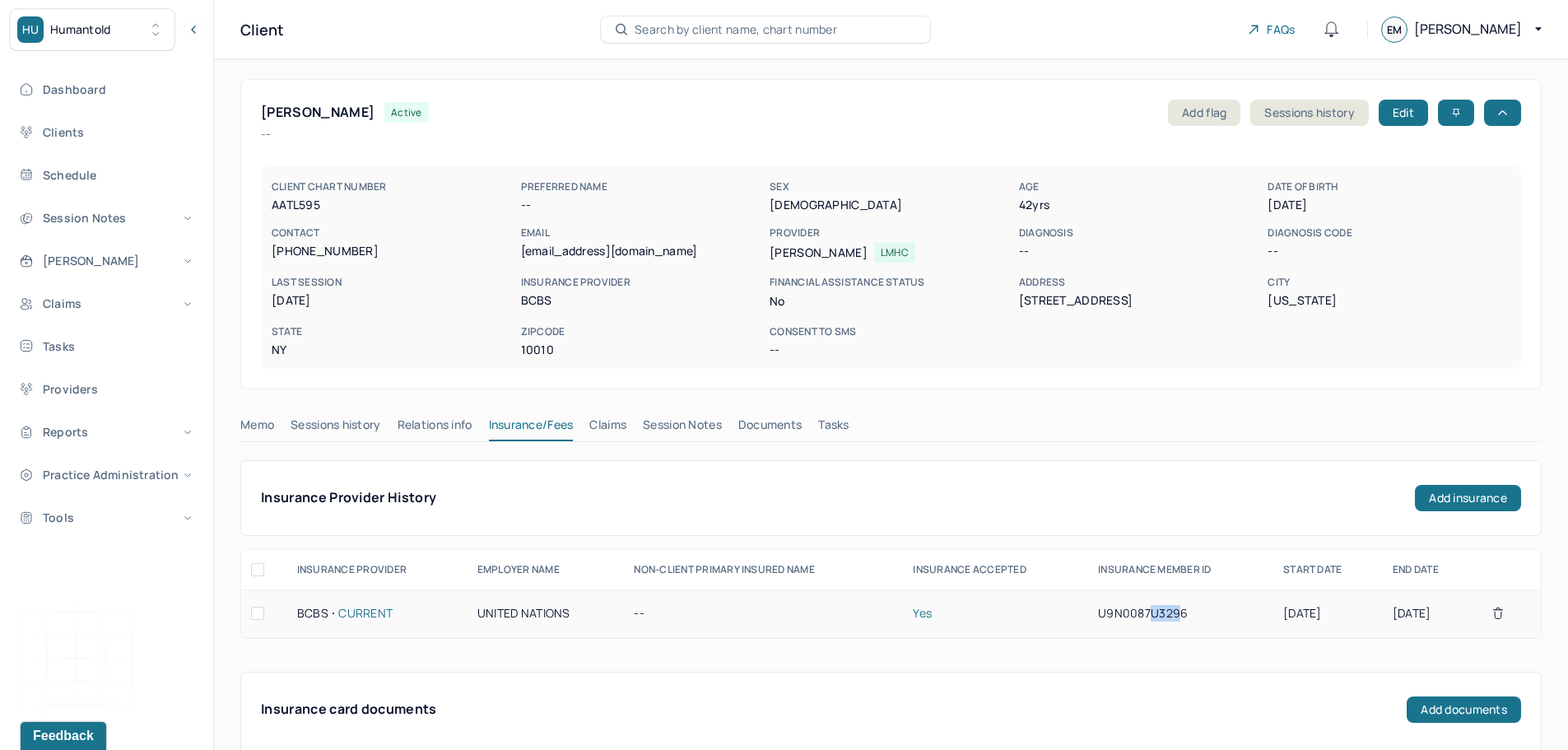 drag, startPoint x: 1166, startPoint y: 614, endPoint x: 1133, endPoint y: 616, distance: 33.06055 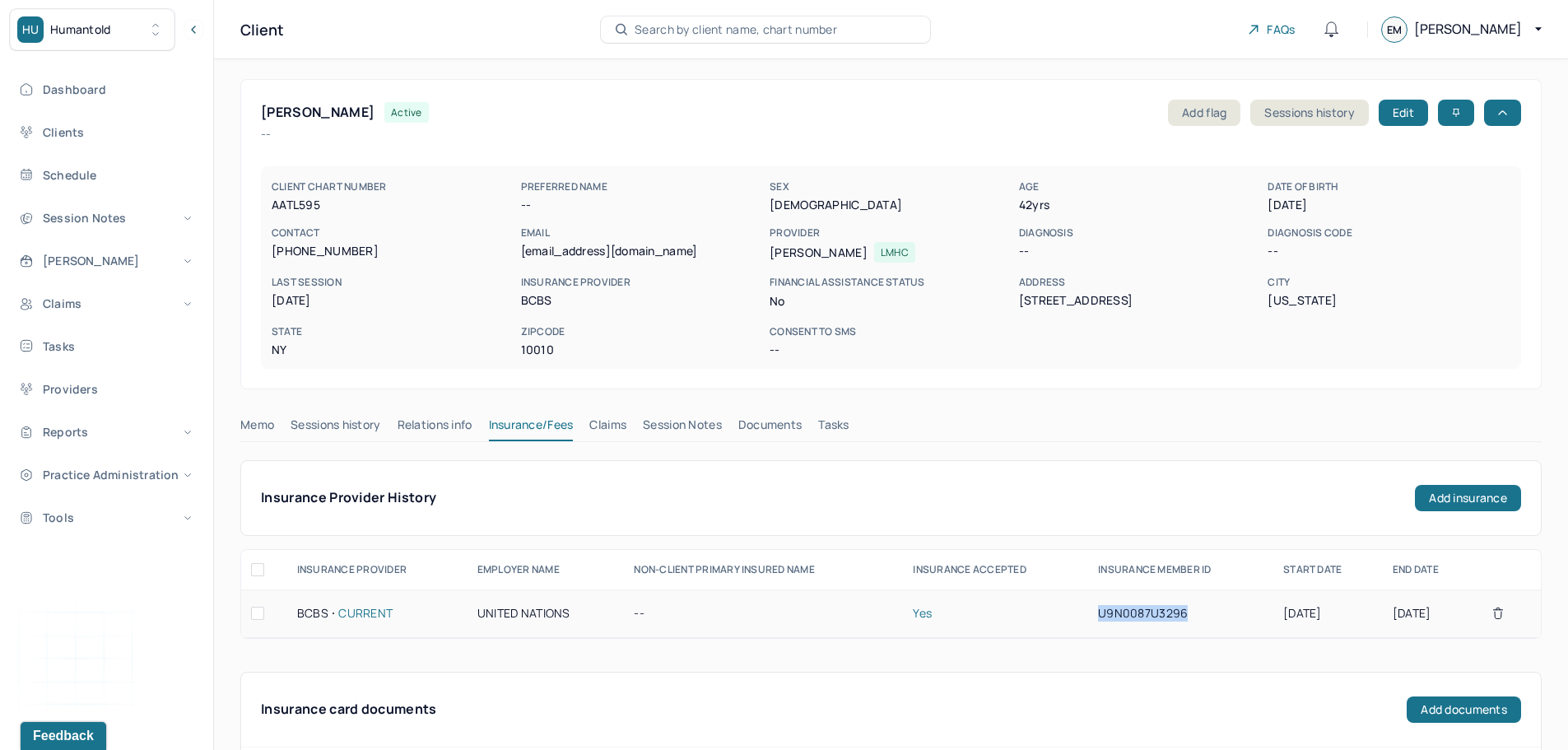 drag, startPoint x: 1178, startPoint y: 616, endPoint x: 1082, endPoint y: 627, distance: 96.628153 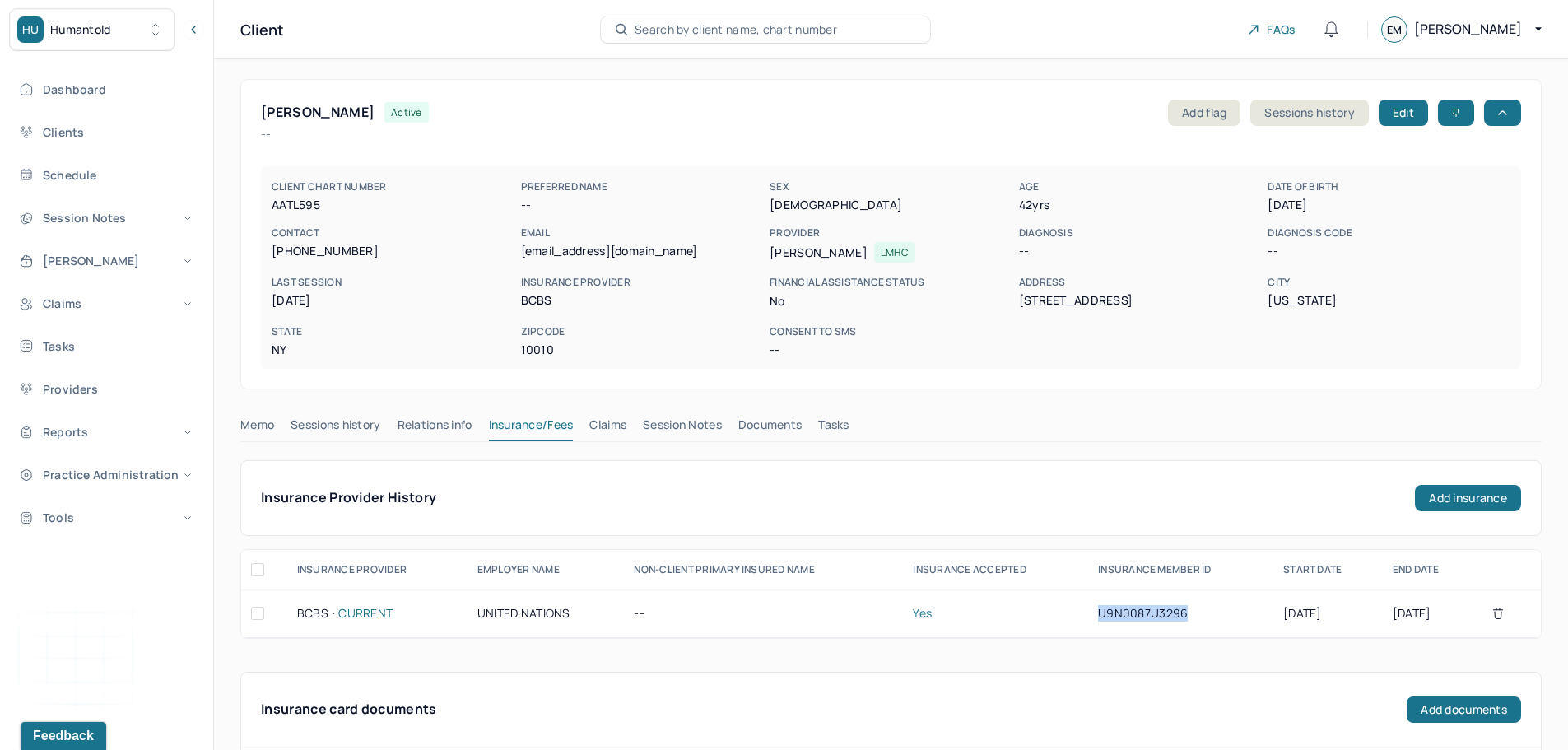 copy on "U9N0087U3296" 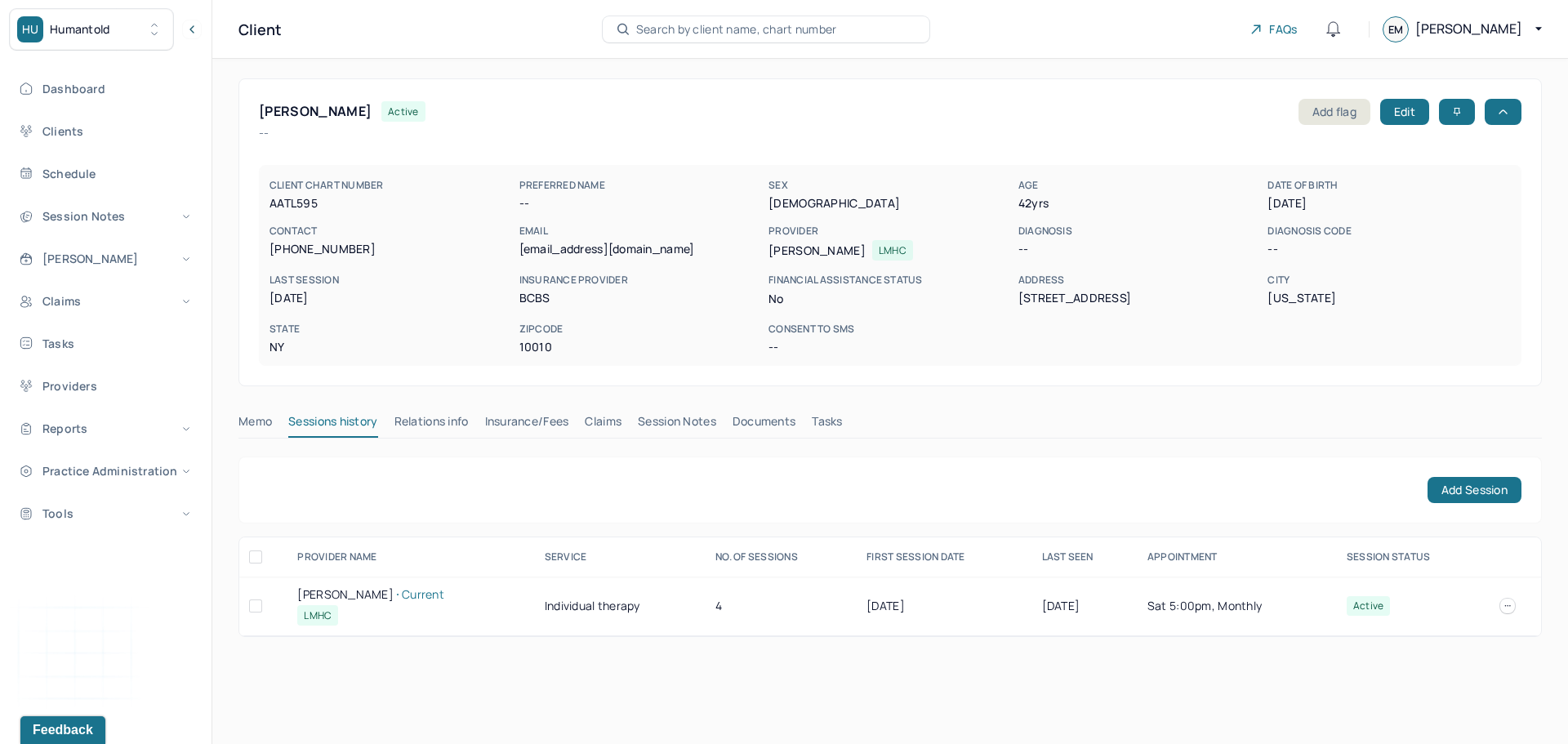 click on "BRUNETTI, ANDREA Current" at bounding box center (411, 595) 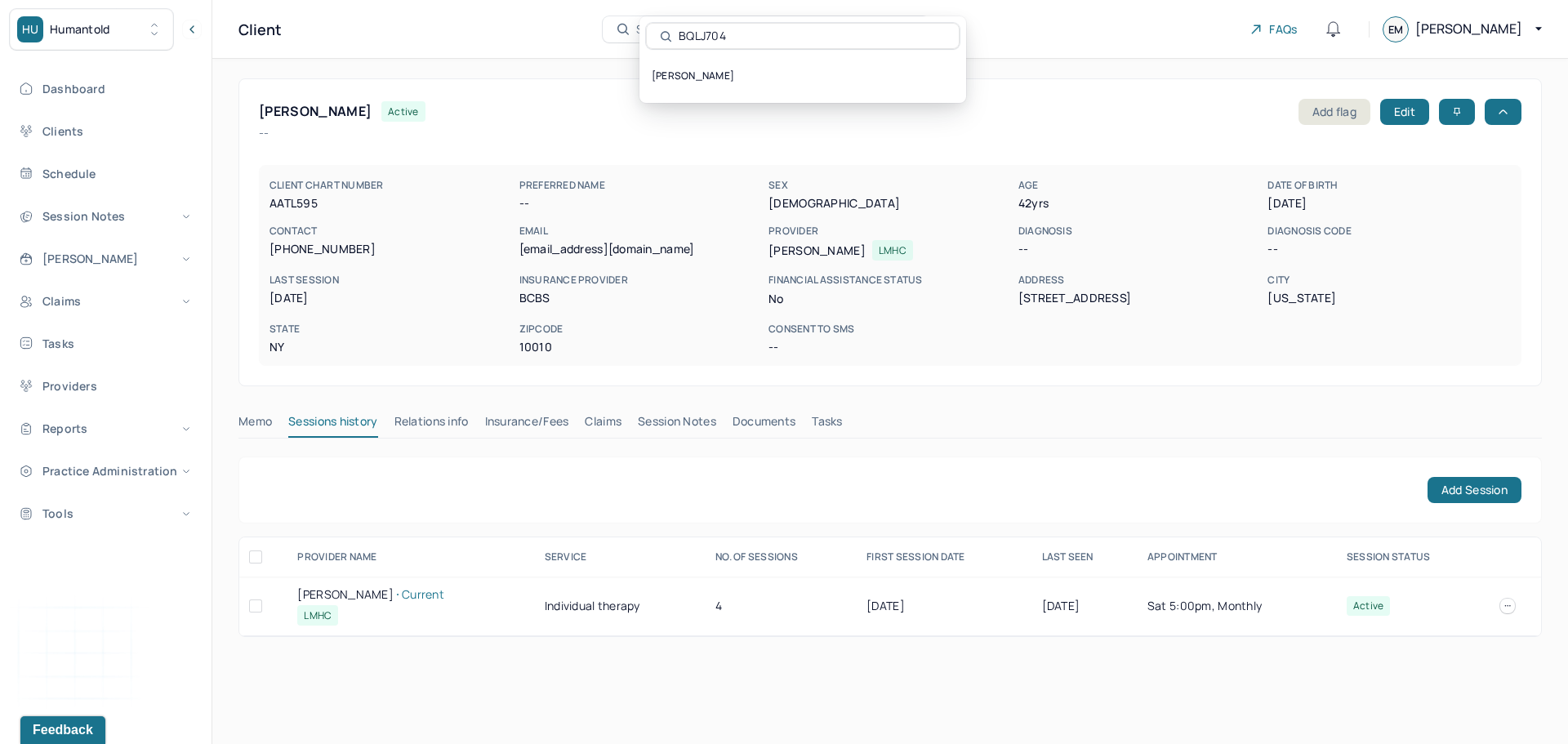 type on "BQLJ704" 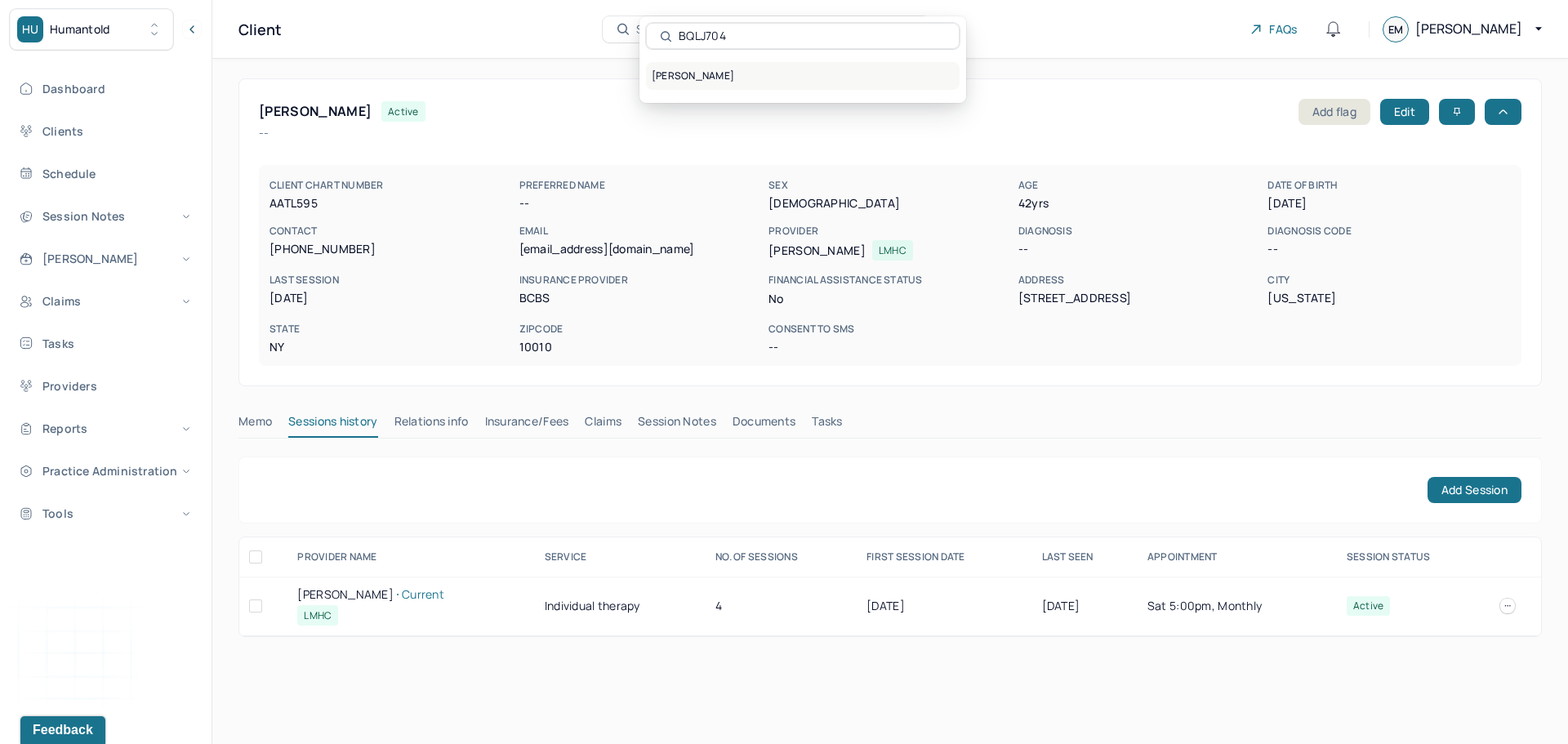 click on "BENTZ, STEPHANIE" at bounding box center (803, 76) 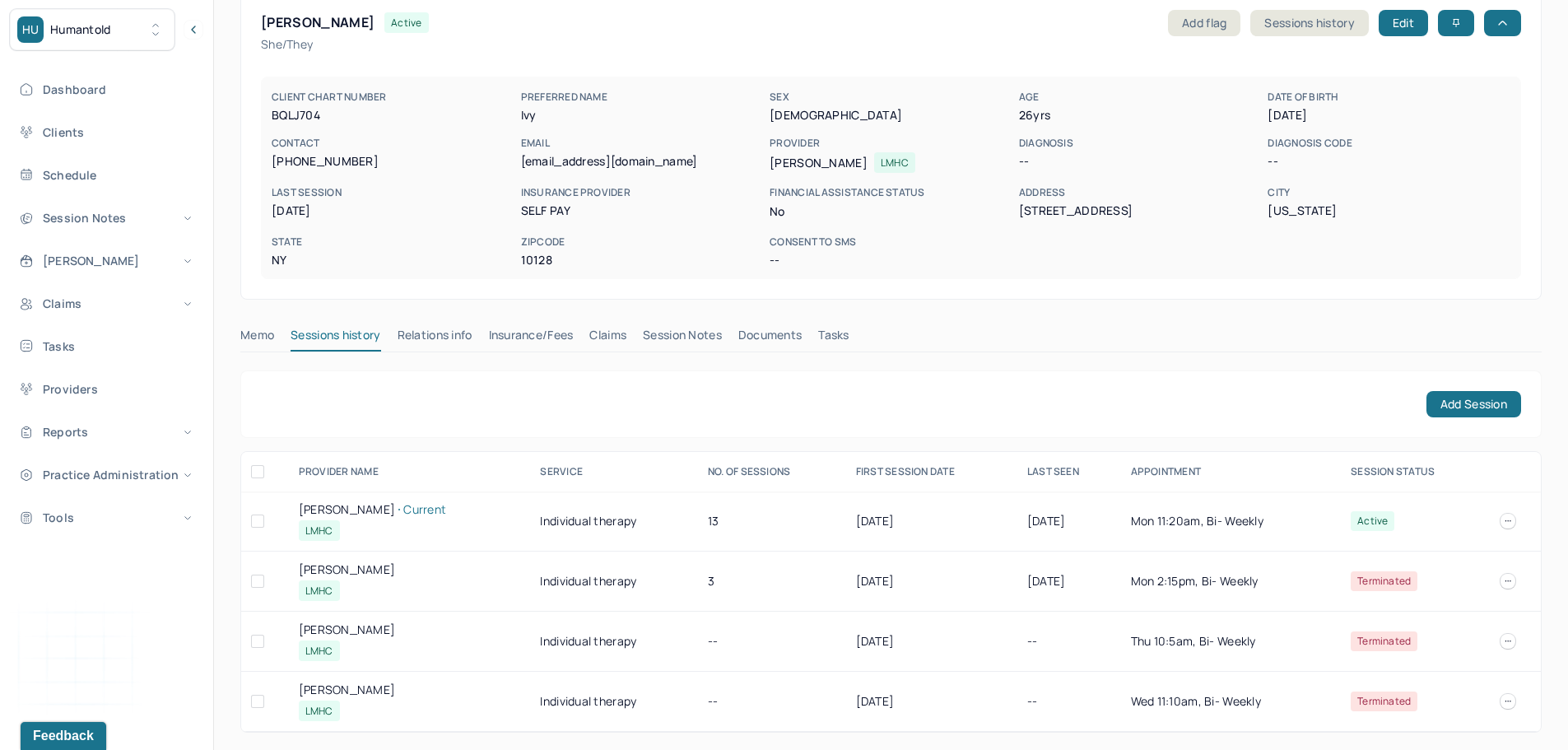 scroll, scrollTop: 92, scrollLeft: 0, axis: vertical 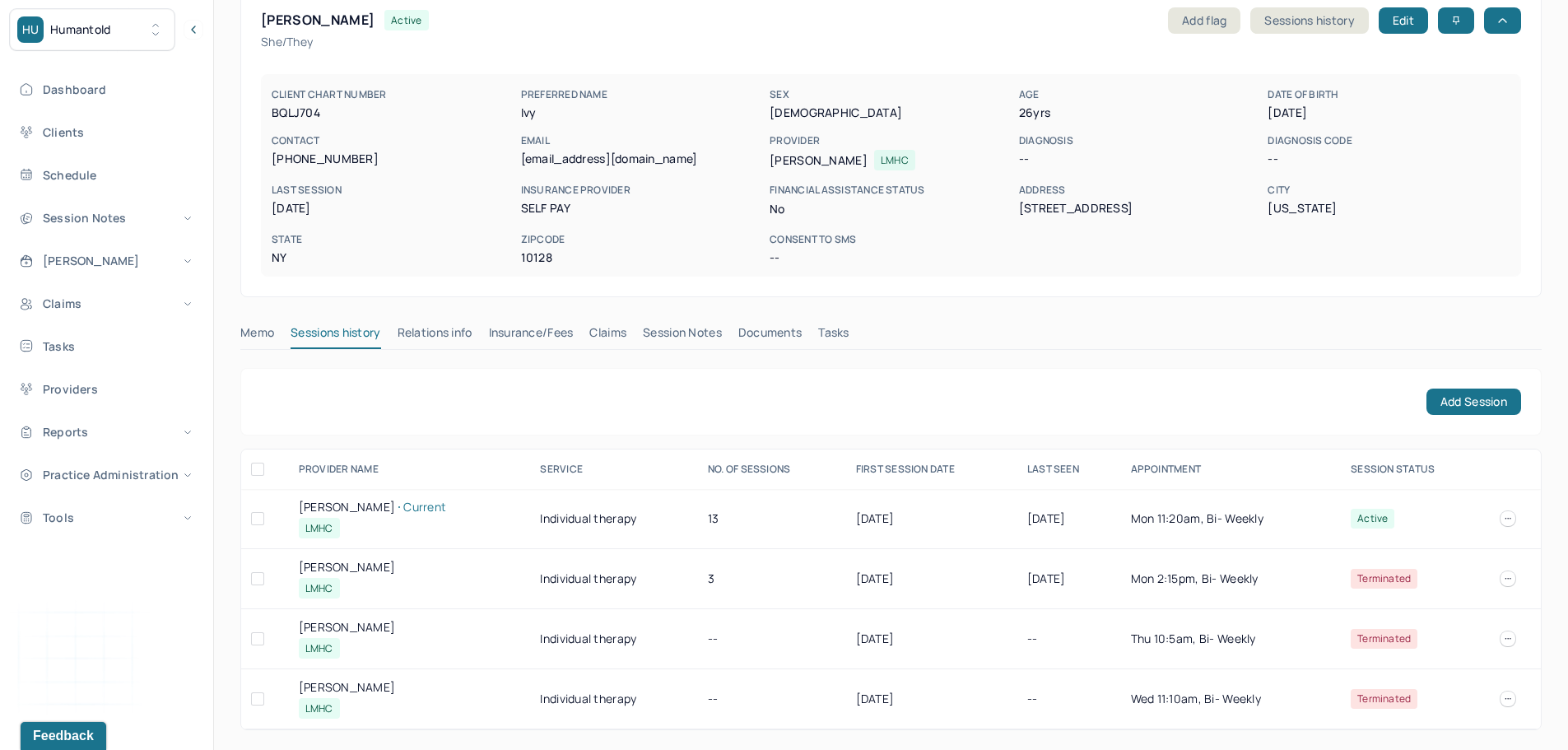 click on "RYAN, KALI Current" at bounding box center (410, 507) 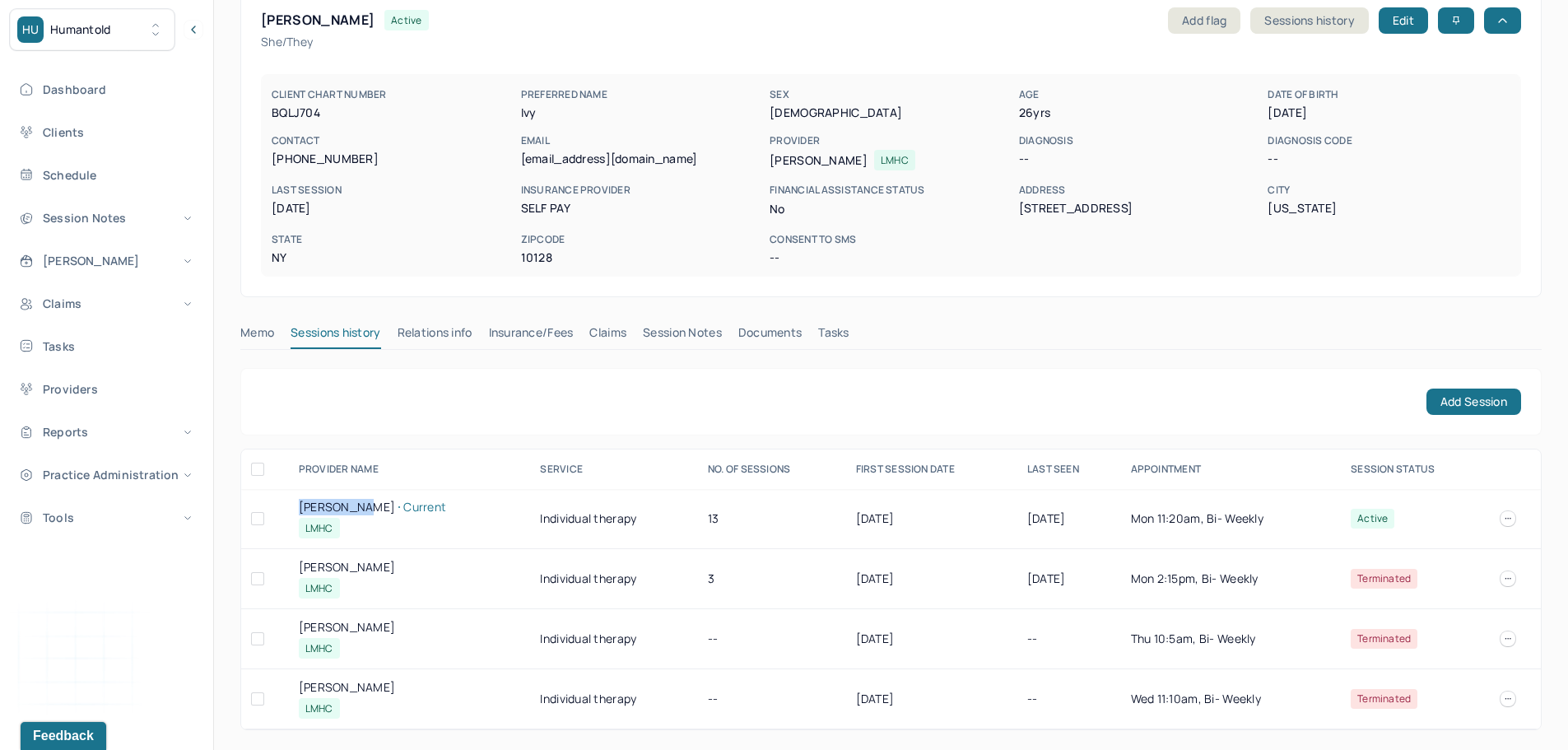 drag, startPoint x: 312, startPoint y: 505, endPoint x: 341, endPoint y: 504, distance: 29.017236 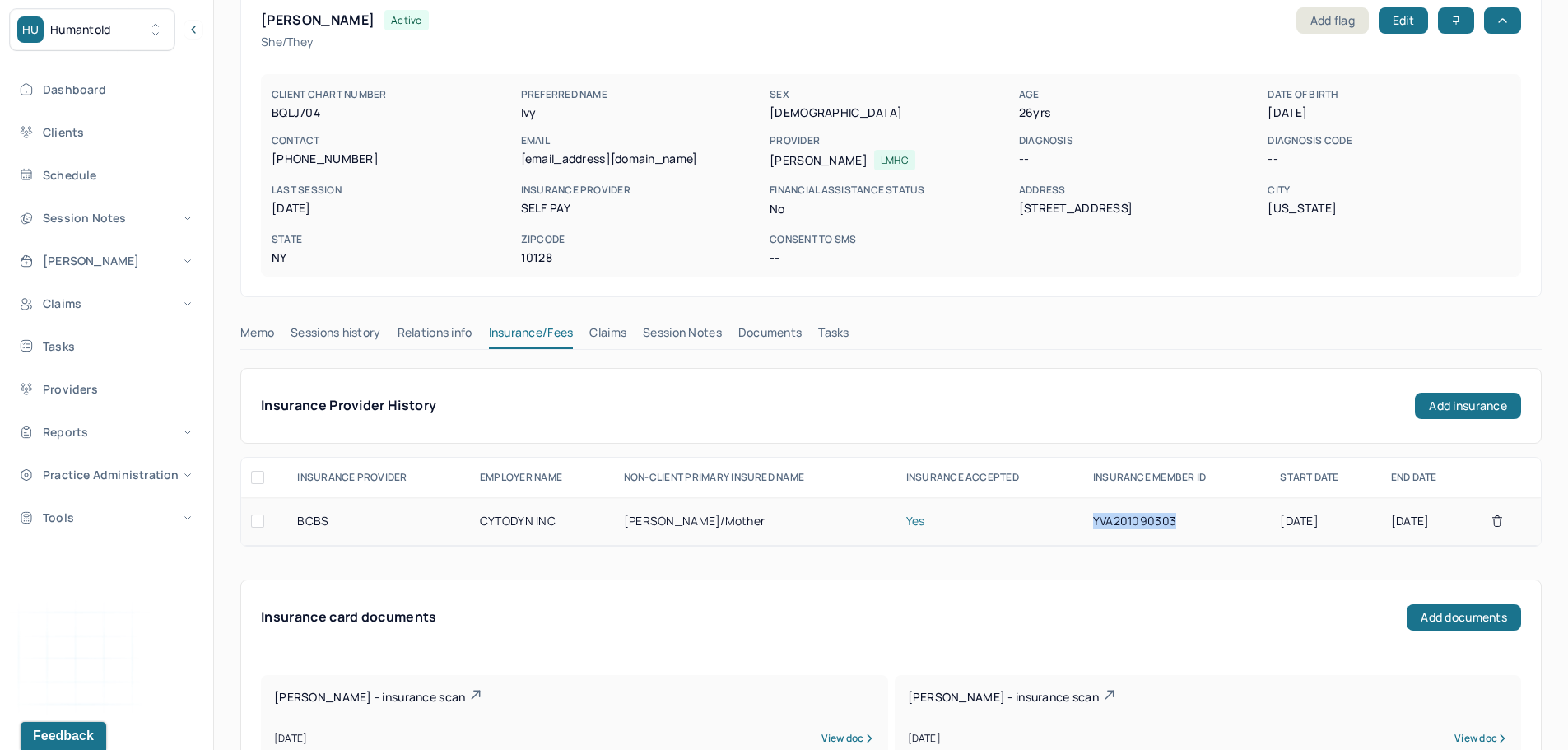 drag, startPoint x: 1178, startPoint y: 522, endPoint x: 1081, endPoint y: 529, distance: 97.25225 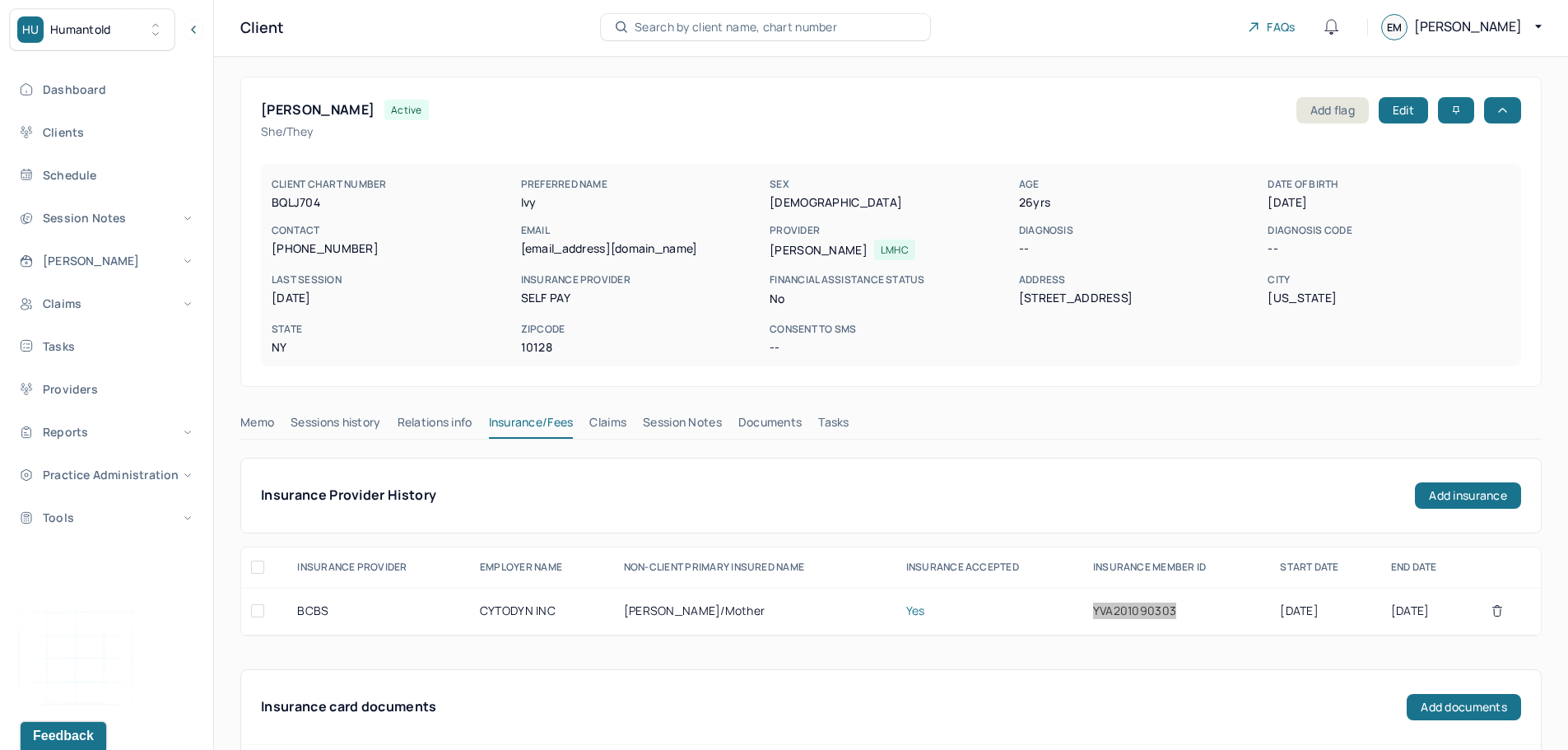 scroll, scrollTop: 0, scrollLeft: 0, axis: both 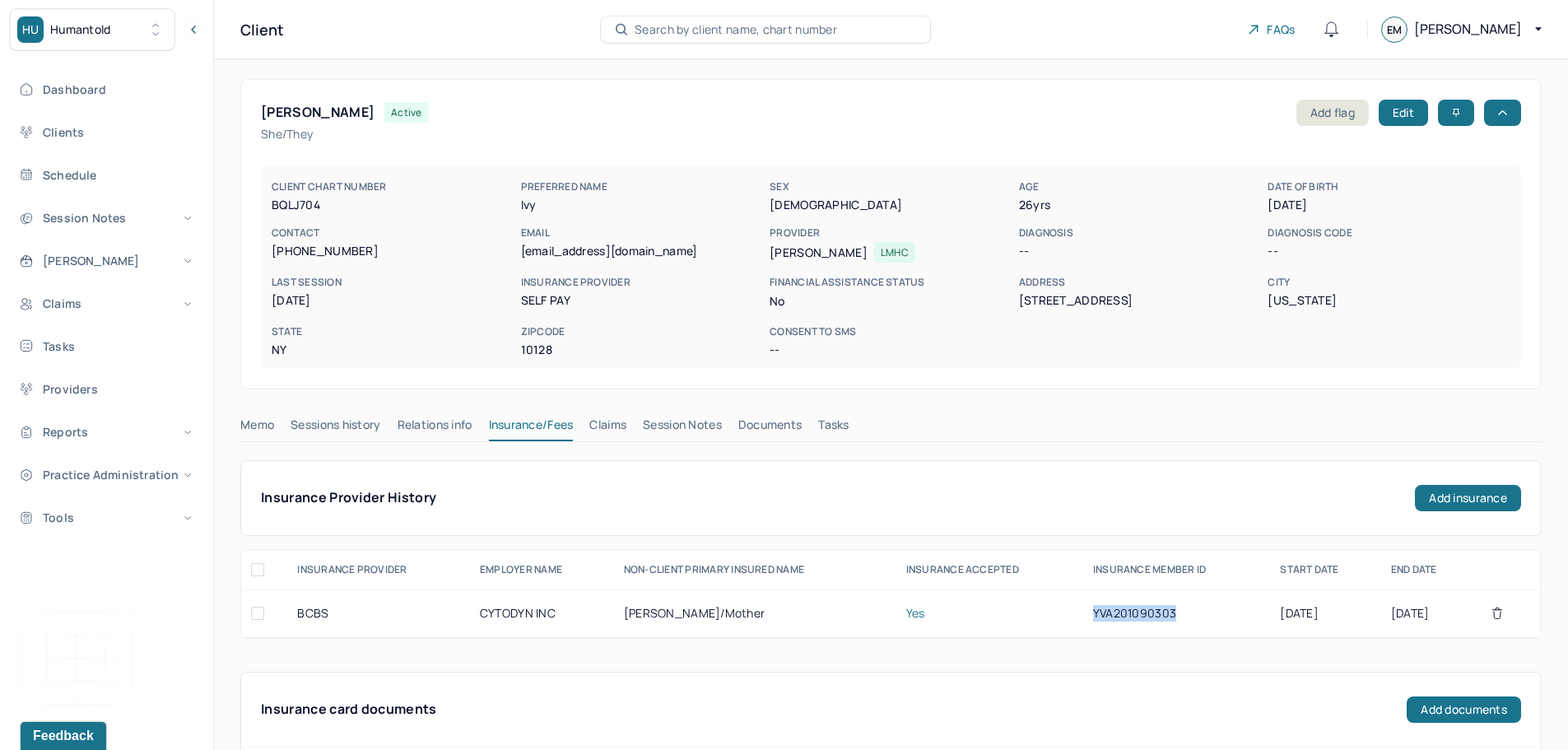 click on "Search by client name, chart number" at bounding box center [736, 30] 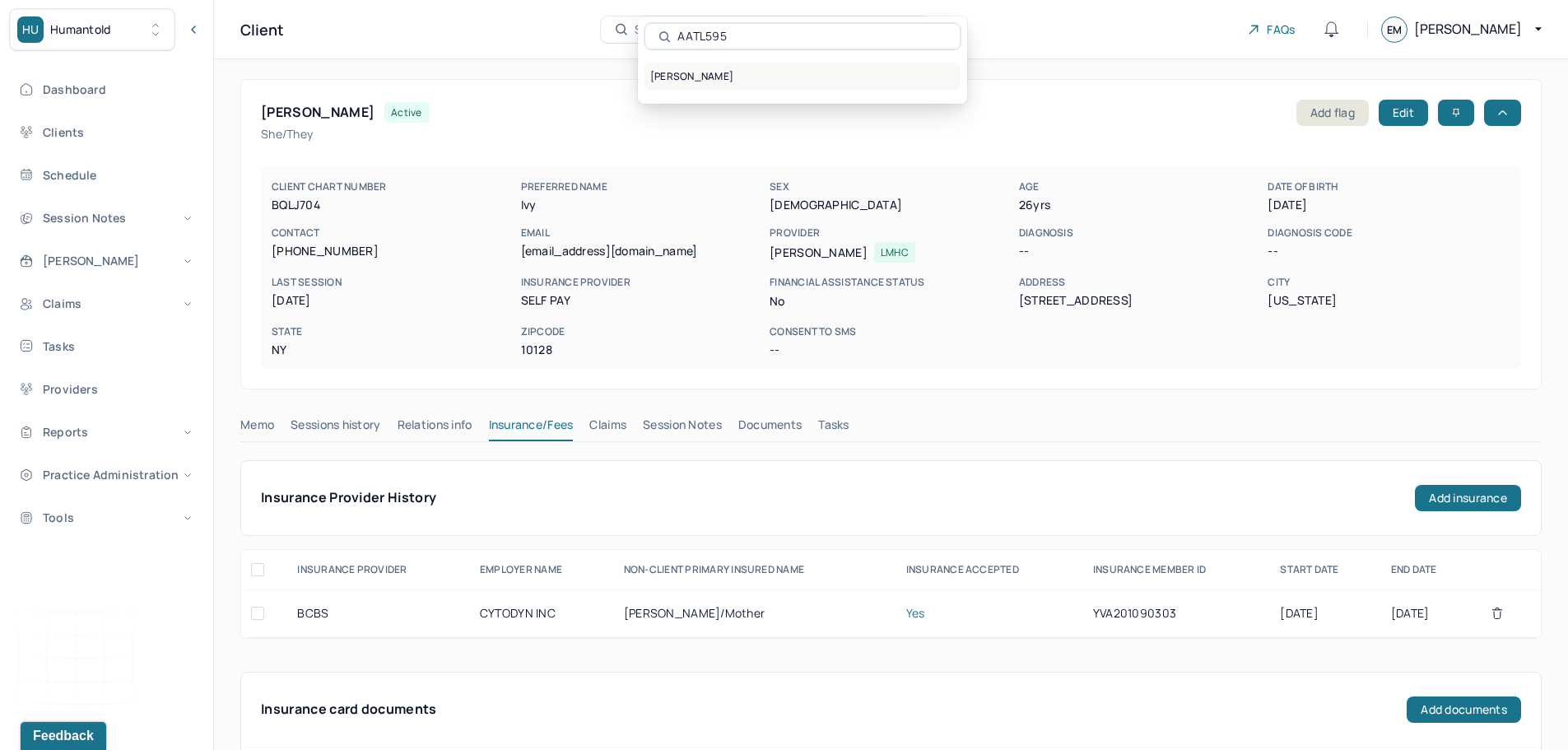 type on "AATL595" 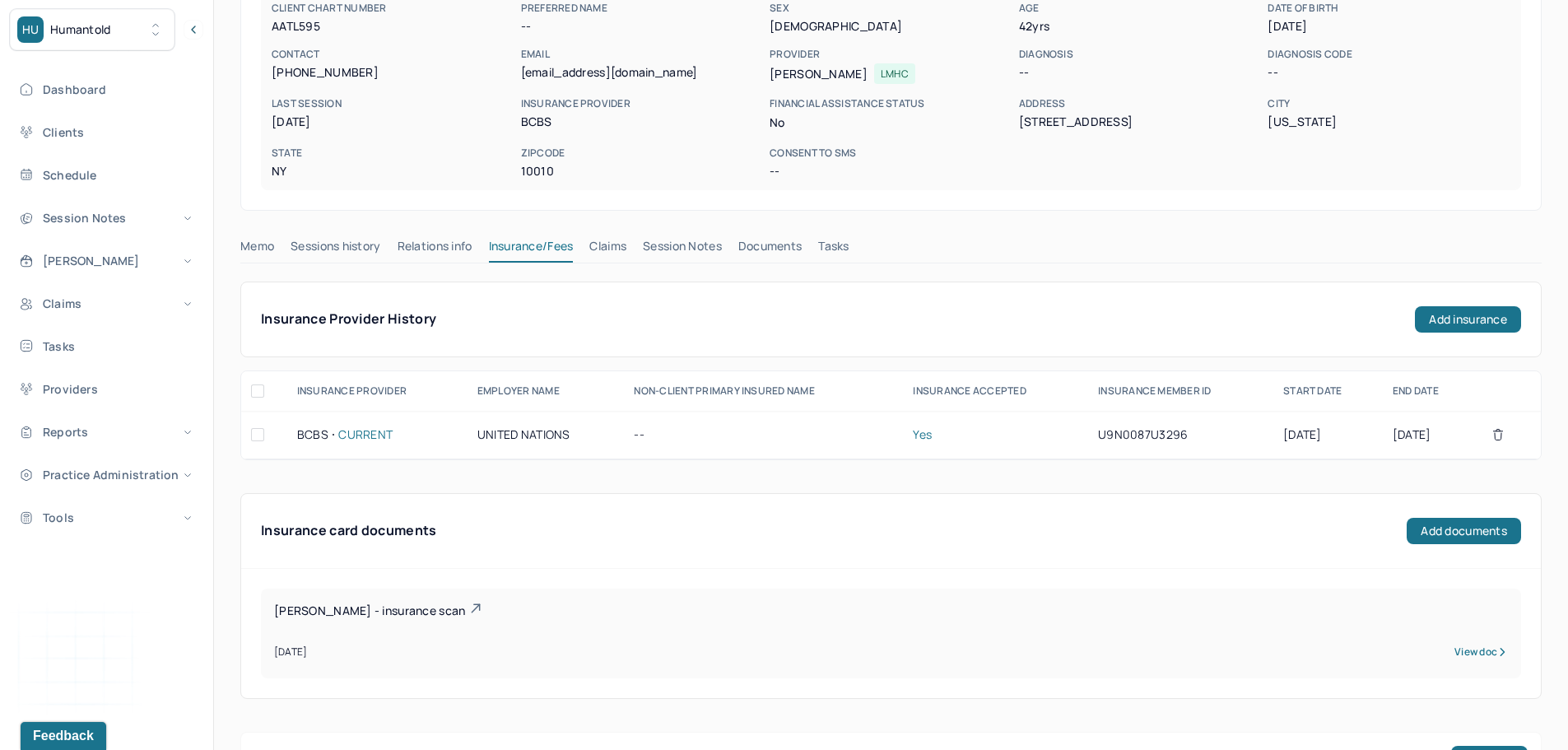 scroll, scrollTop: 412, scrollLeft: 0, axis: vertical 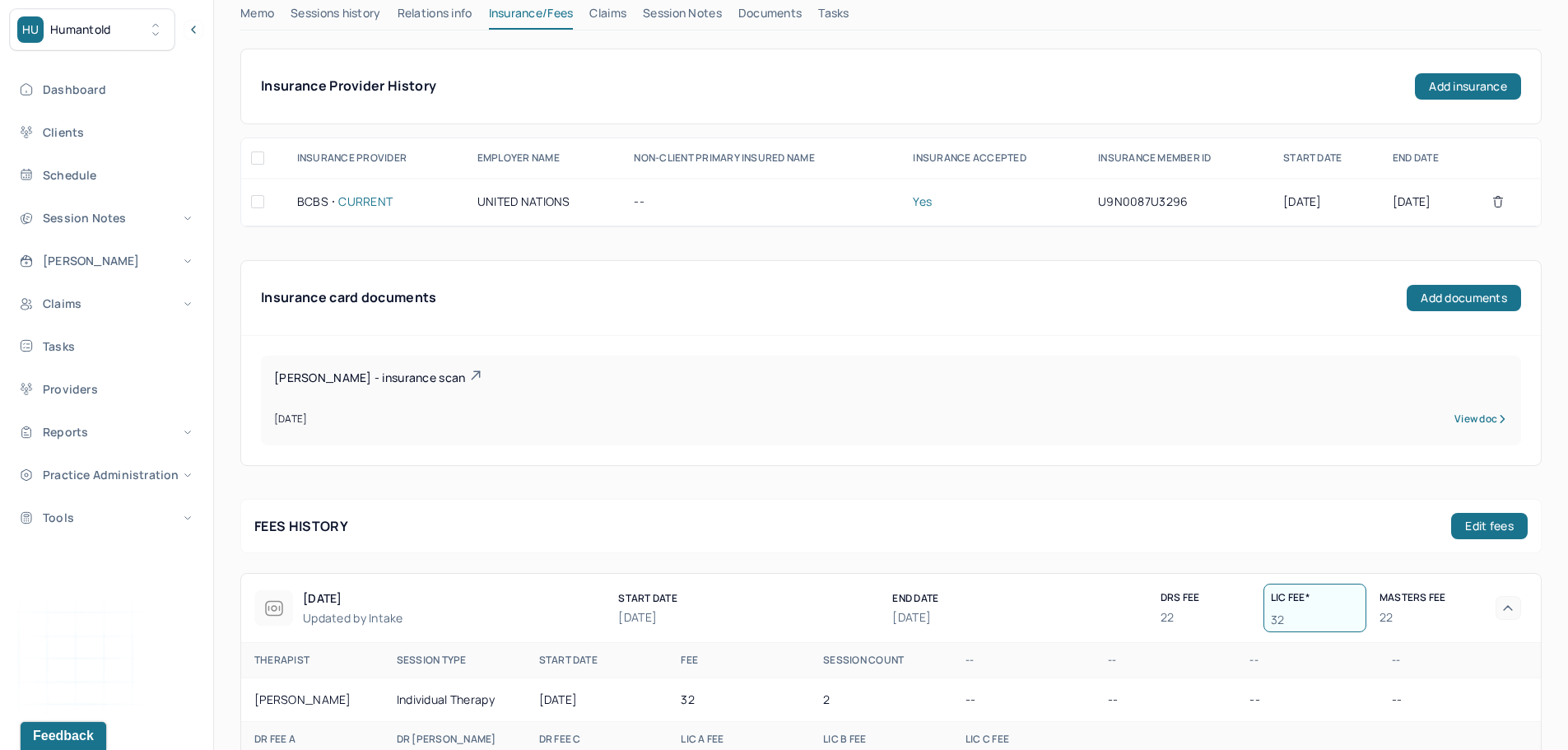 click on "View doc" at bounding box center (1481, 419) 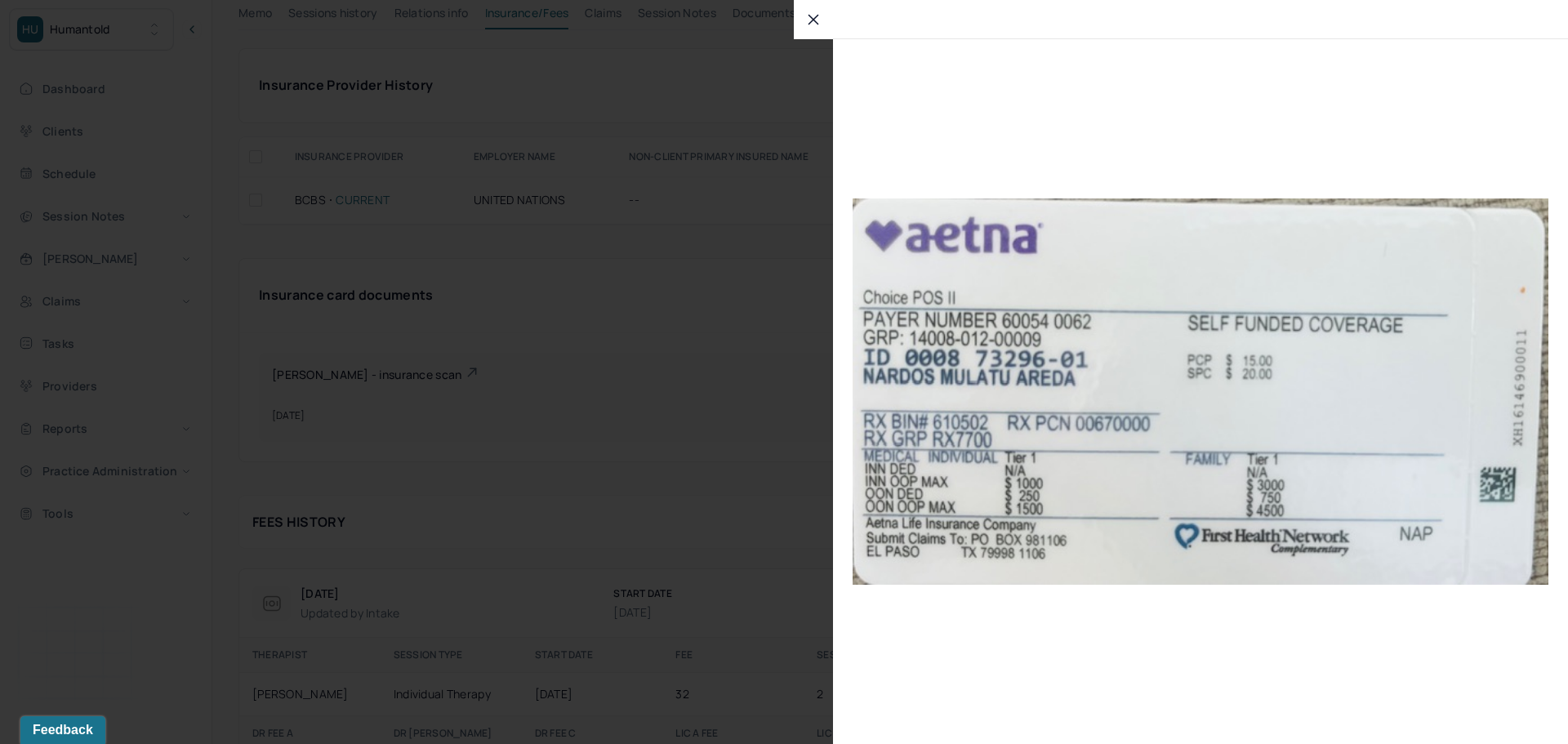 click 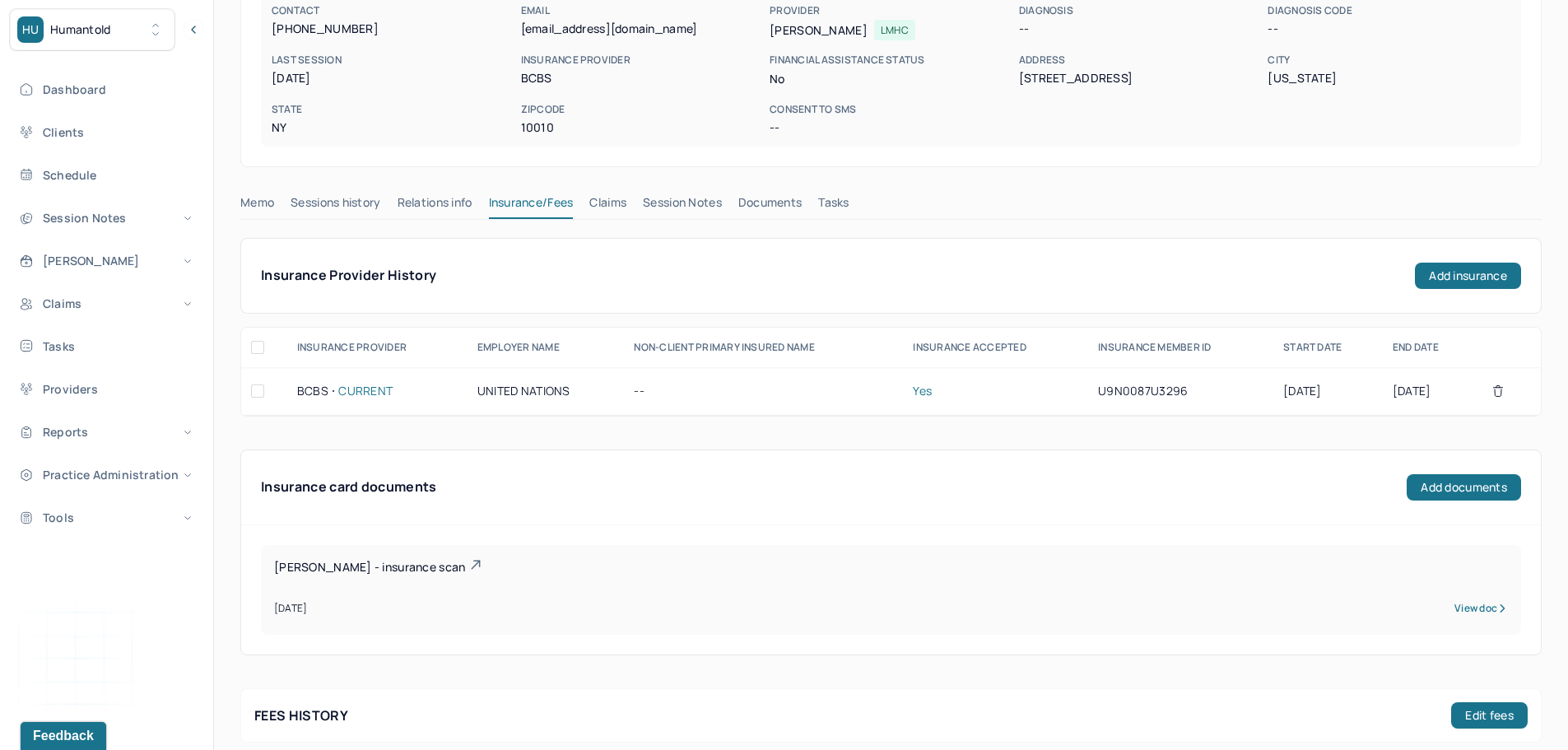 scroll, scrollTop: 0, scrollLeft: 0, axis: both 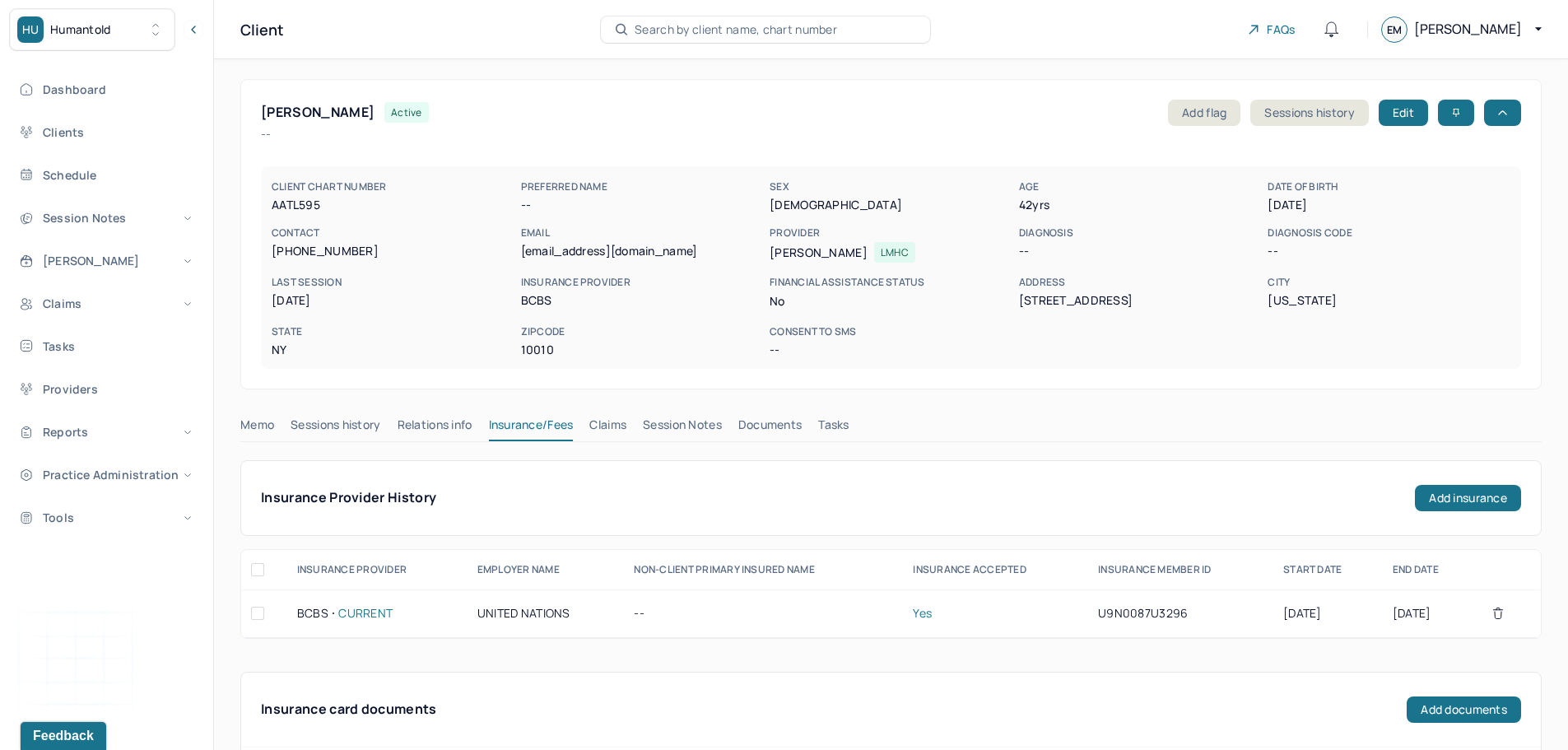 click on "Search by client name, chart number" at bounding box center [736, 30] 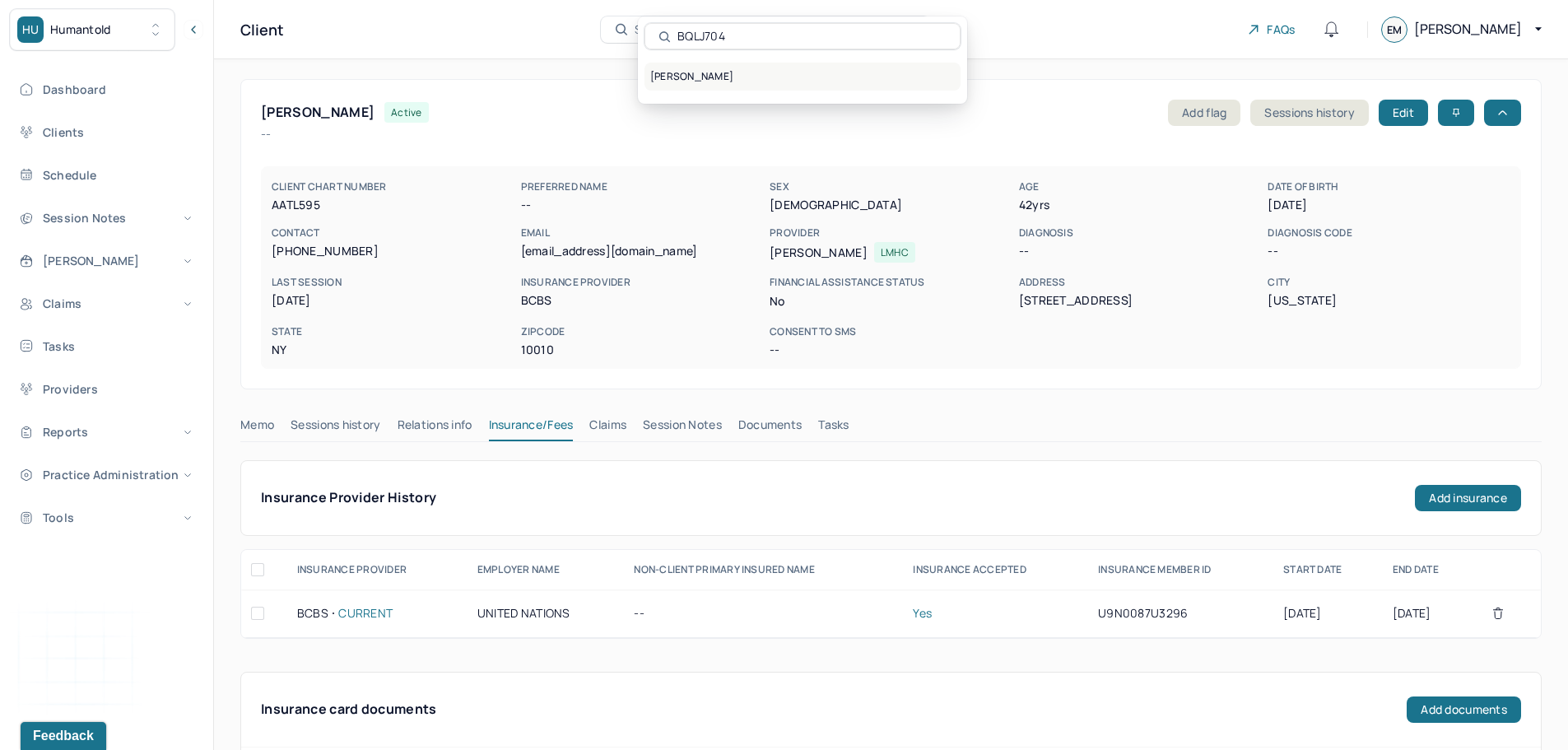 type on "BQLJ704" 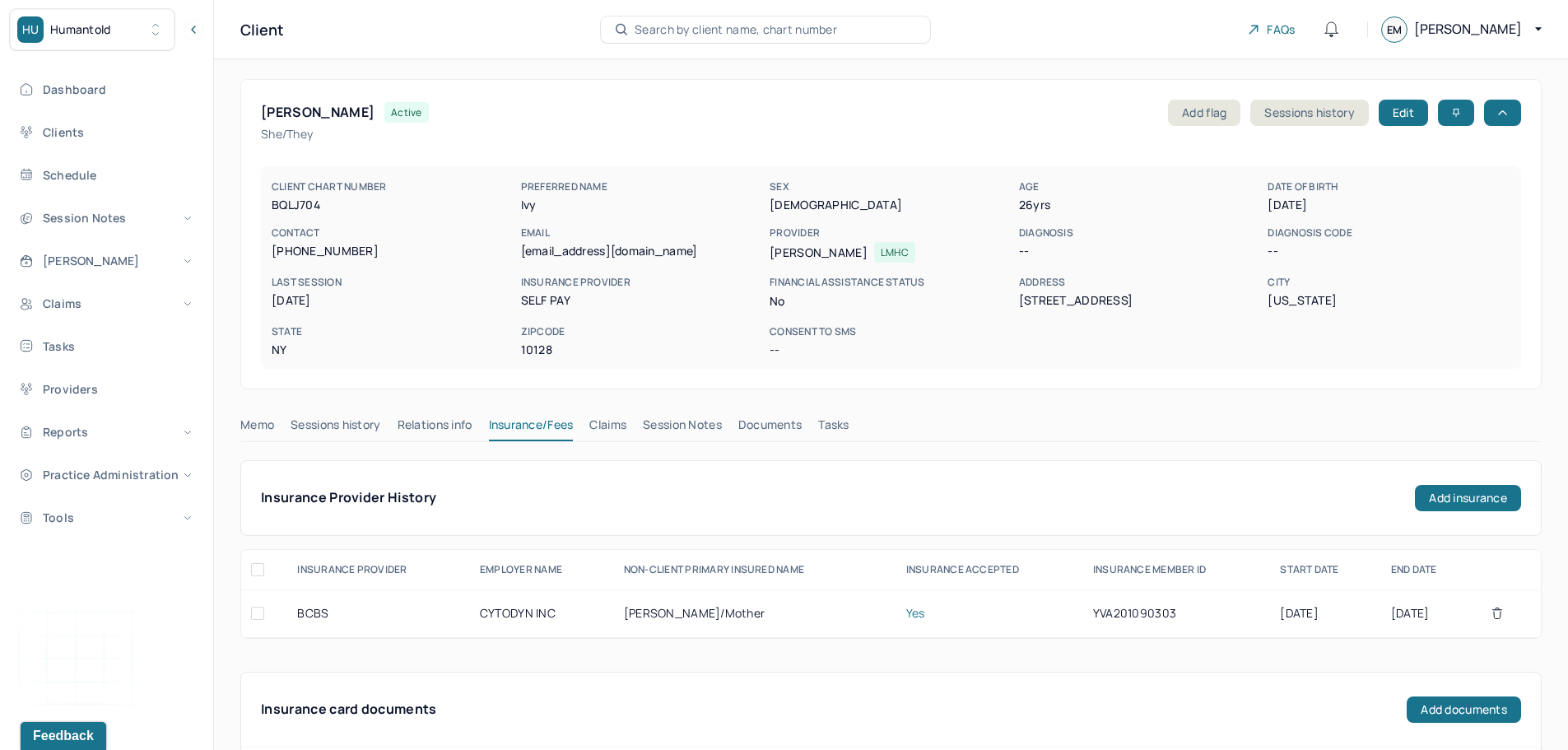 click on "Claims" at bounding box center (607, 428) 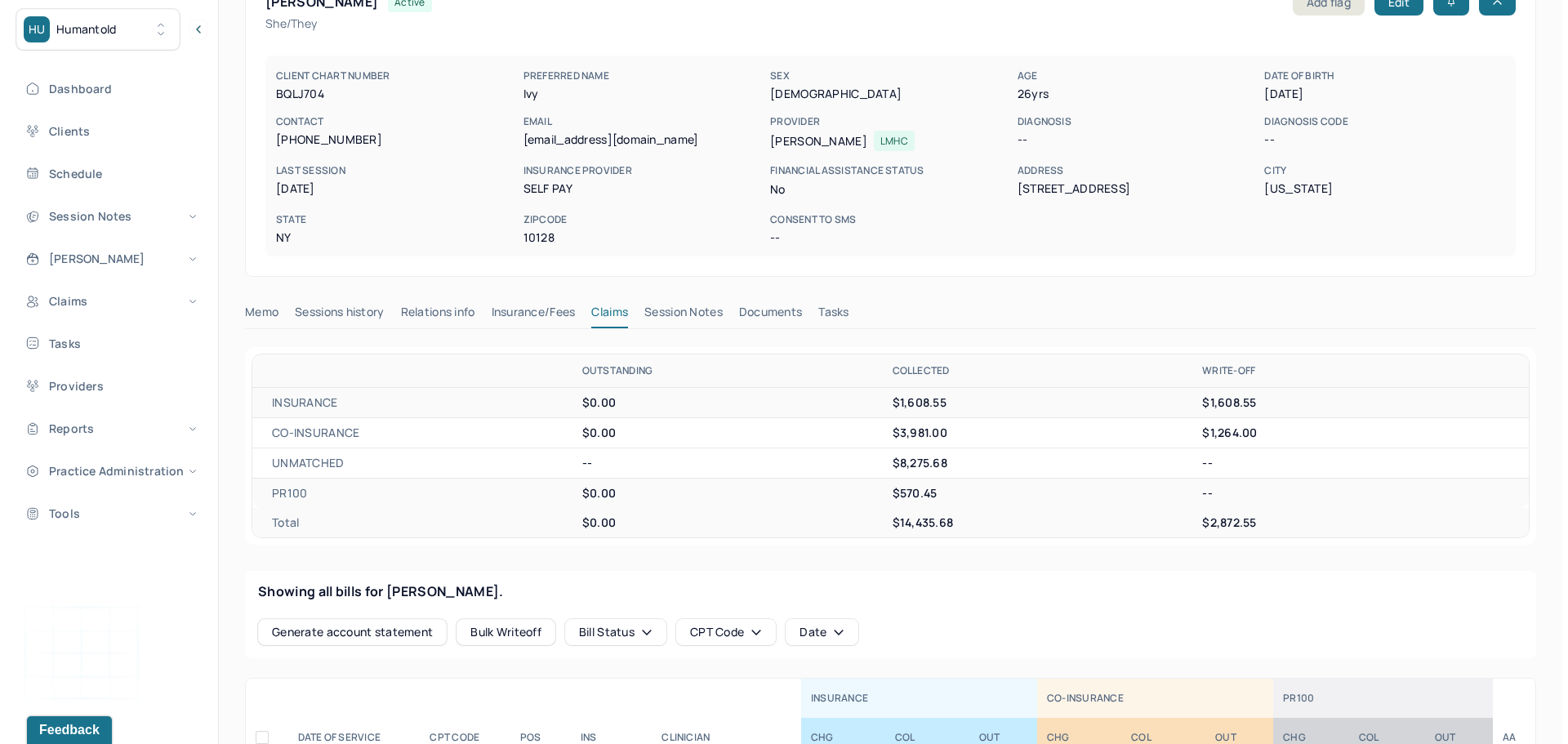 scroll, scrollTop: 0, scrollLeft: 0, axis: both 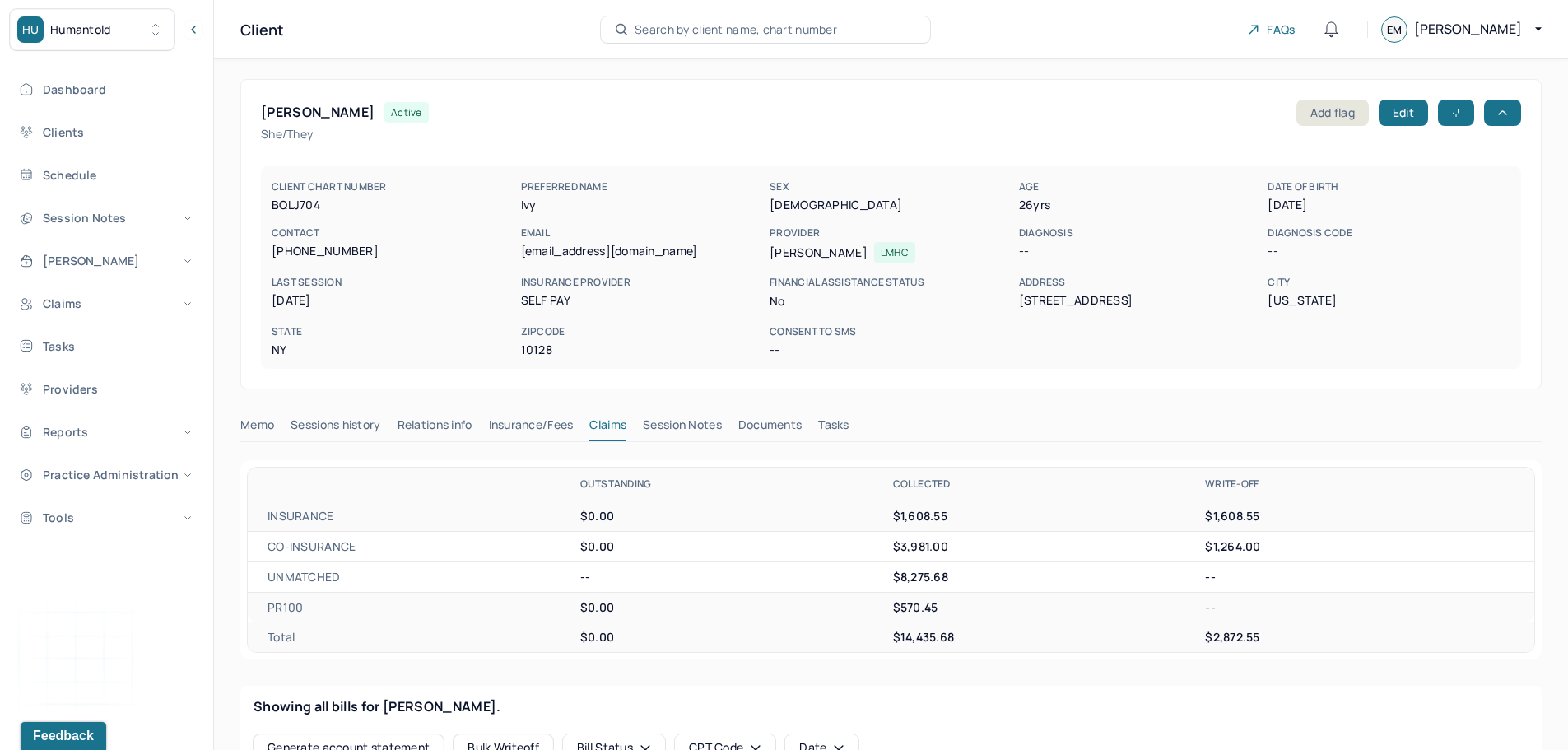 click on "Search by client name, chart number" at bounding box center [736, 30] 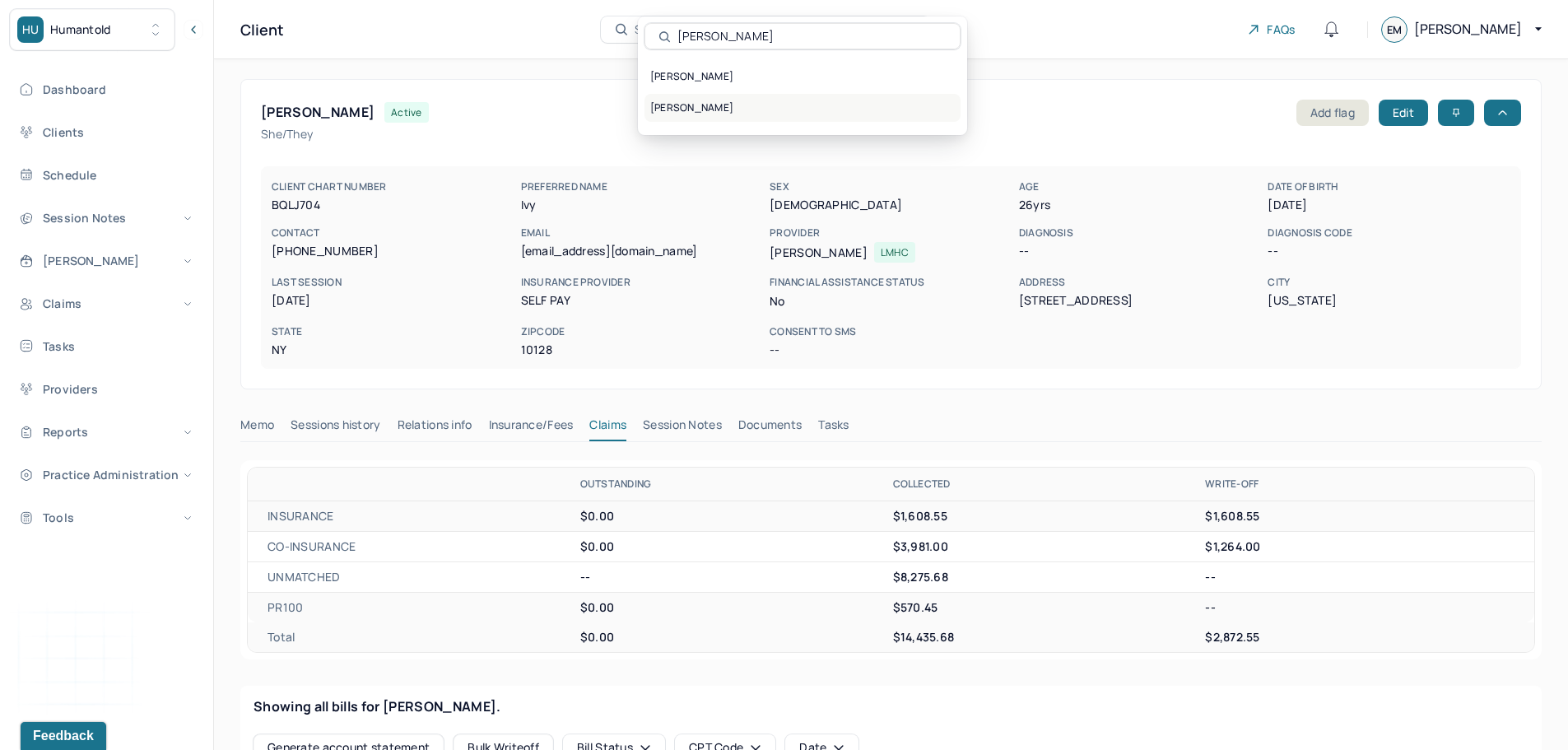 type on "SENTER" 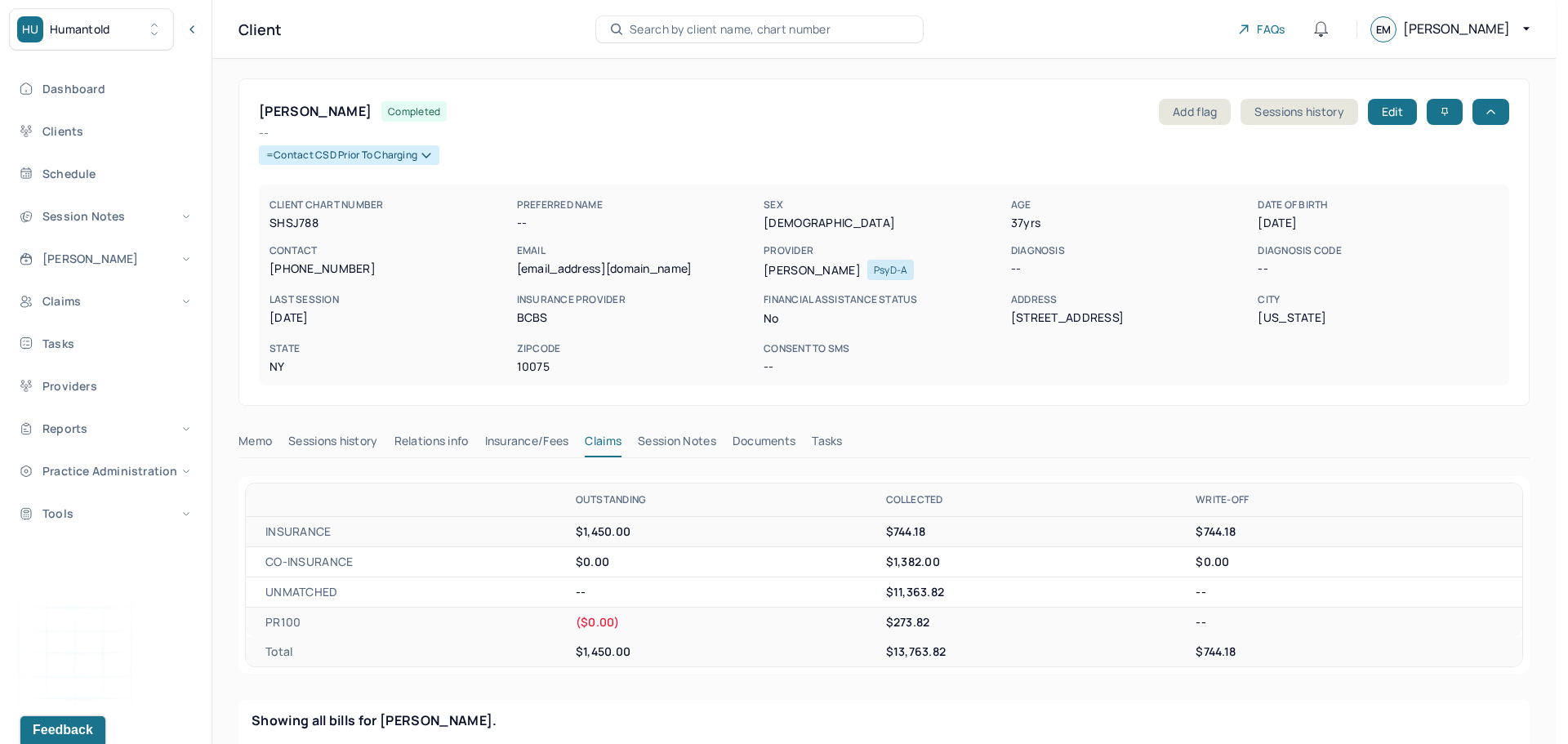 click on "HU Humantold" at bounding box center (91, 29) 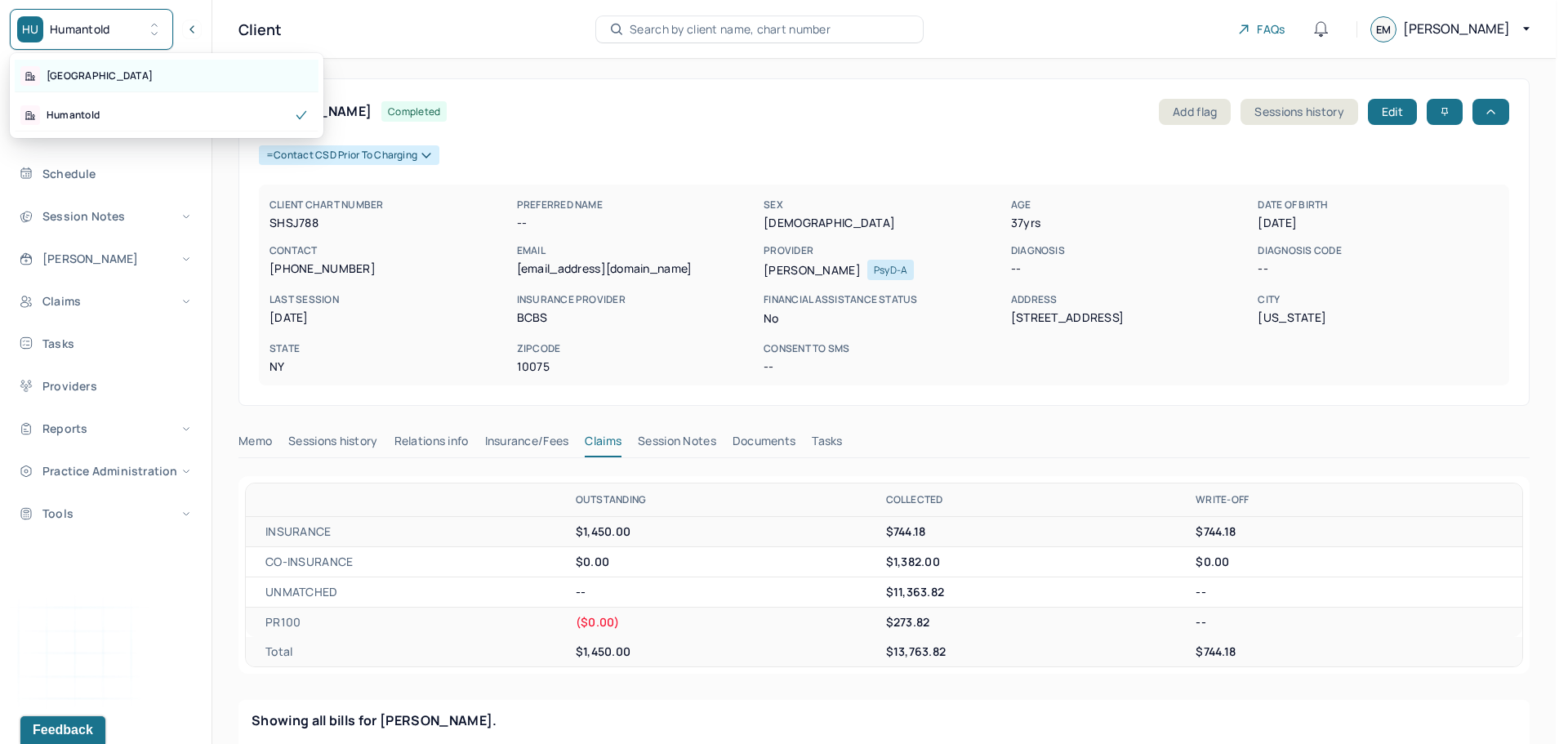 click on "Park Hill" at bounding box center [167, 76] 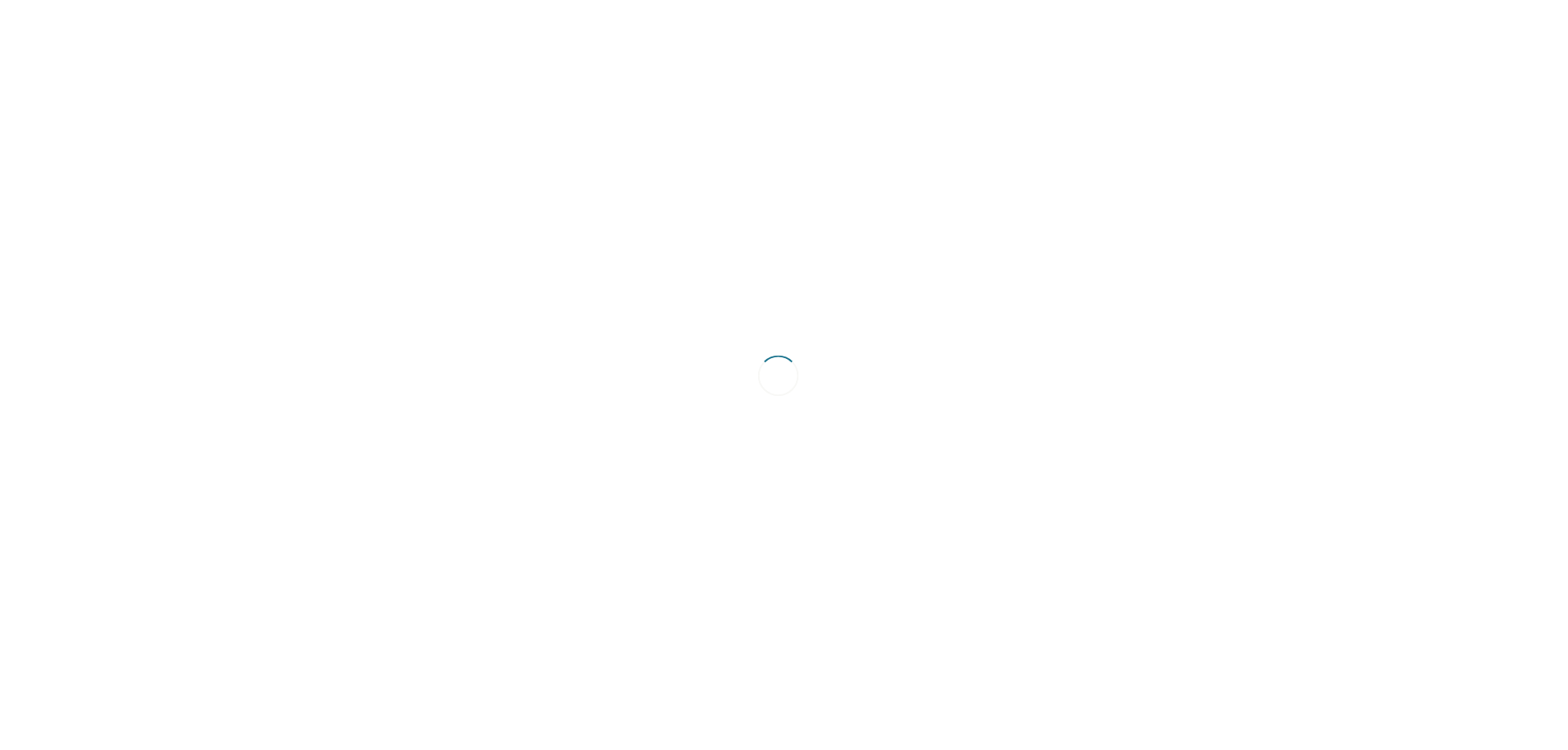 scroll, scrollTop: 0, scrollLeft: 0, axis: both 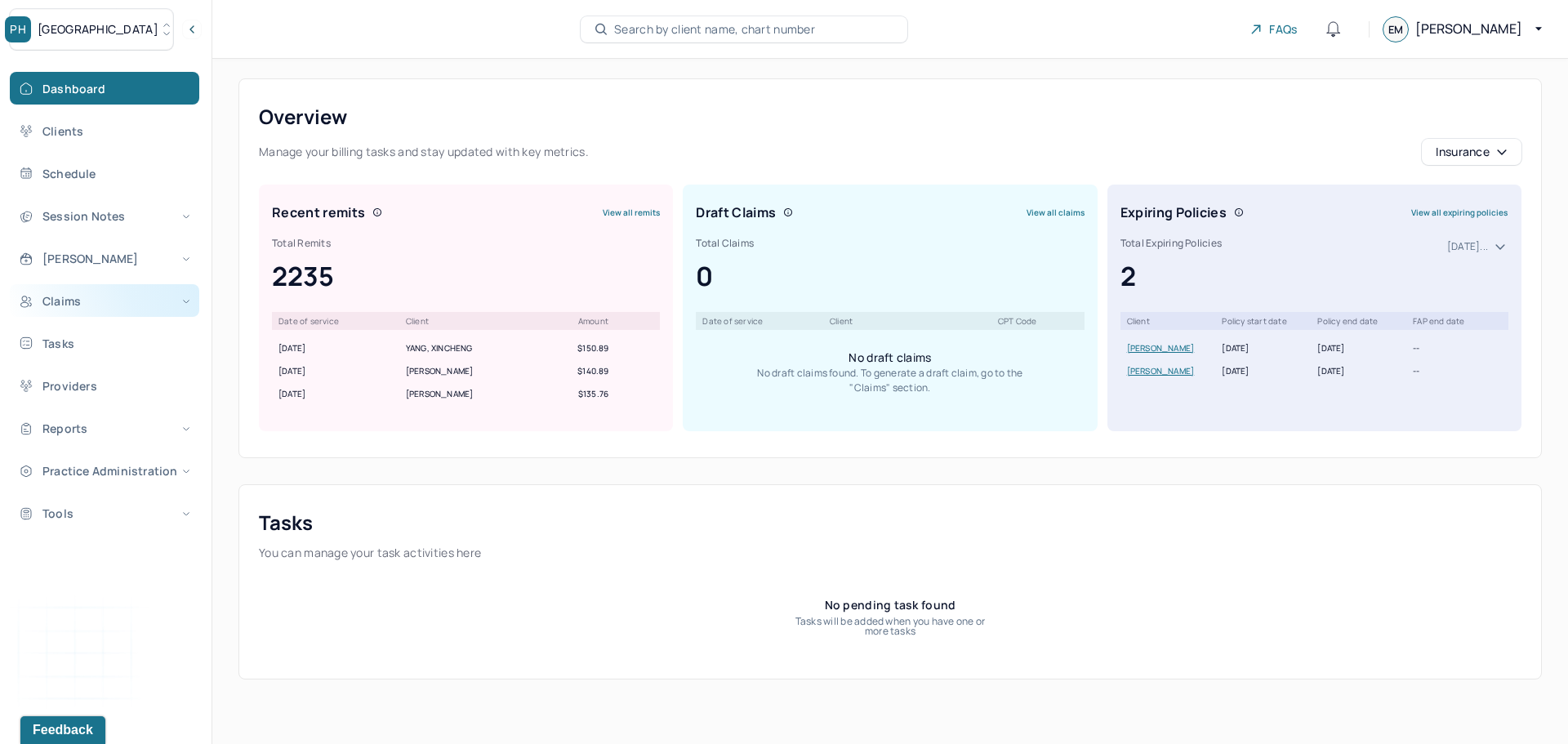 click on "Claims" at bounding box center [105, 301] 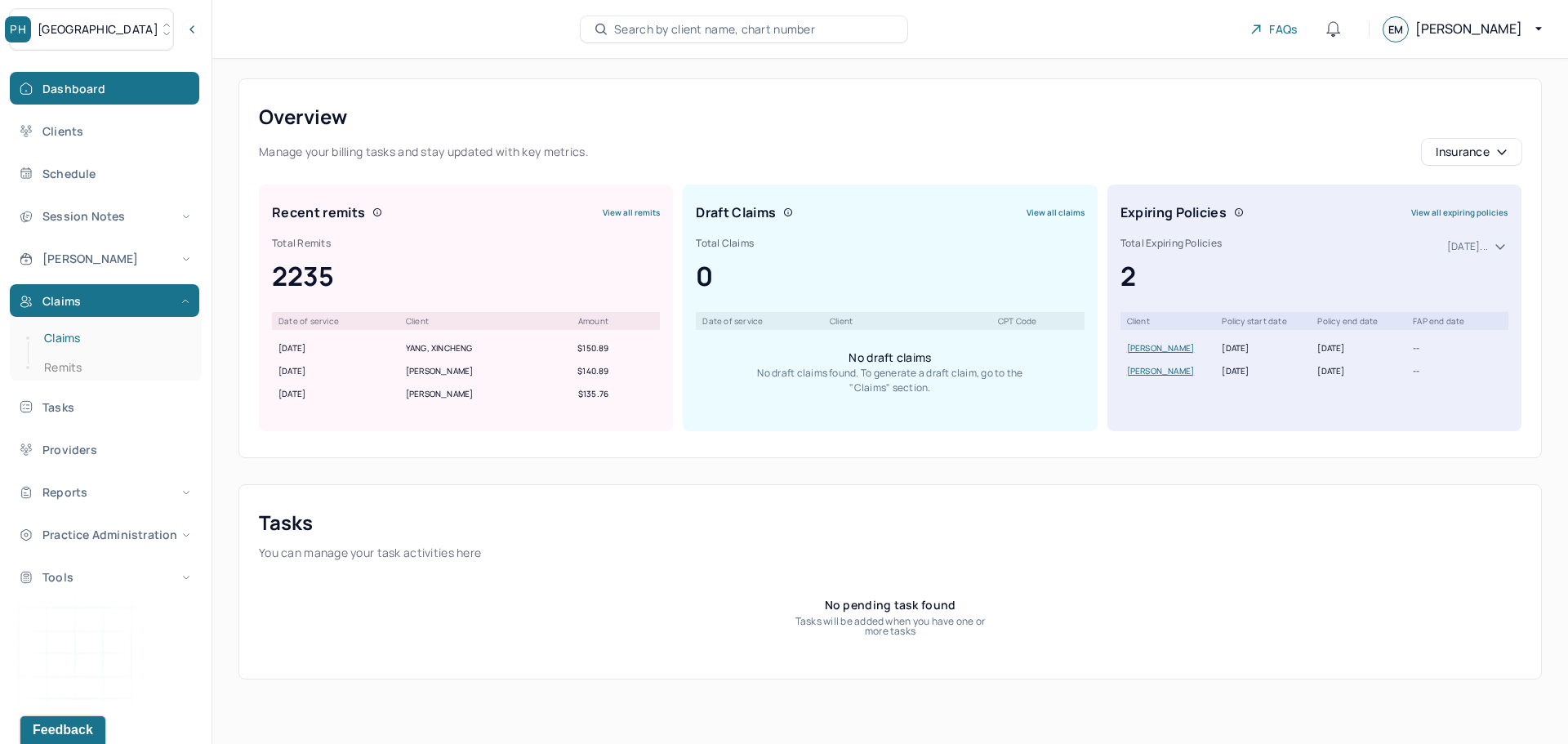 click on "Claims" at bounding box center [114, 338] 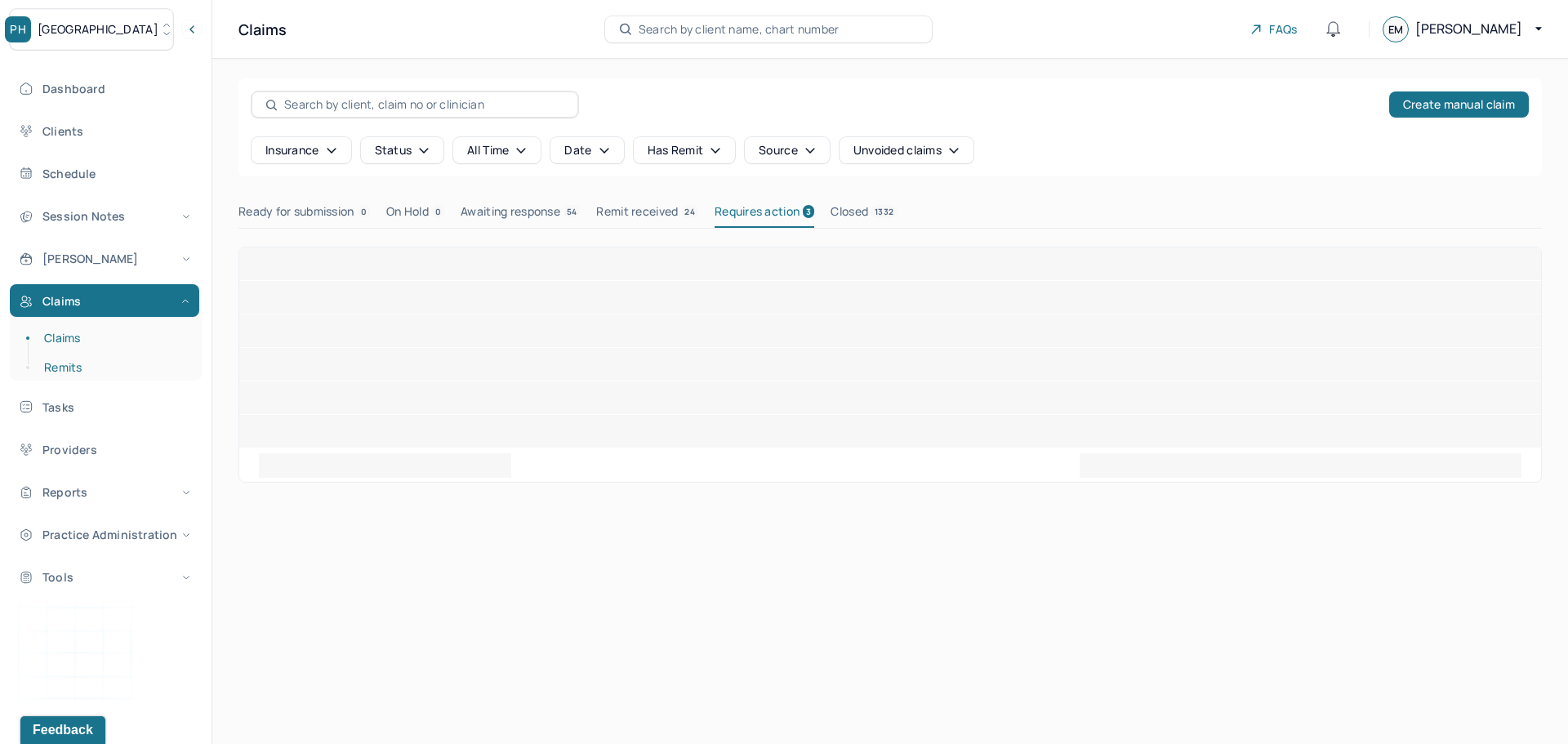 click on "Remits" at bounding box center (114, 368) 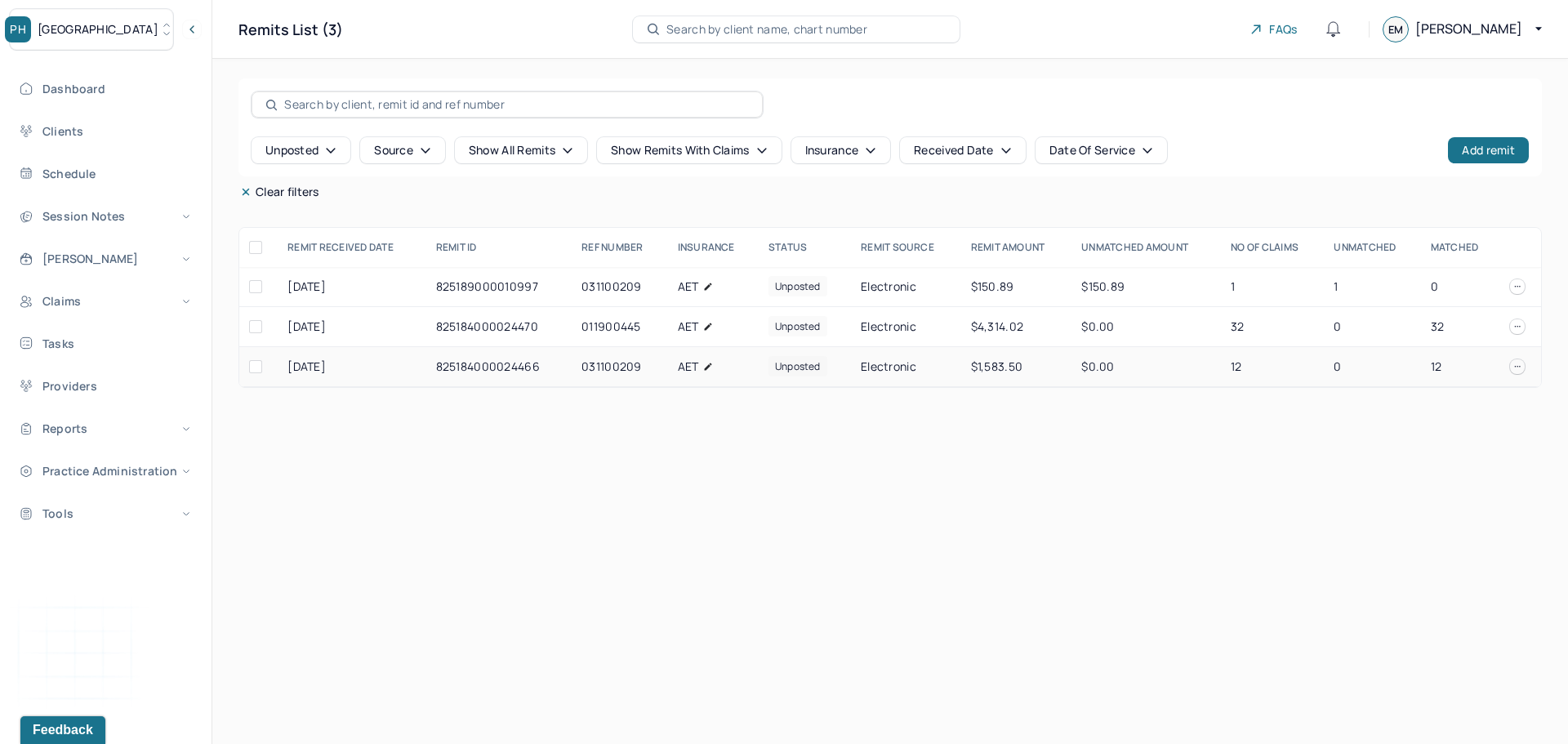 click on "825184000024466" at bounding box center [499, 367] 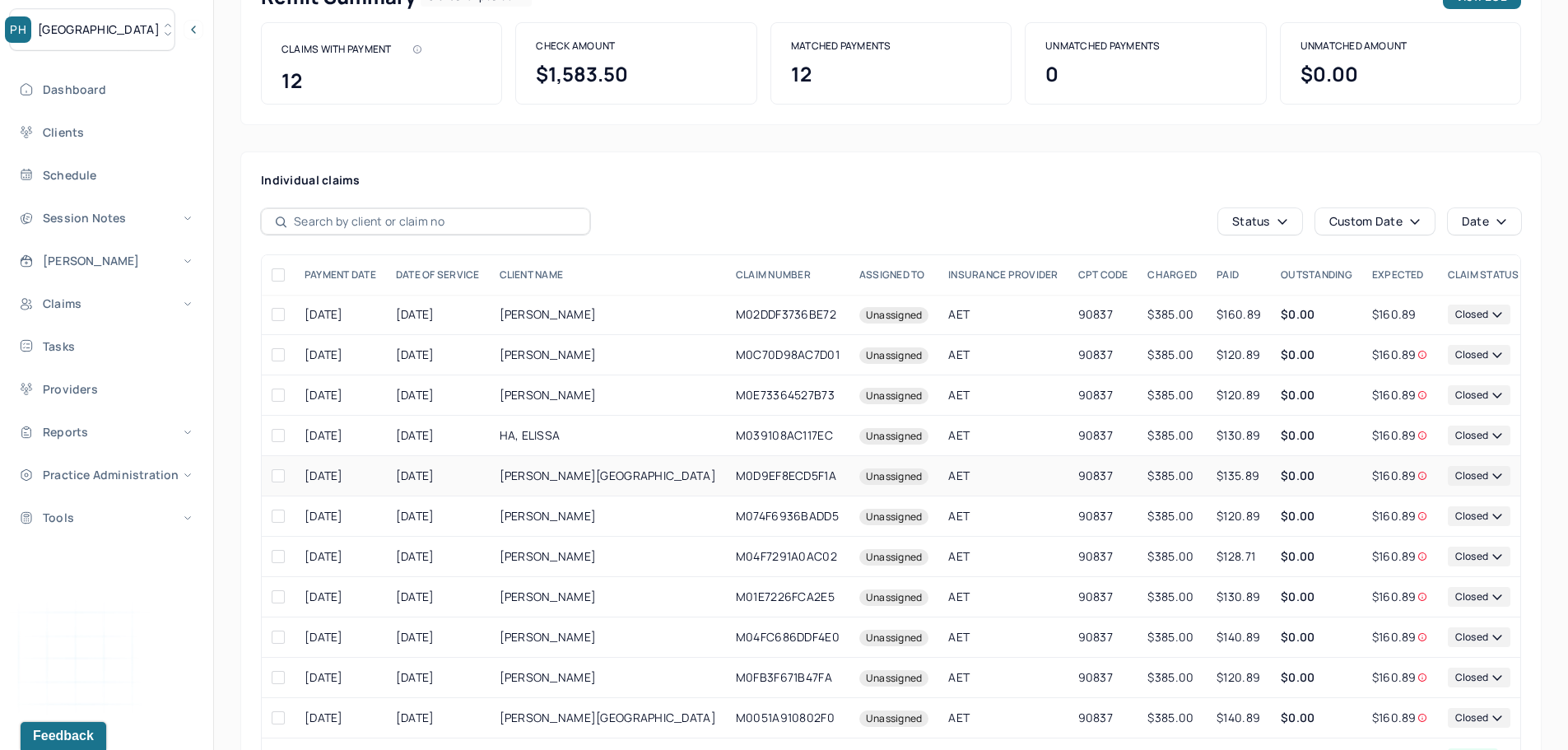 scroll, scrollTop: 226, scrollLeft: 0, axis: vertical 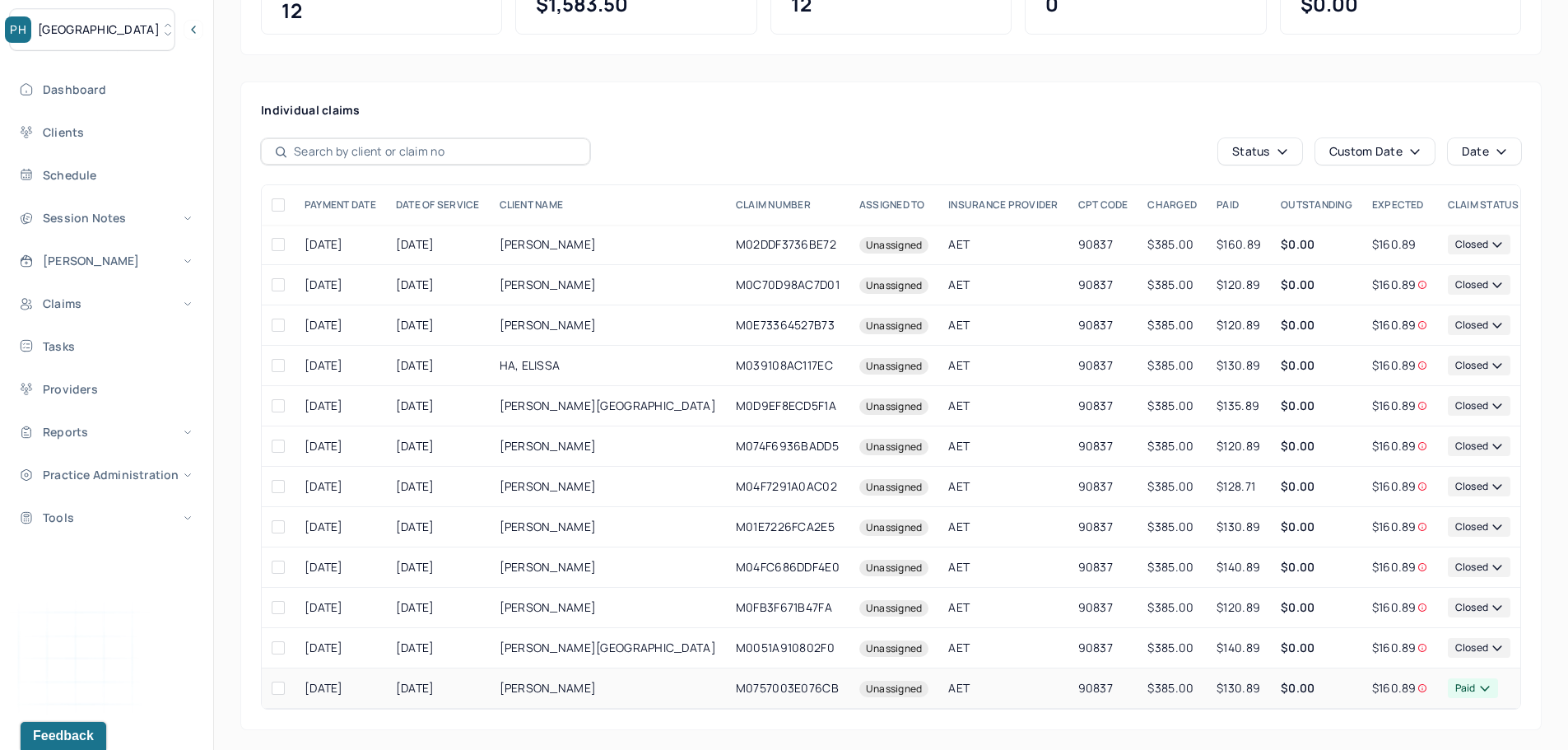 click on "GONZALEZ, ELLIE" at bounding box center [607, 688] 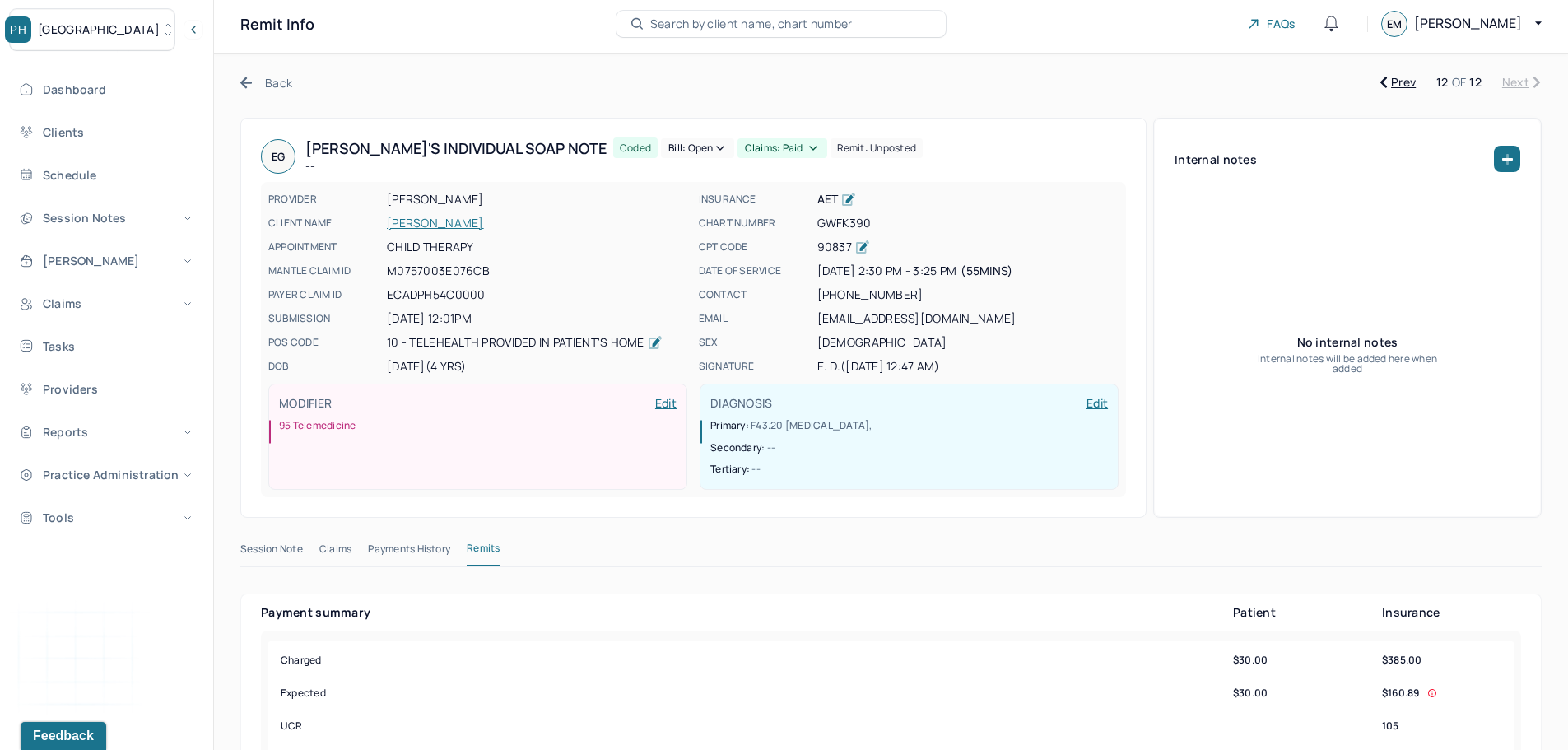 scroll, scrollTop: 0, scrollLeft: 0, axis: both 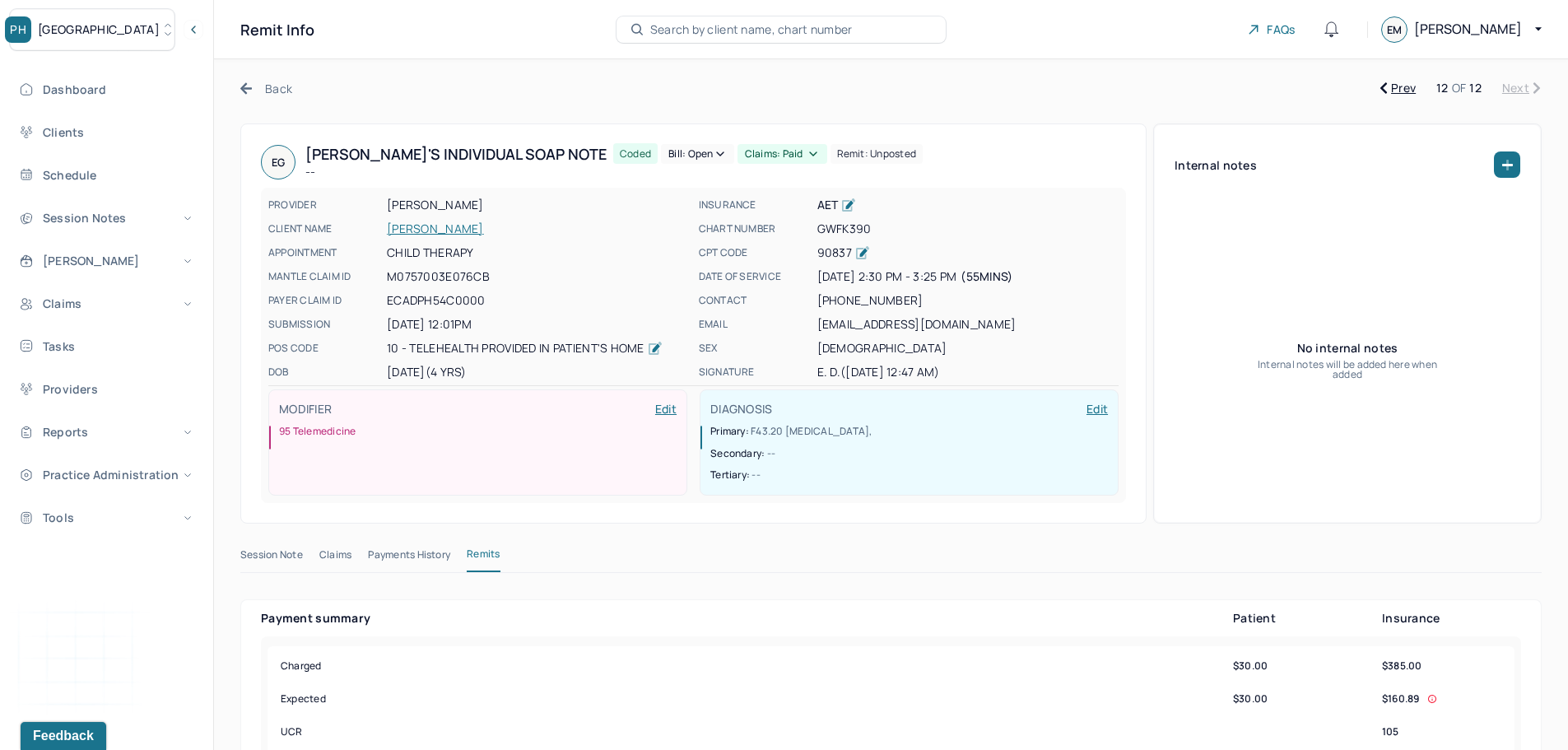 click on "GONZALEZ, ELLIE" at bounding box center [537, 229] 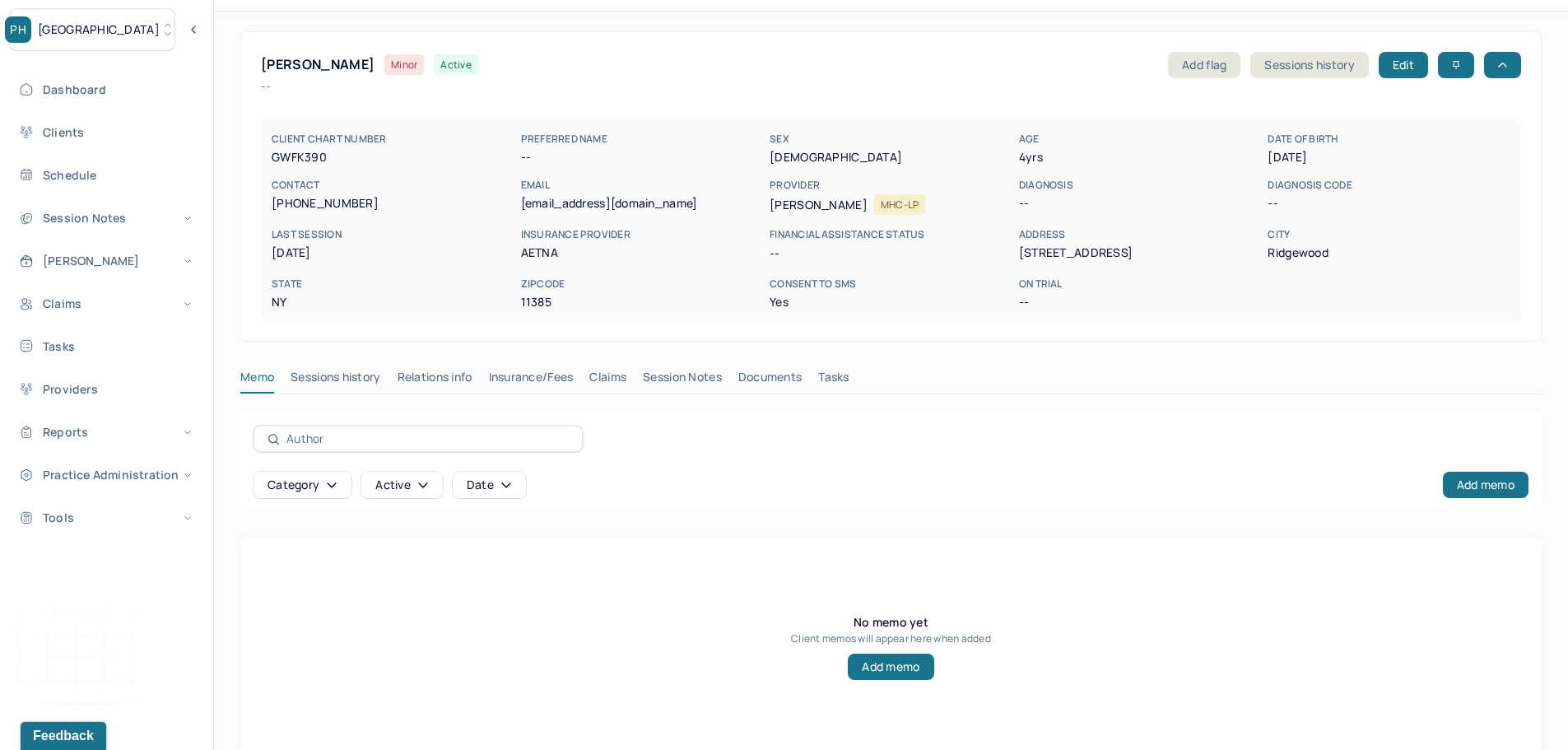 scroll, scrollTop: 74, scrollLeft: 0, axis: vertical 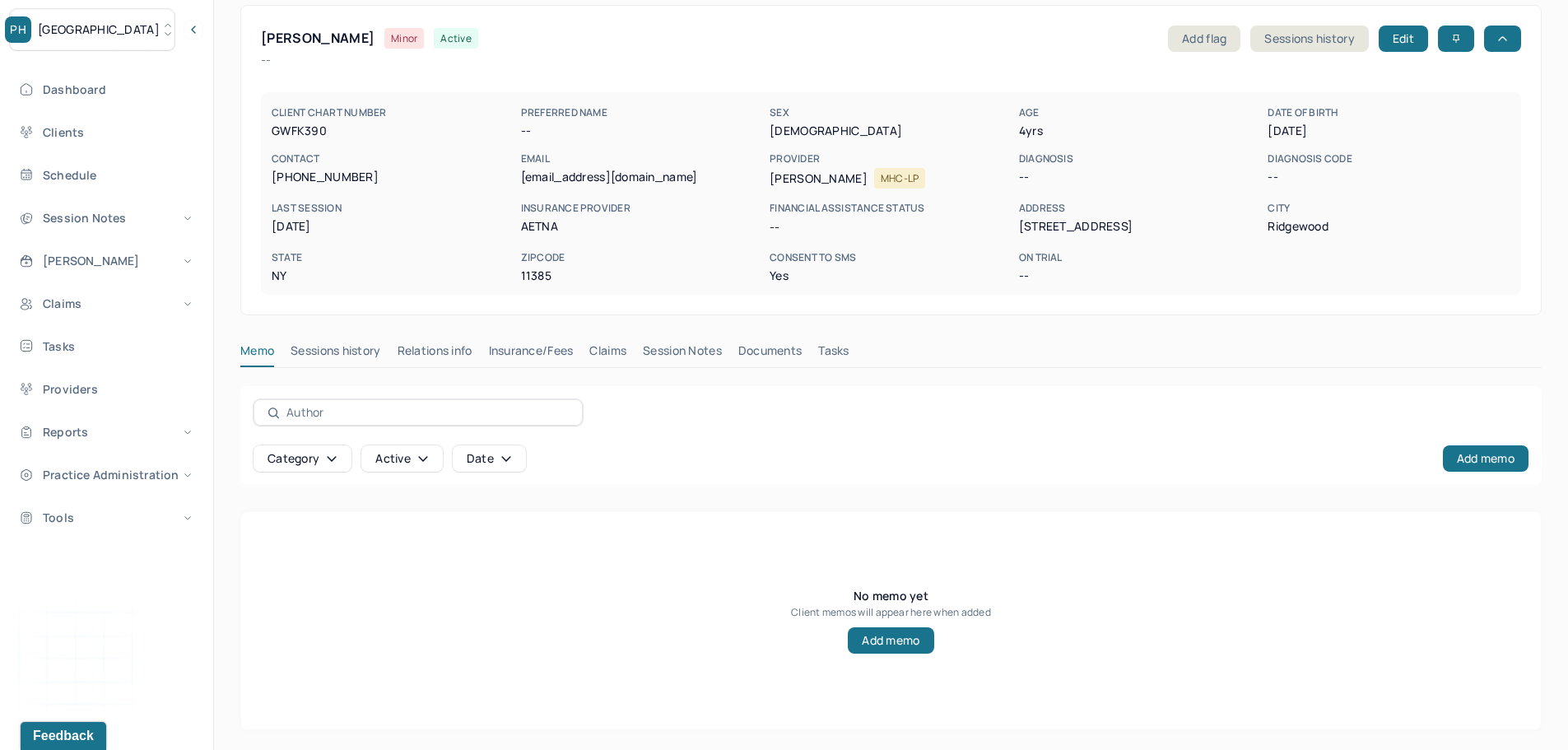 click on "Claims" at bounding box center (607, 354) 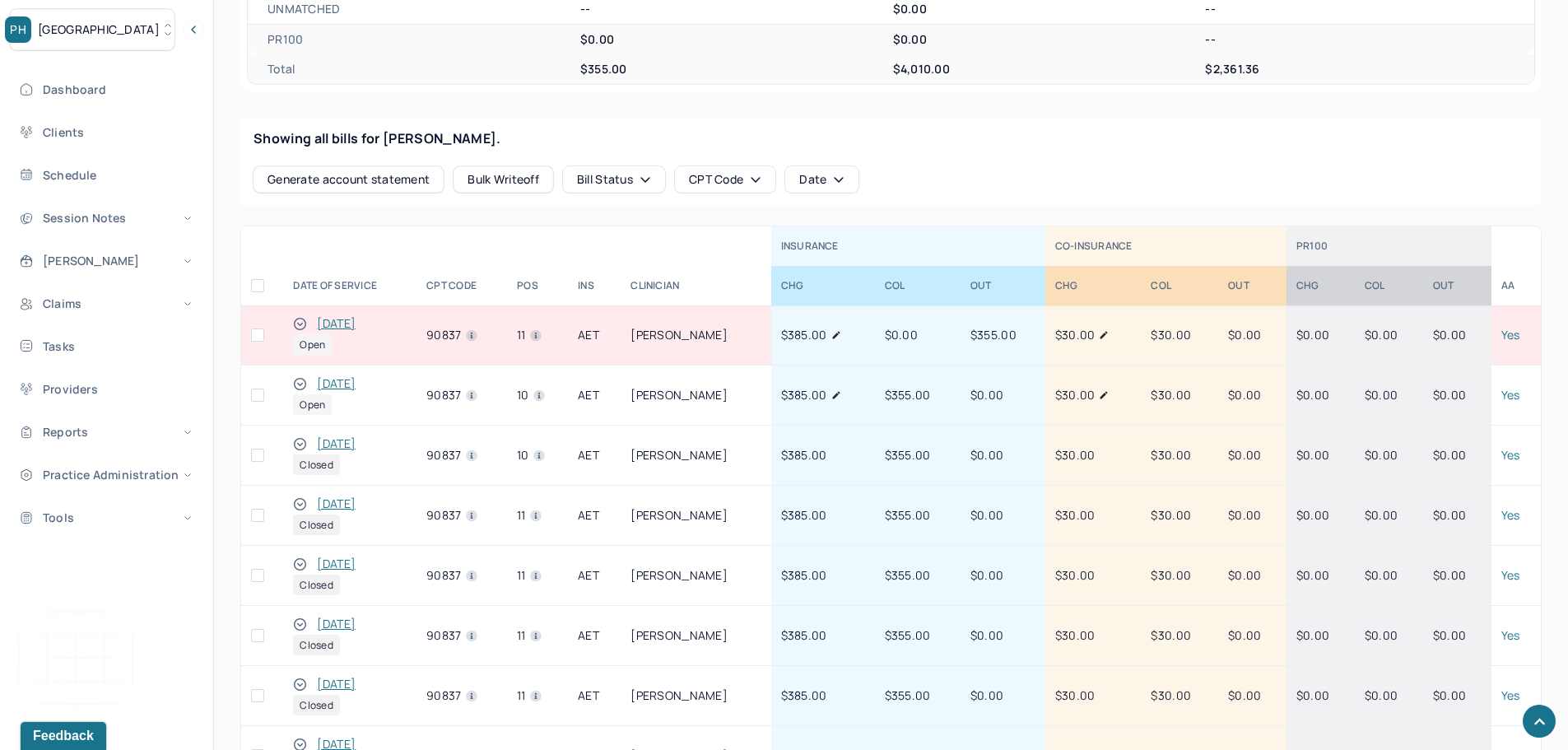 scroll, scrollTop: 603, scrollLeft: 0, axis: vertical 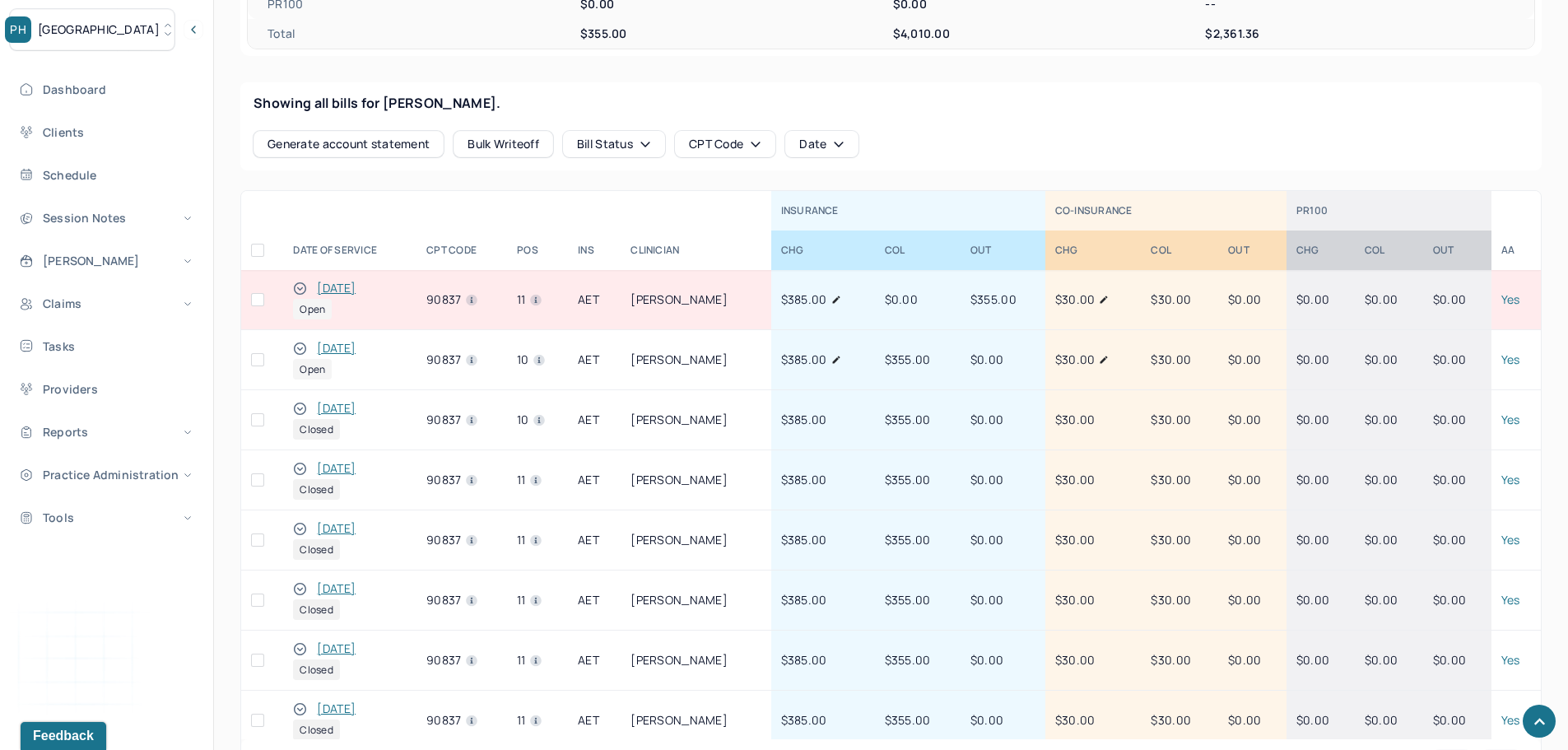 click 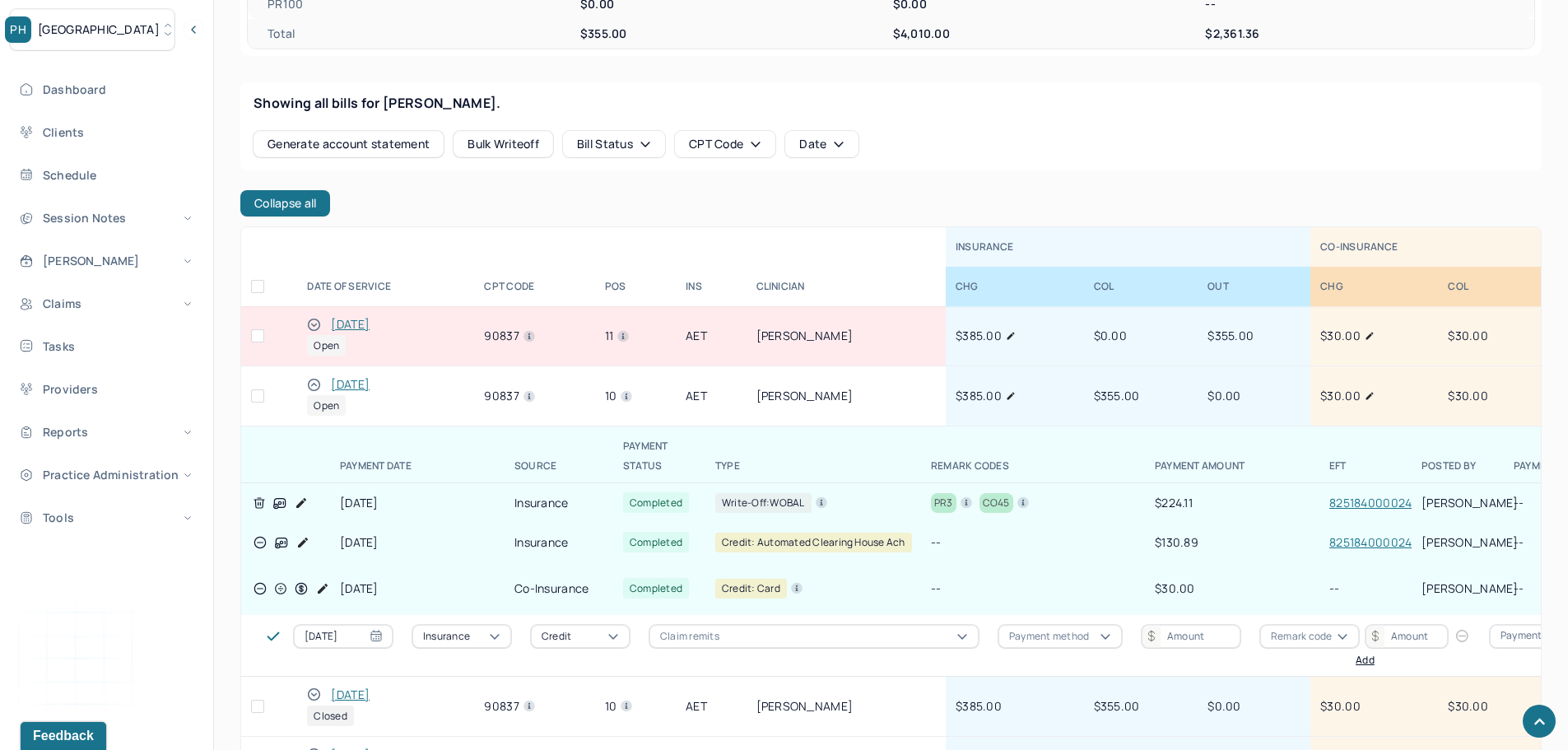 click 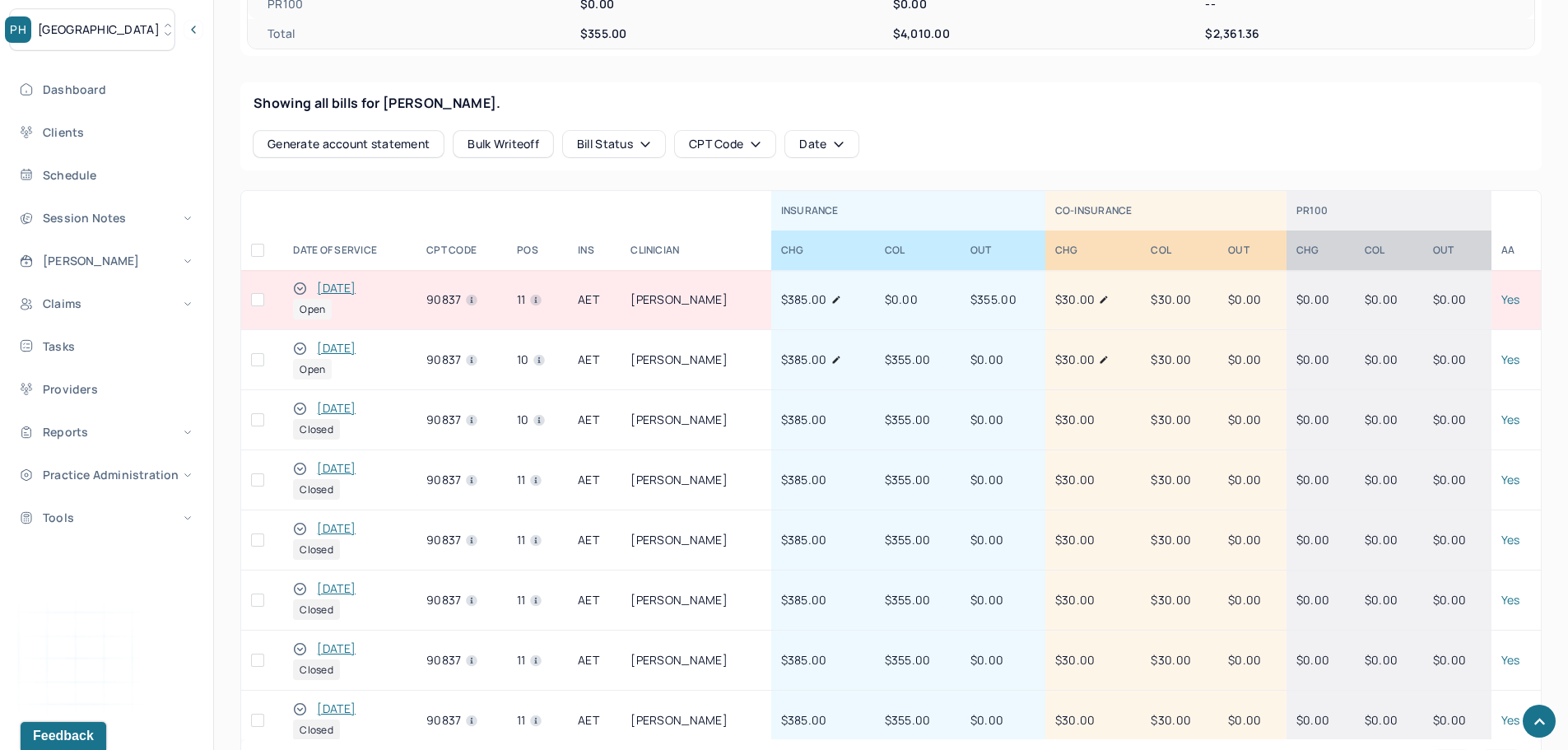 click at bounding box center (258, 360) 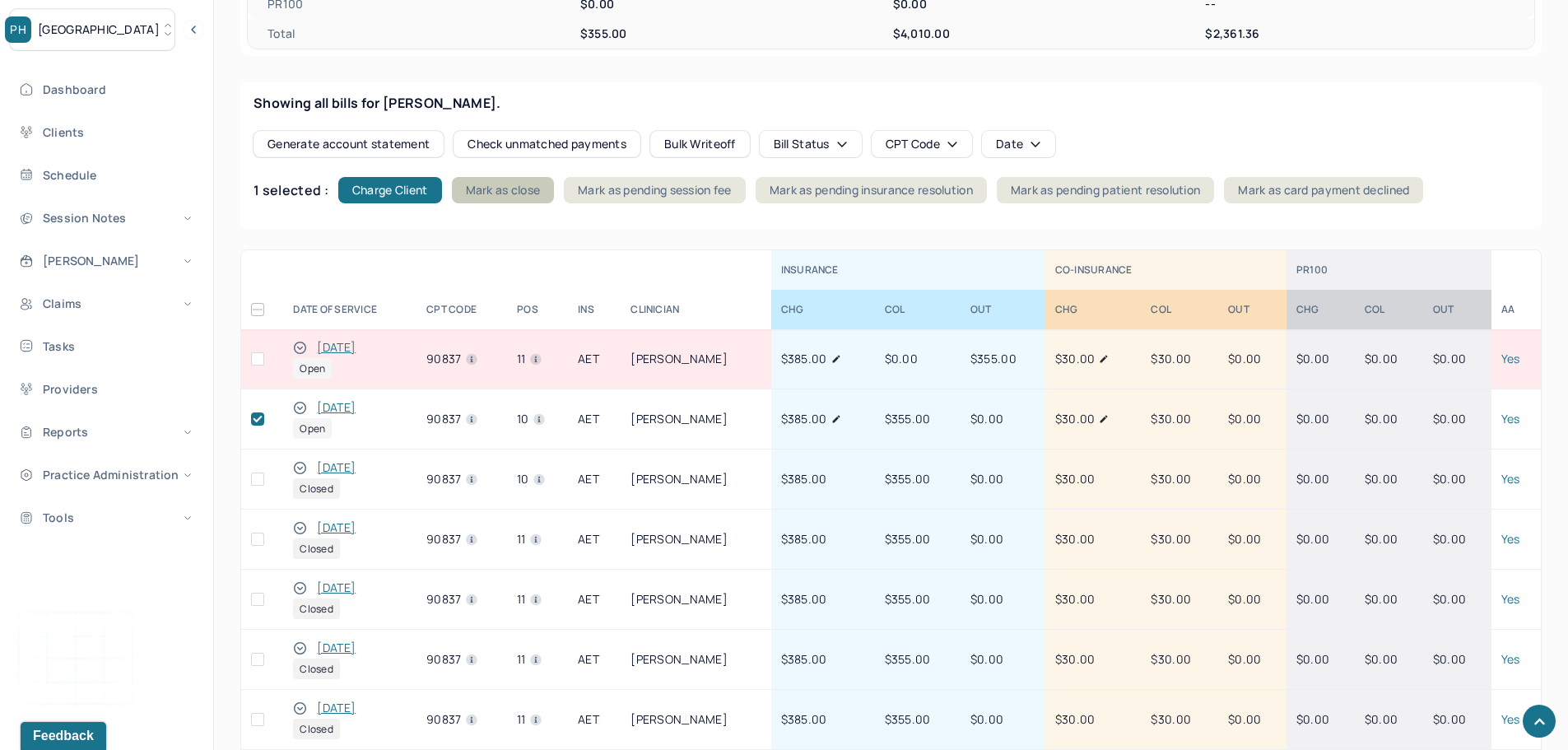click on "Mark as close" at bounding box center [503, 190] 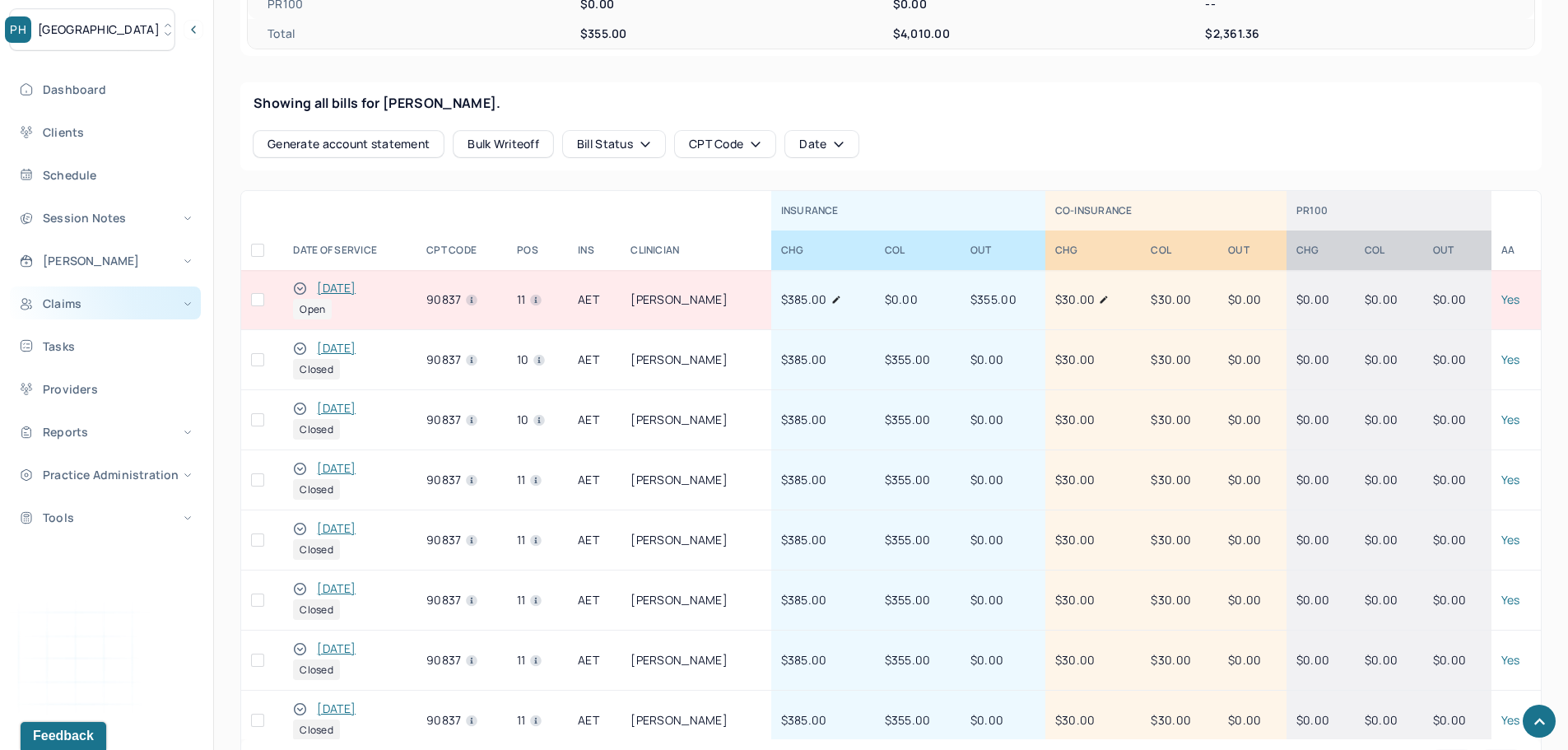 click on "Claims" at bounding box center (105, 303) 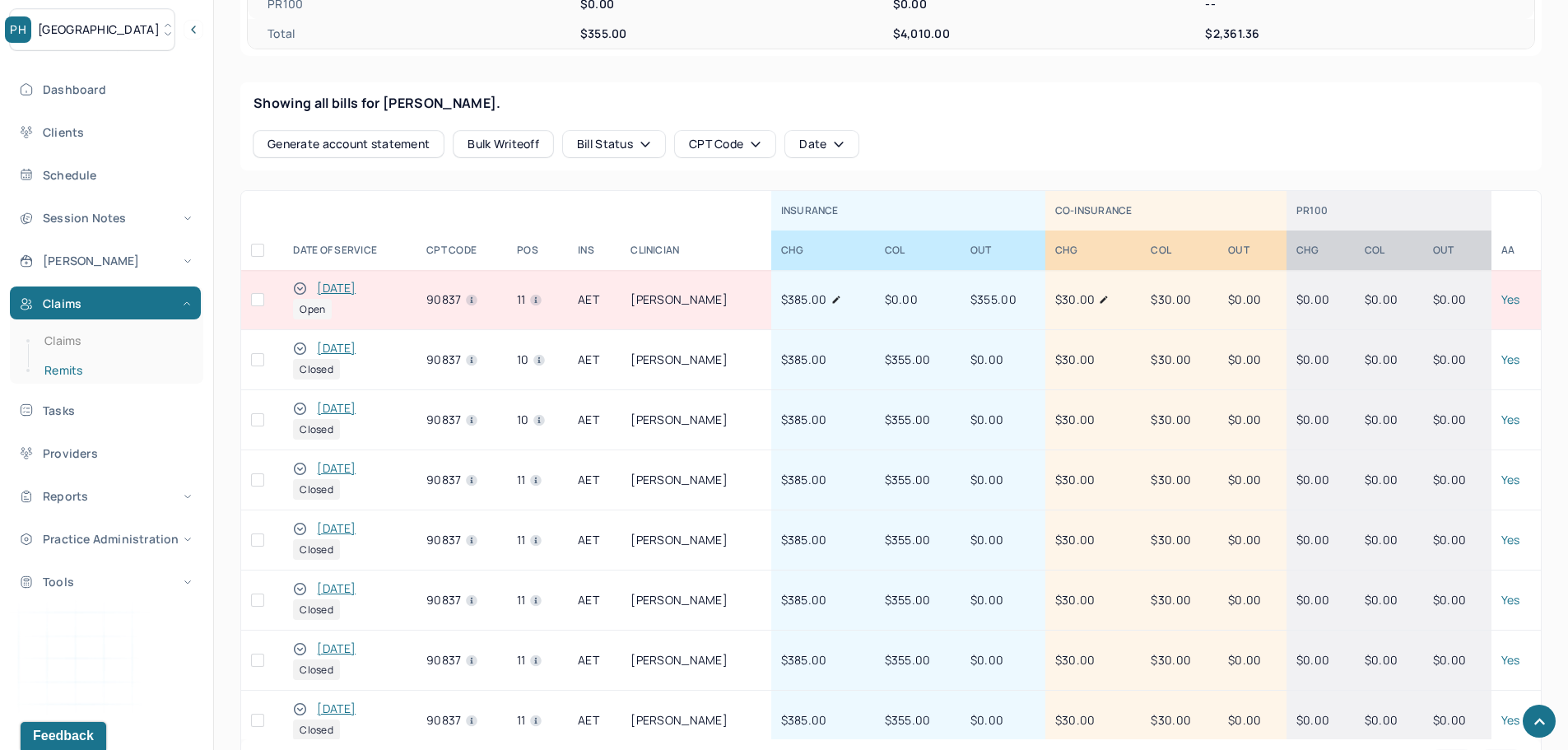 click on "Remits" at bounding box center (114, 370) 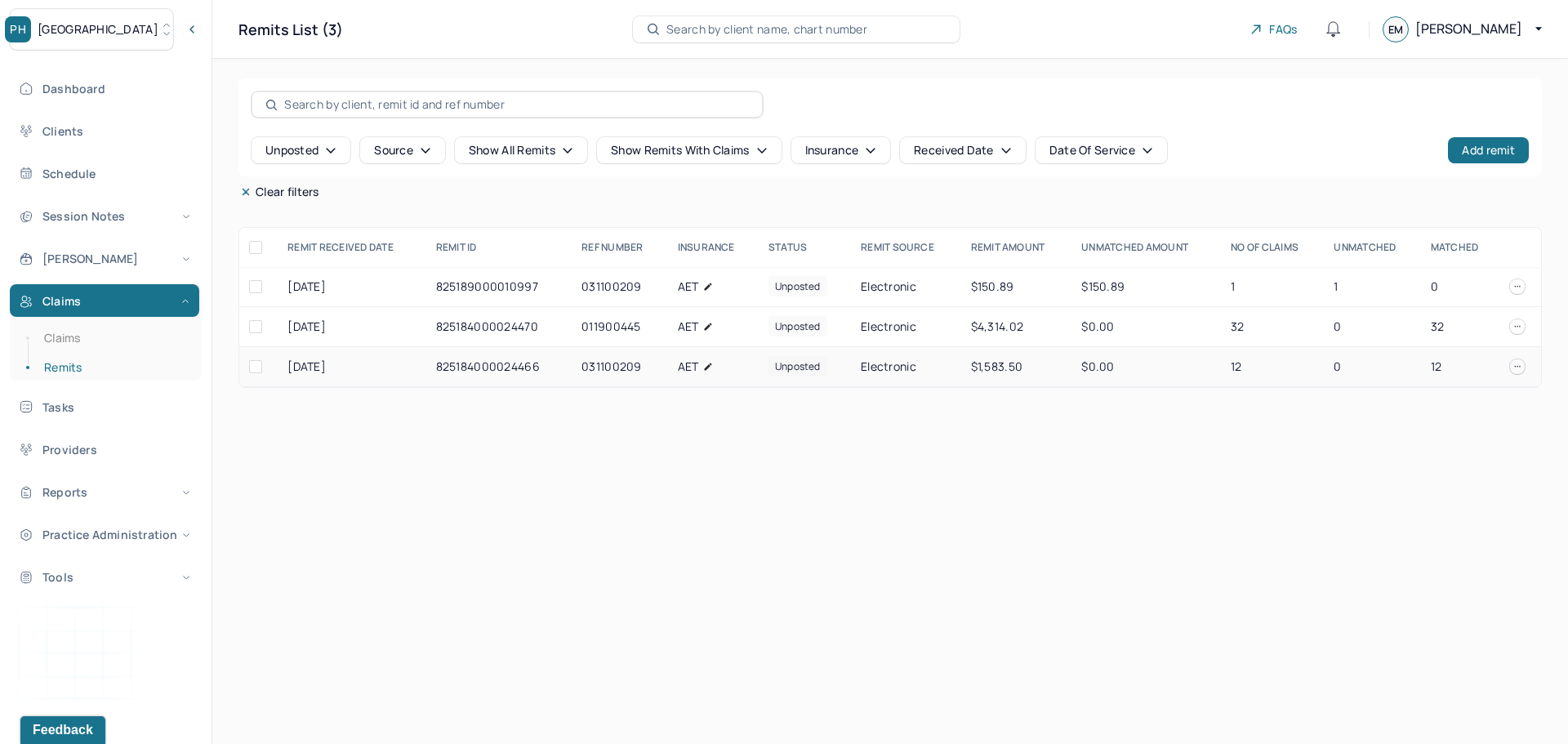 click on "07/09/2025" at bounding box center [351, 367] 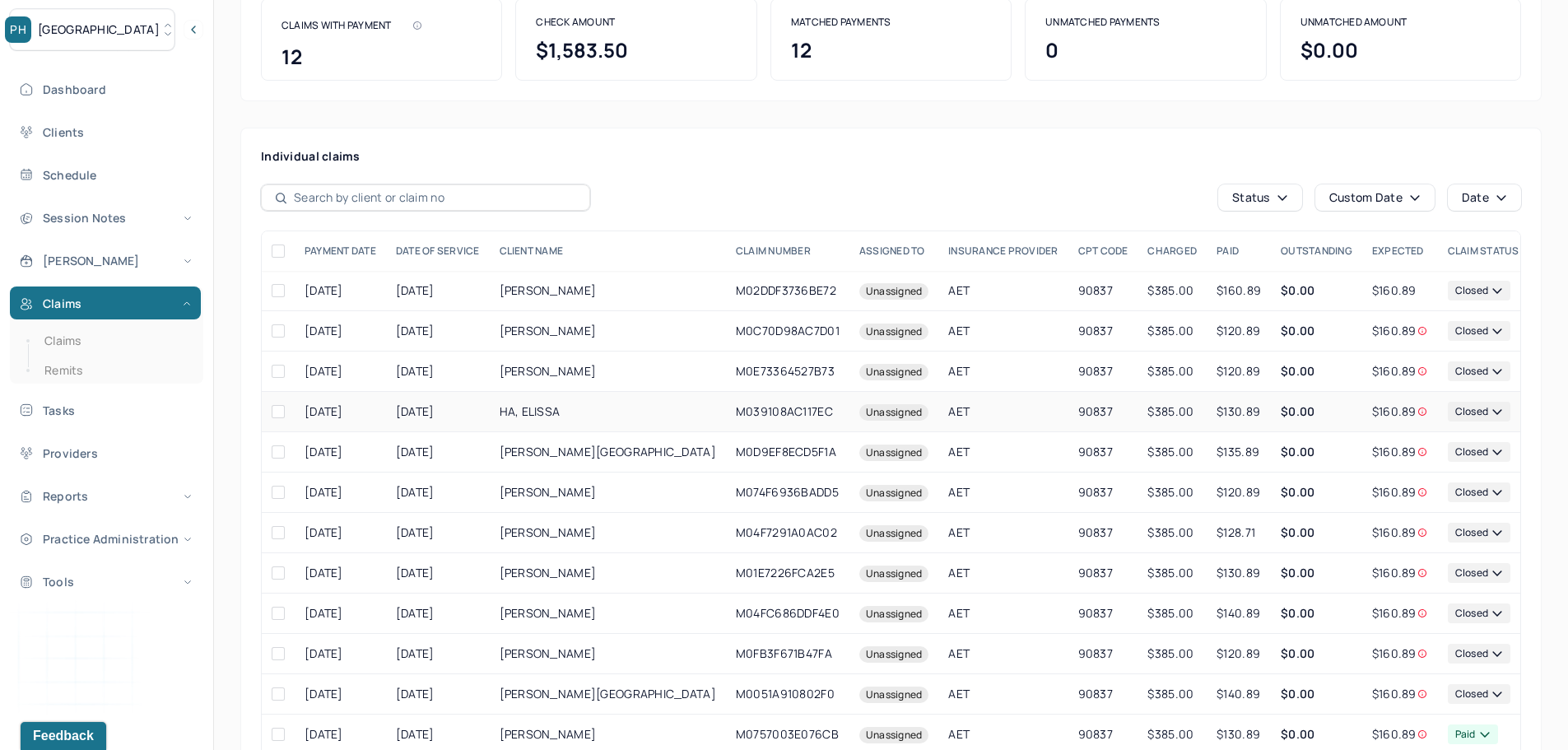 scroll, scrollTop: 226, scrollLeft: 0, axis: vertical 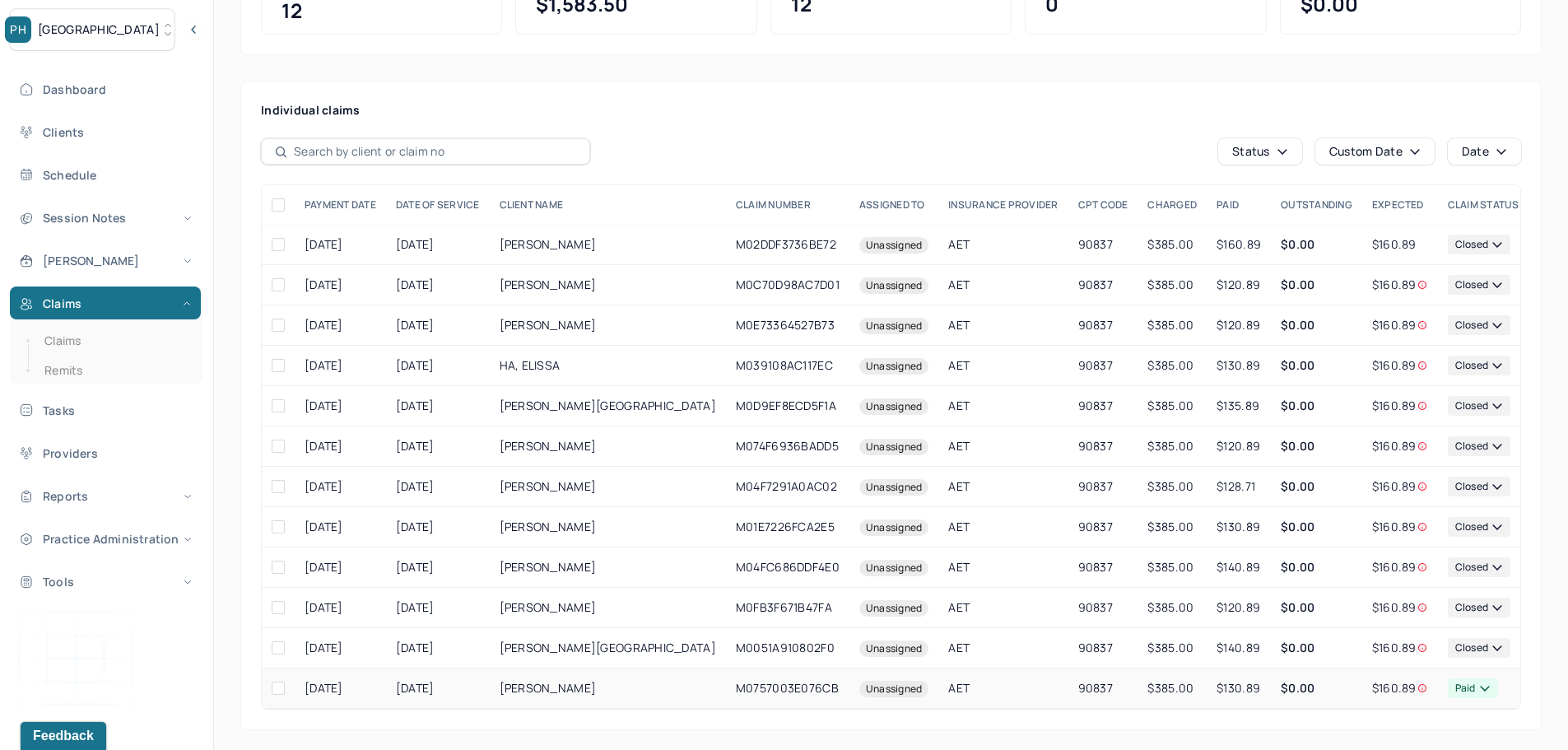 click on "GONZALEZ, ELLIE" at bounding box center [607, 688] 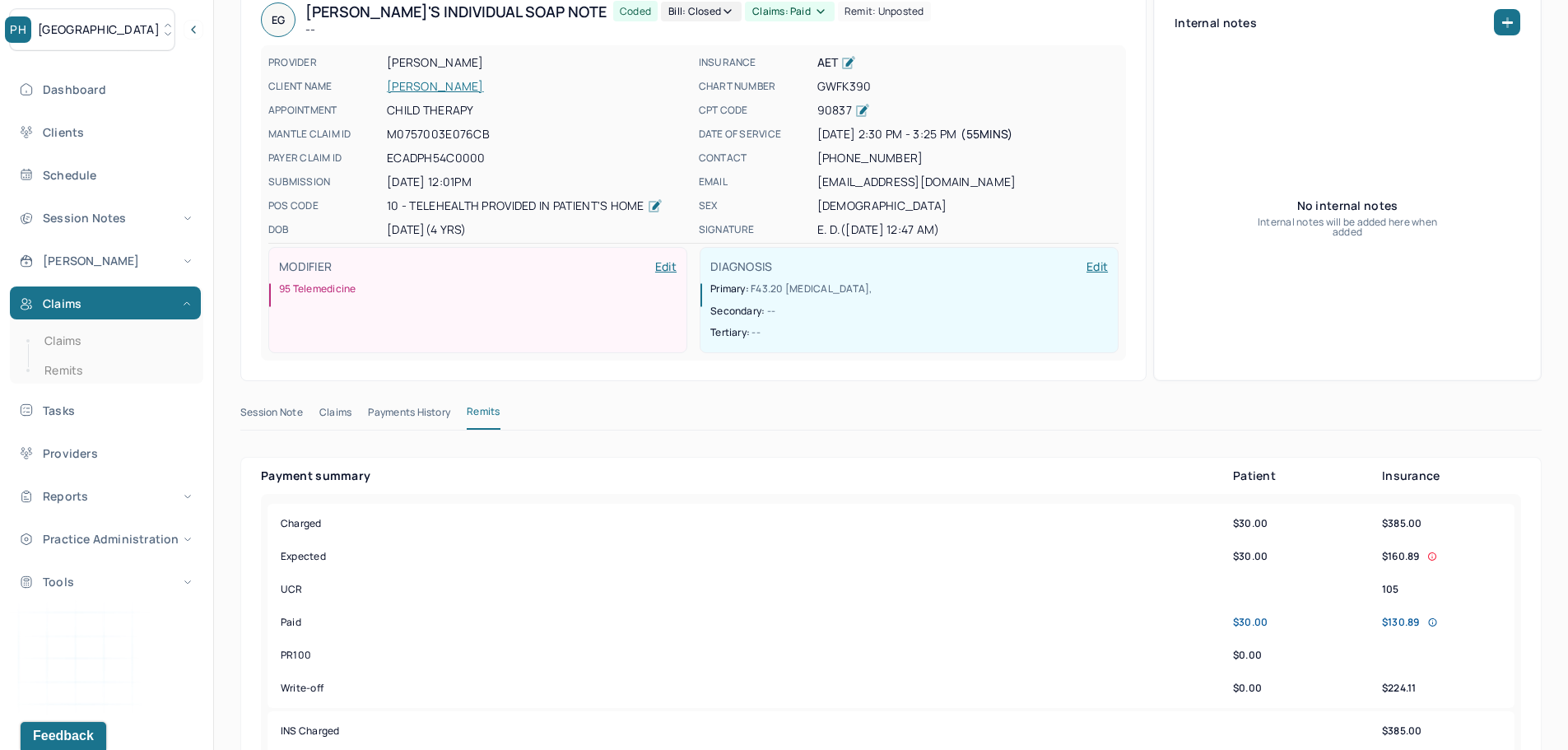 scroll, scrollTop: 165, scrollLeft: 0, axis: vertical 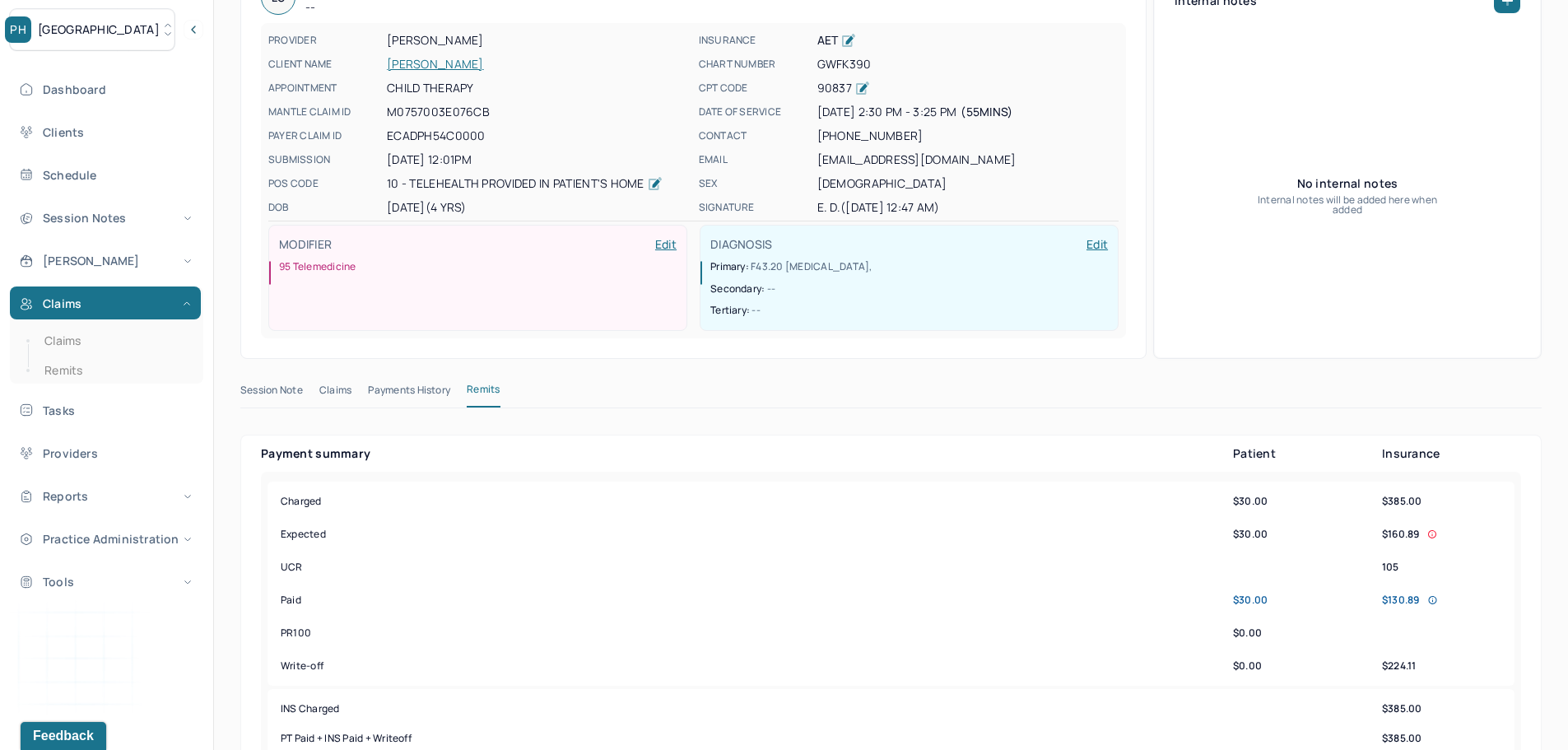 click on "Session Note     Claims     Payments History     Remits" at bounding box center [891, 394] 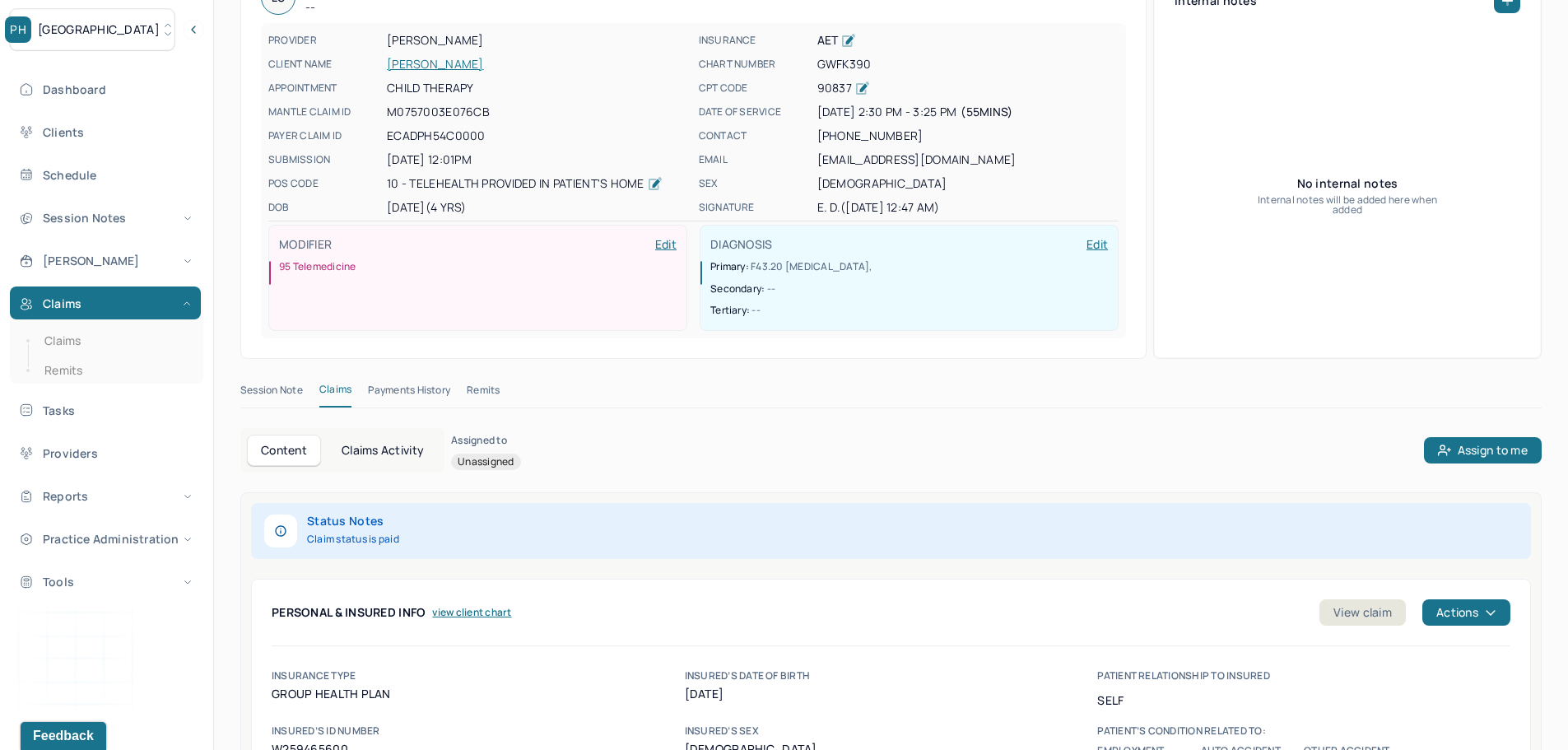 click on "Remits" at bounding box center (483, 394) 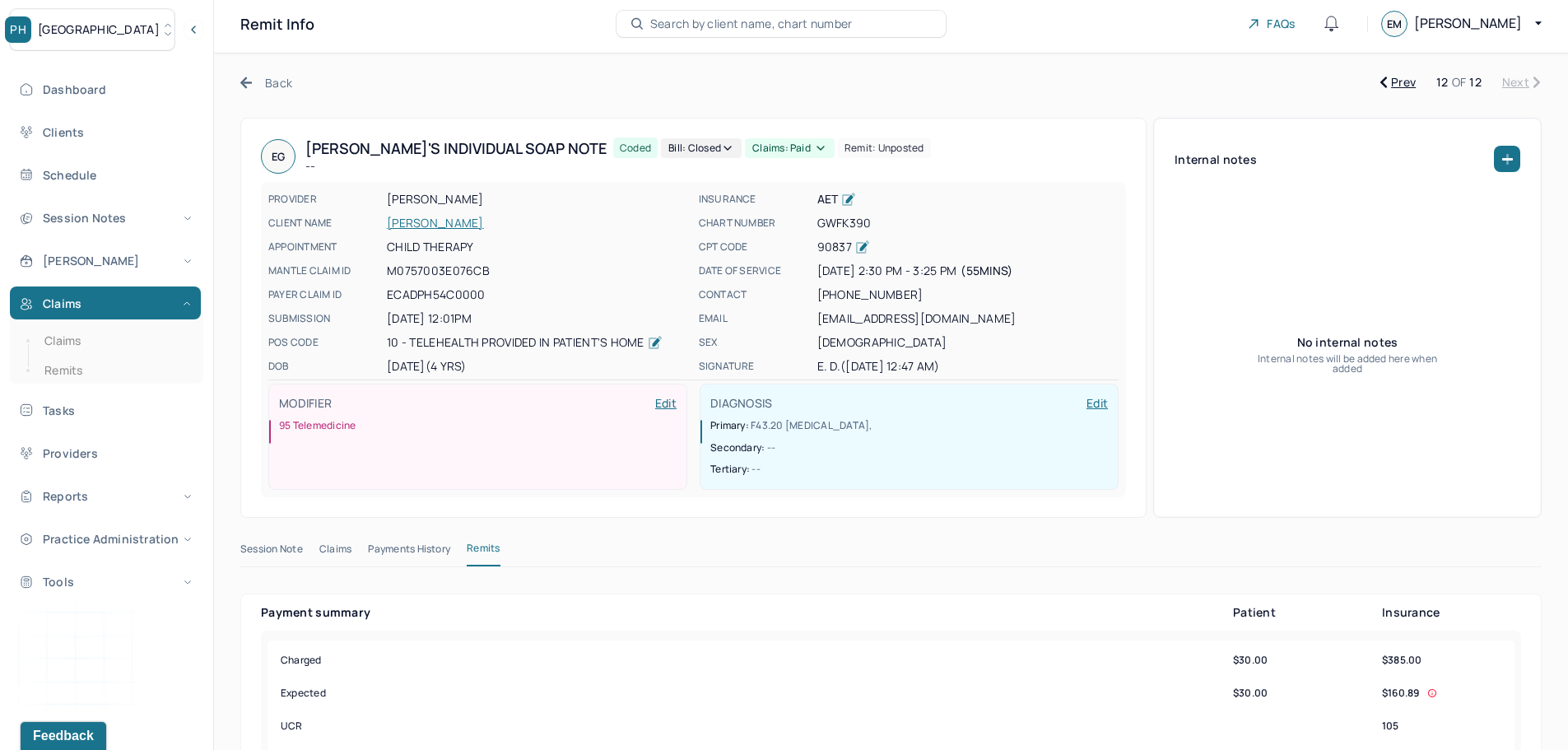 scroll, scrollTop: 0, scrollLeft: 0, axis: both 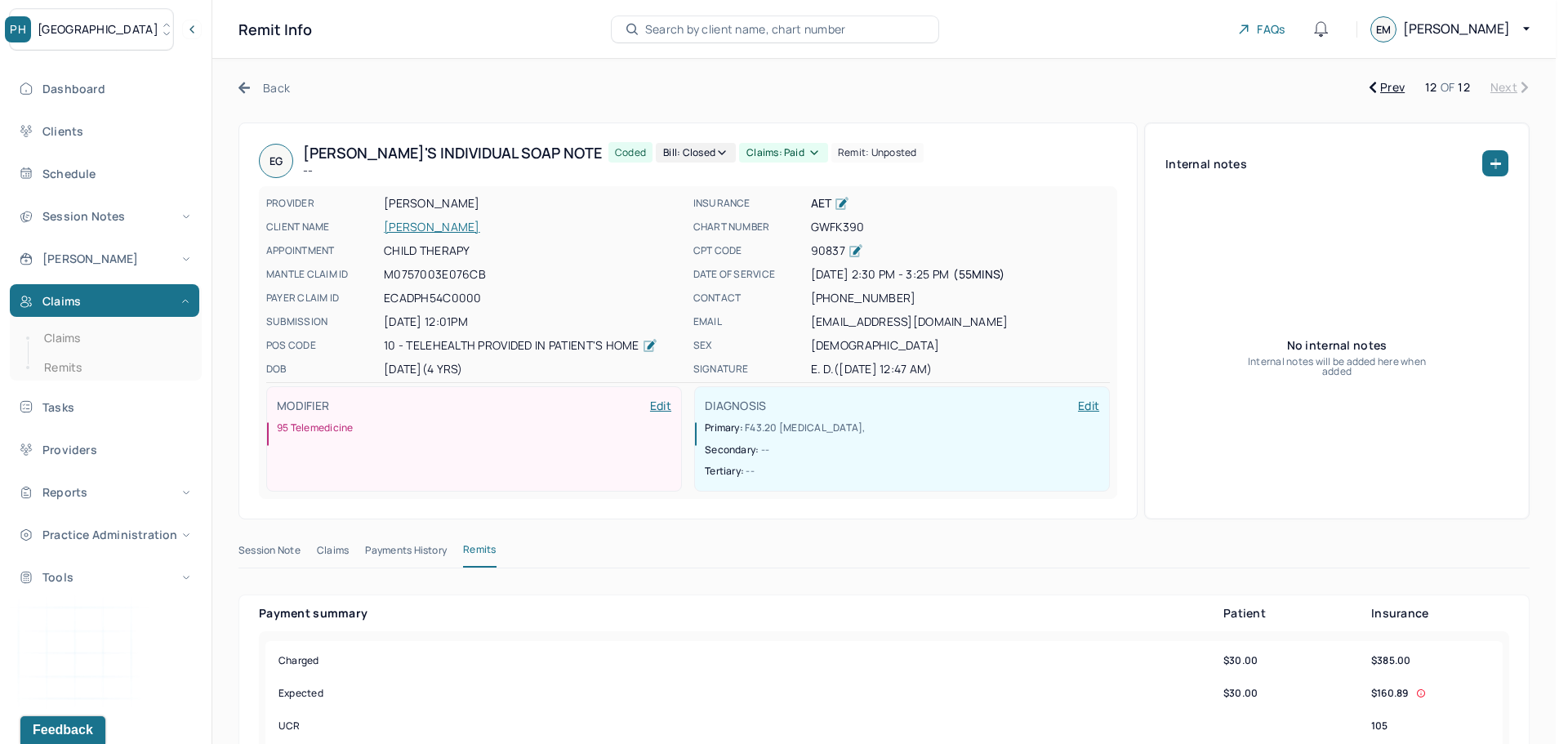 click on "Claims: paid" at bounding box center (783, 153) 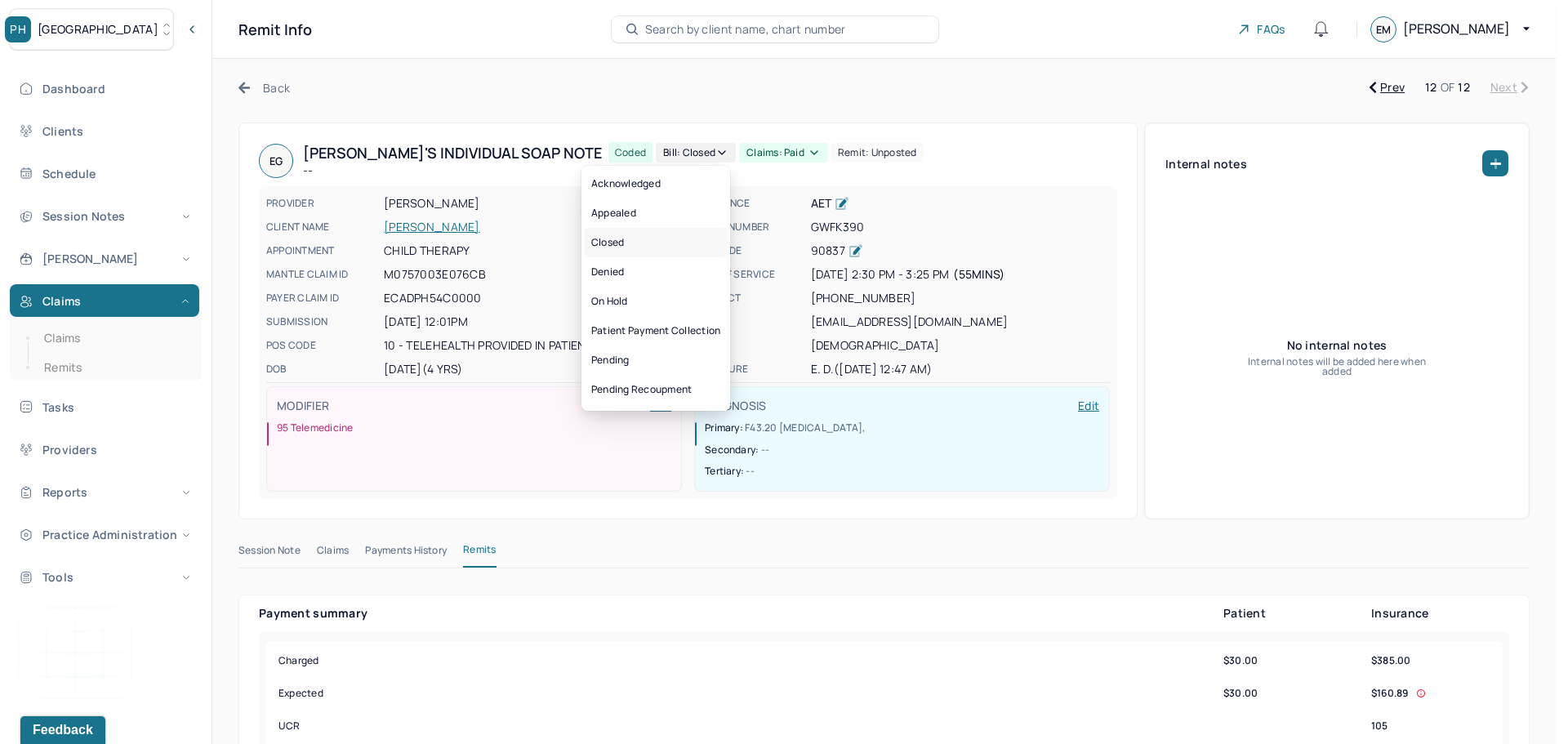 click on "Closed" at bounding box center (656, 243) 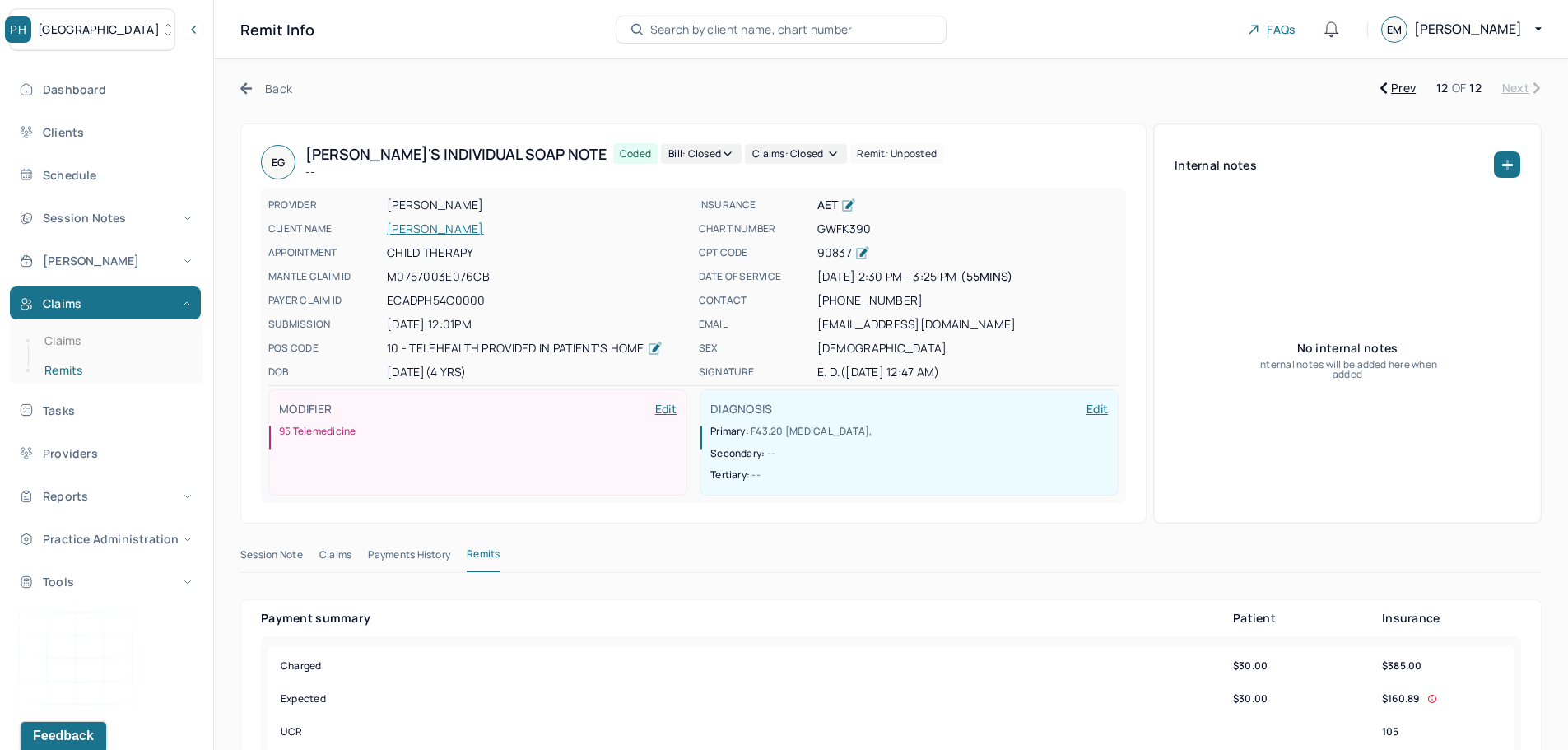 click on "Remits" at bounding box center [114, 370] 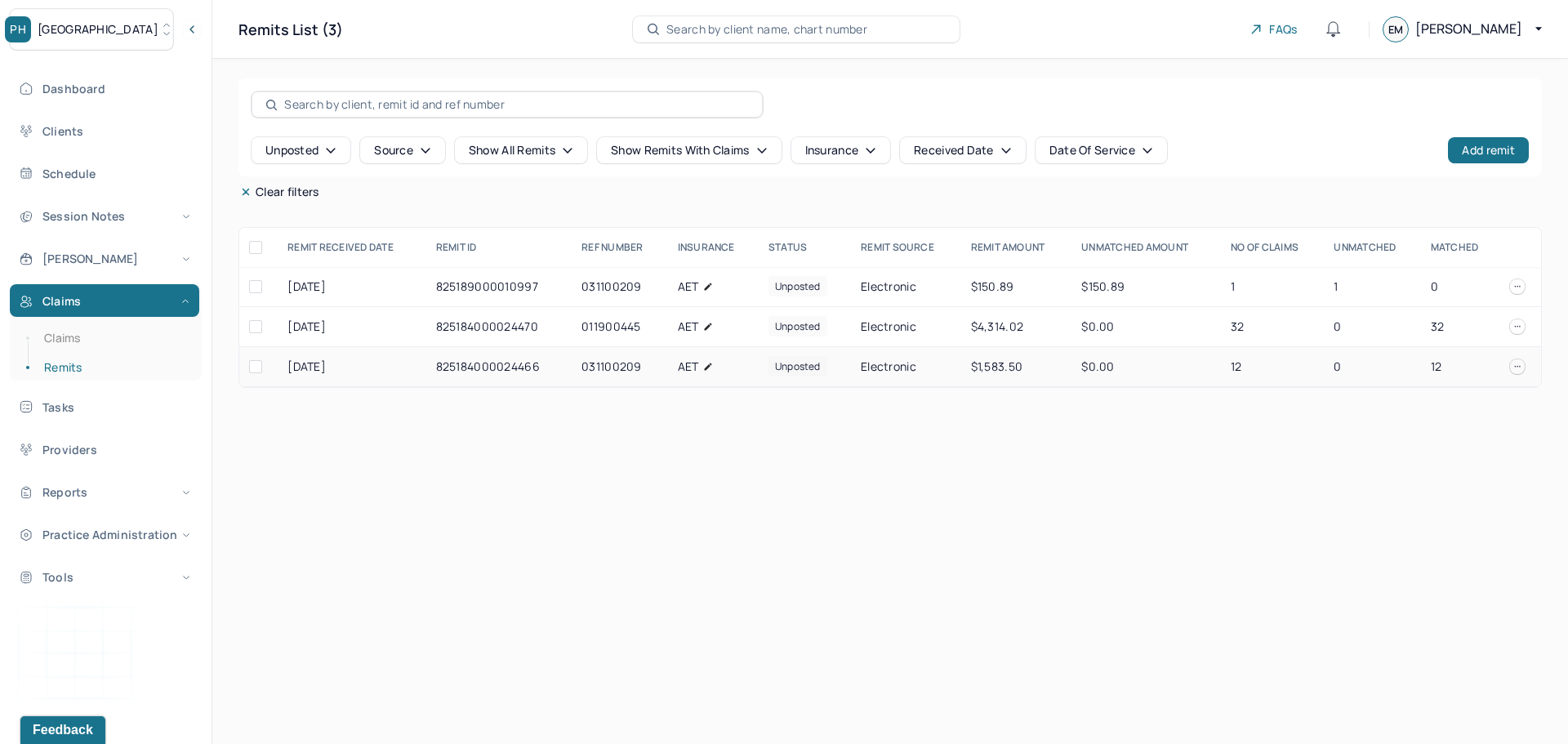 click on "031100209" at bounding box center [619, 367] 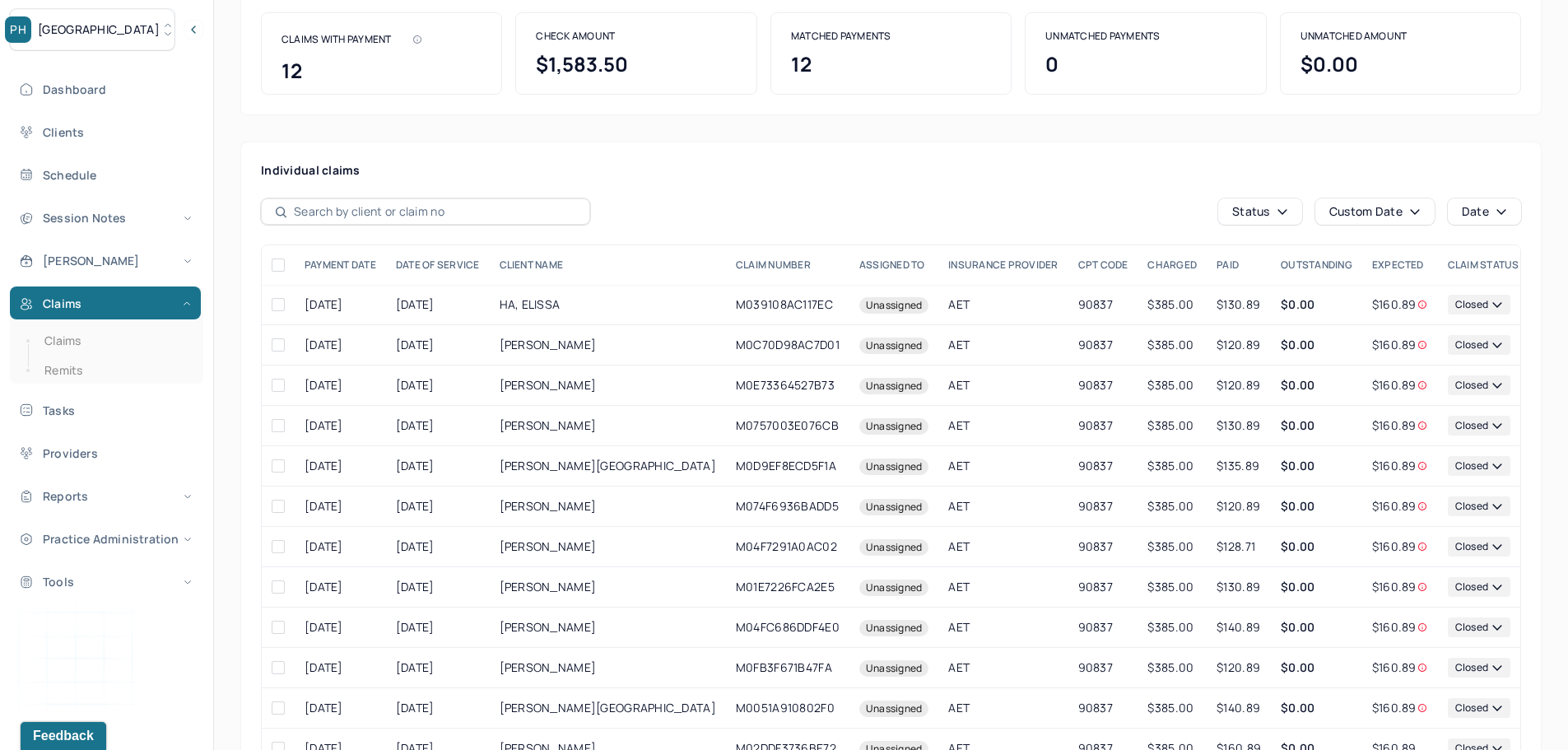scroll, scrollTop: 0, scrollLeft: 0, axis: both 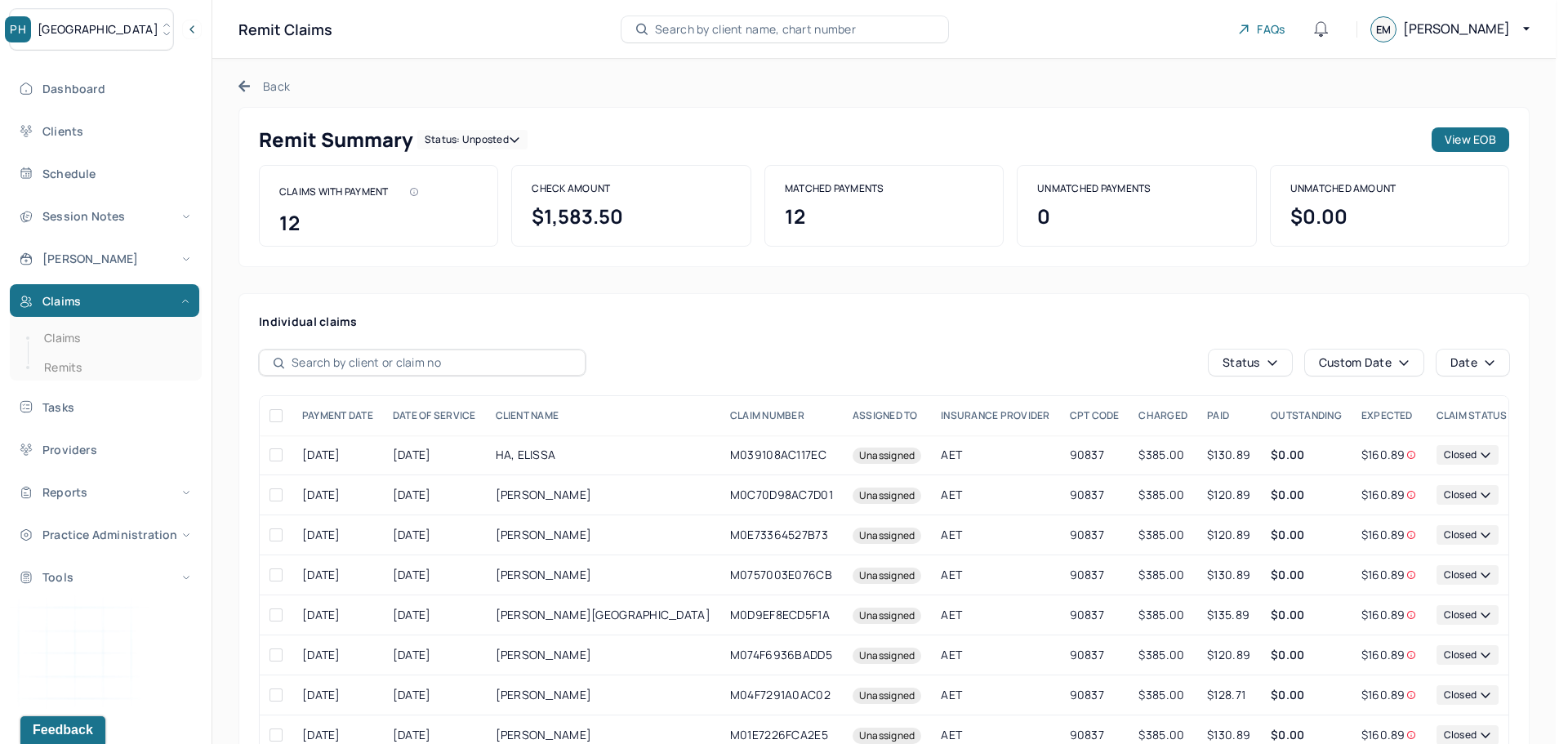 click on "Status: unposted" at bounding box center [472, 140] 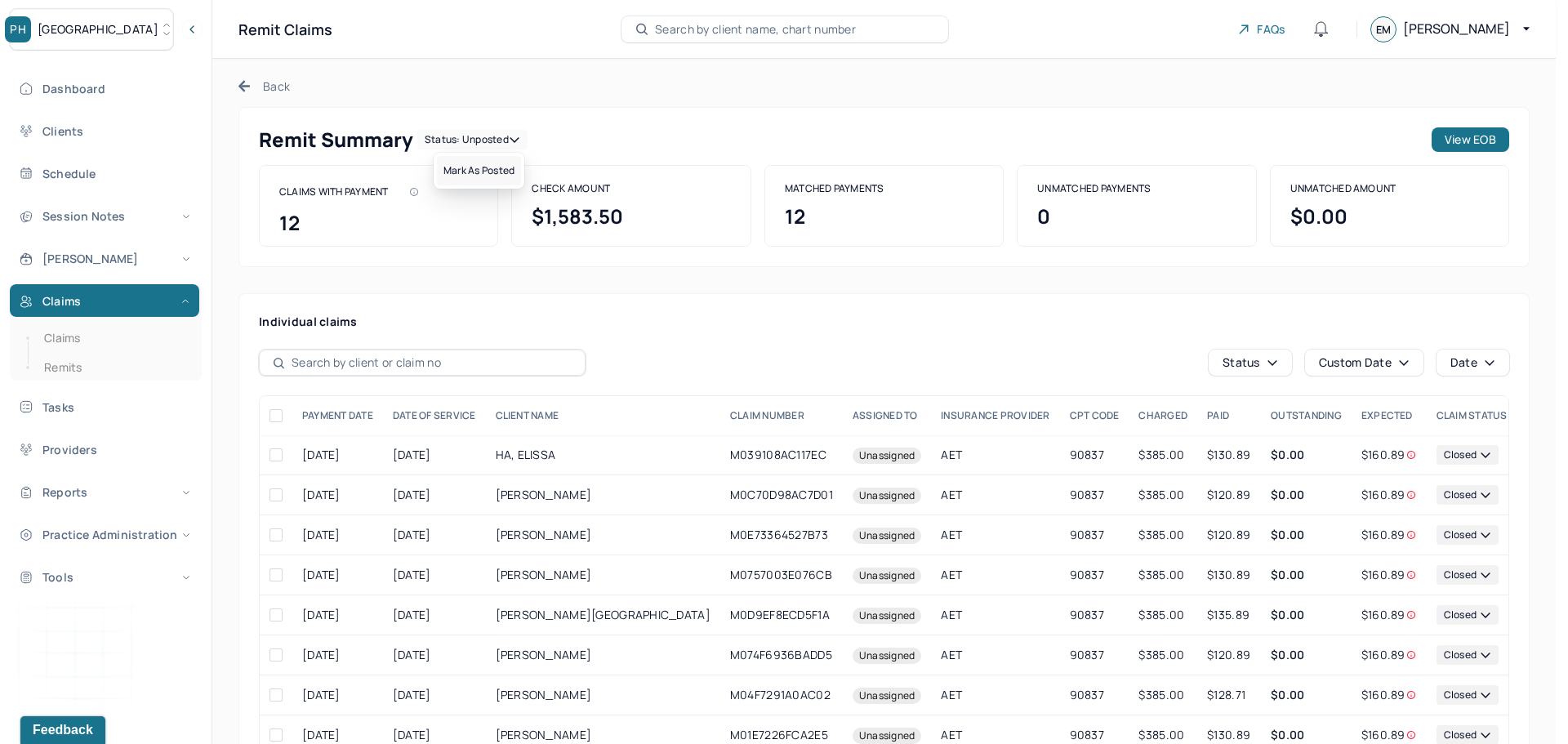 click on "Mark as Posted" at bounding box center [479, 171] 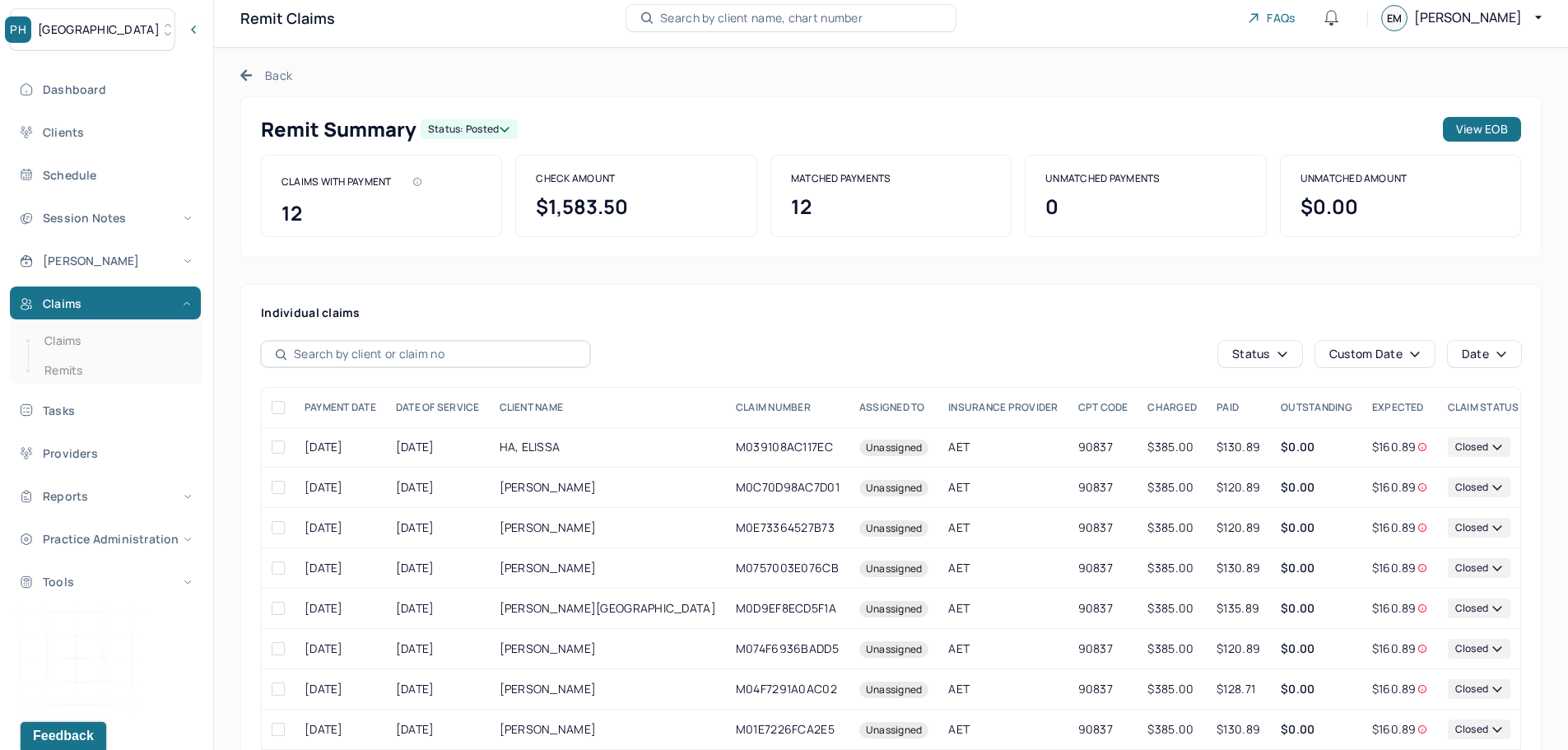 scroll, scrollTop: 0, scrollLeft: 0, axis: both 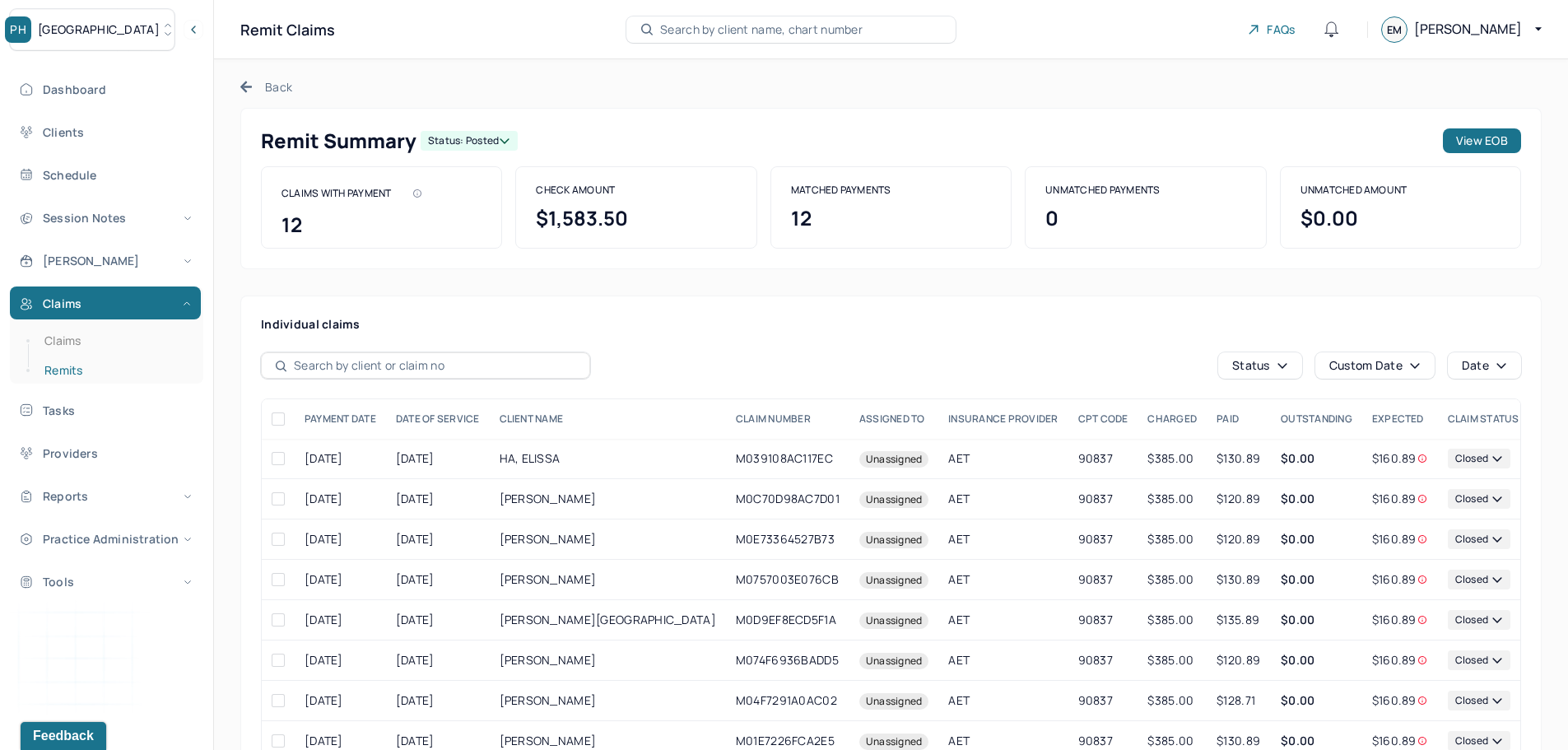 click on "Remits" at bounding box center (114, 370) 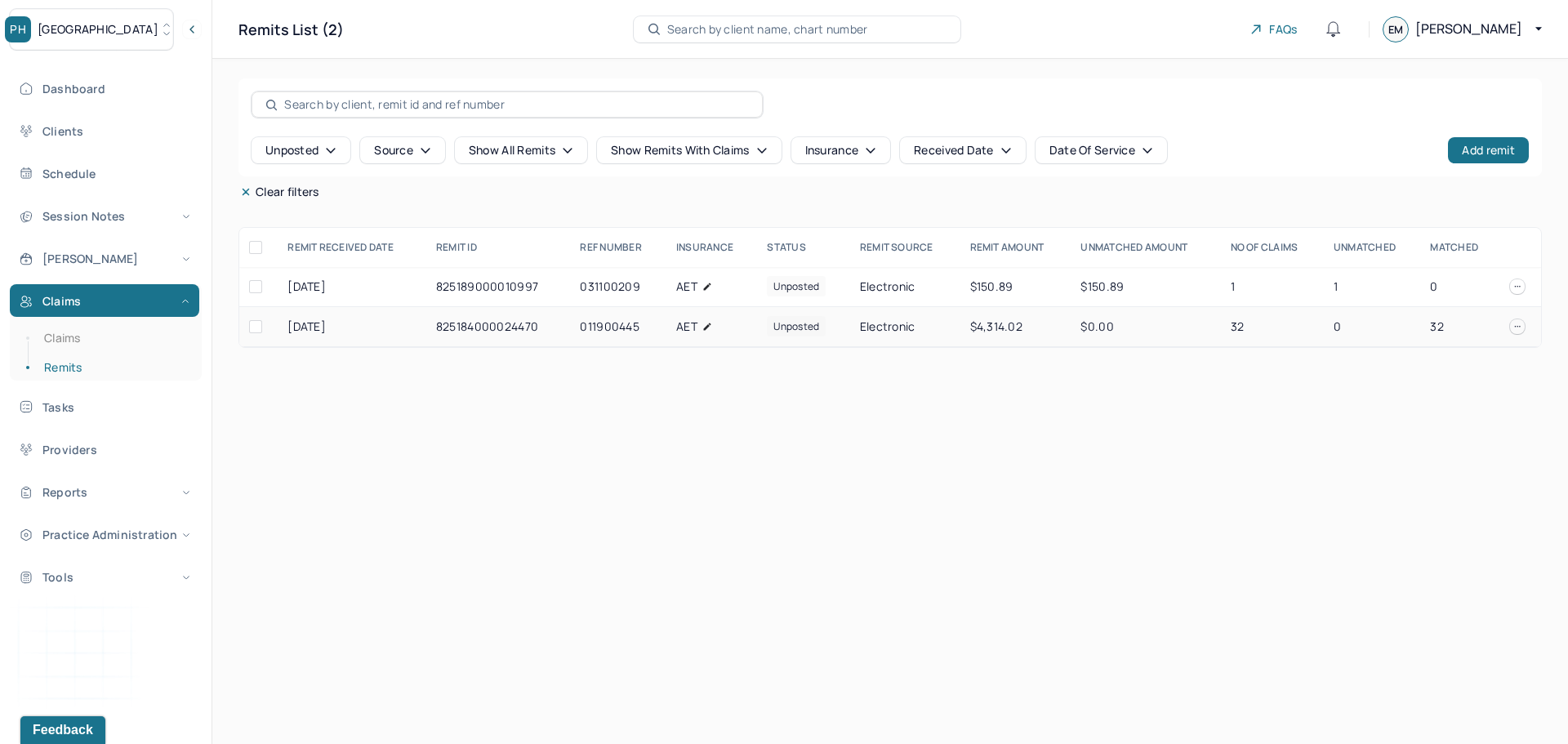 click on "825184000024470" at bounding box center [498, 327] 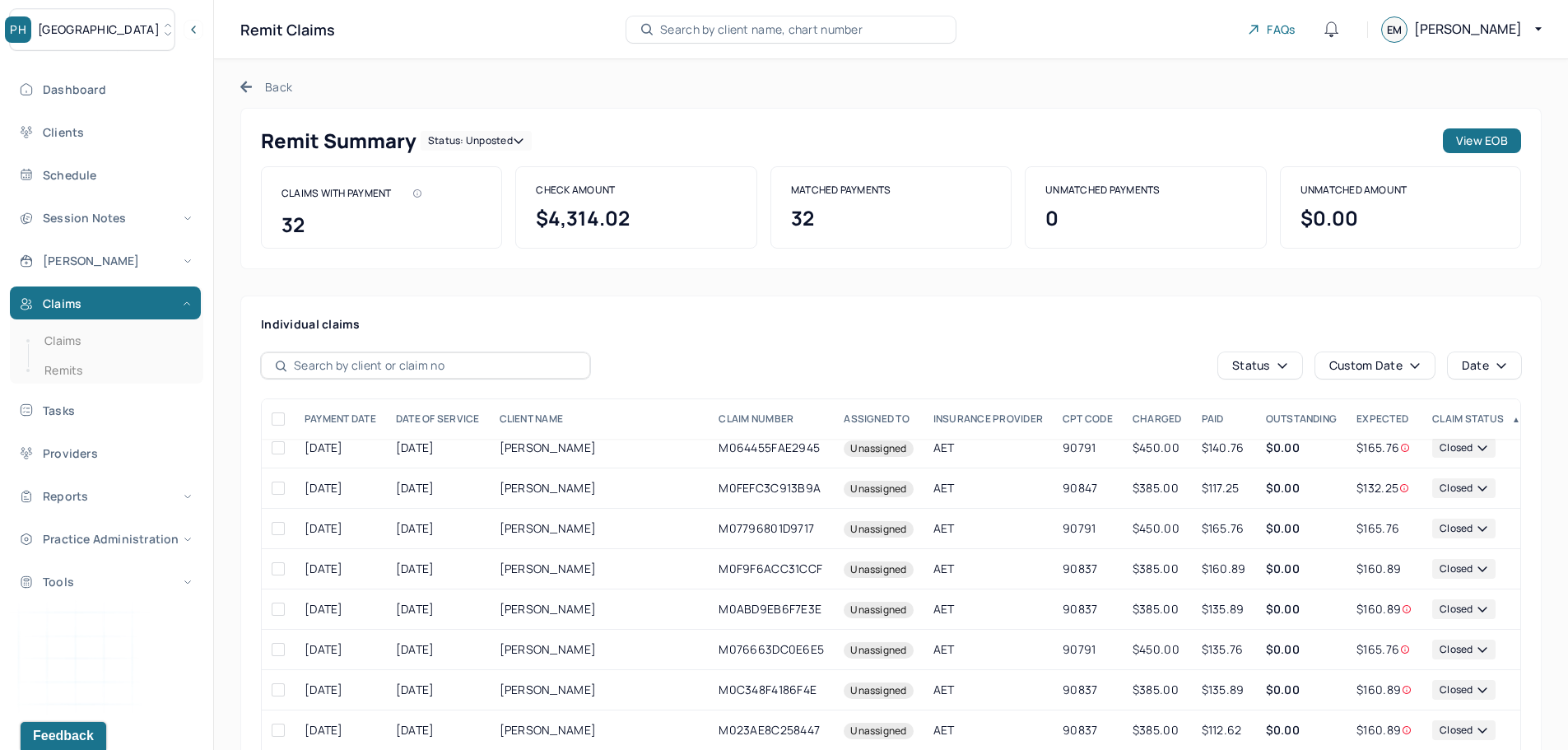 scroll, scrollTop: 576, scrollLeft: 0, axis: vertical 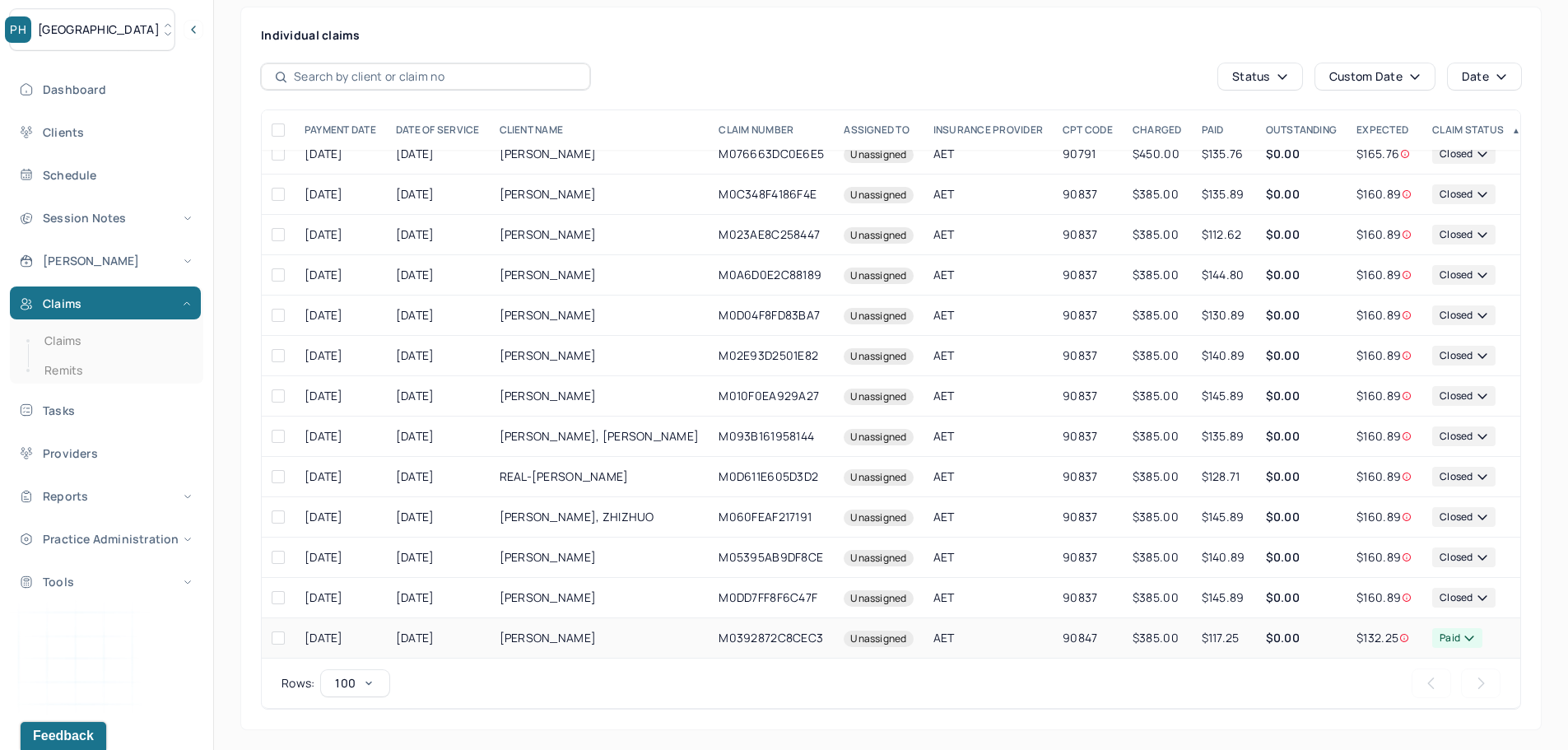 click on "WRIGHTMAN, JERMAIN" at bounding box center [599, 638] 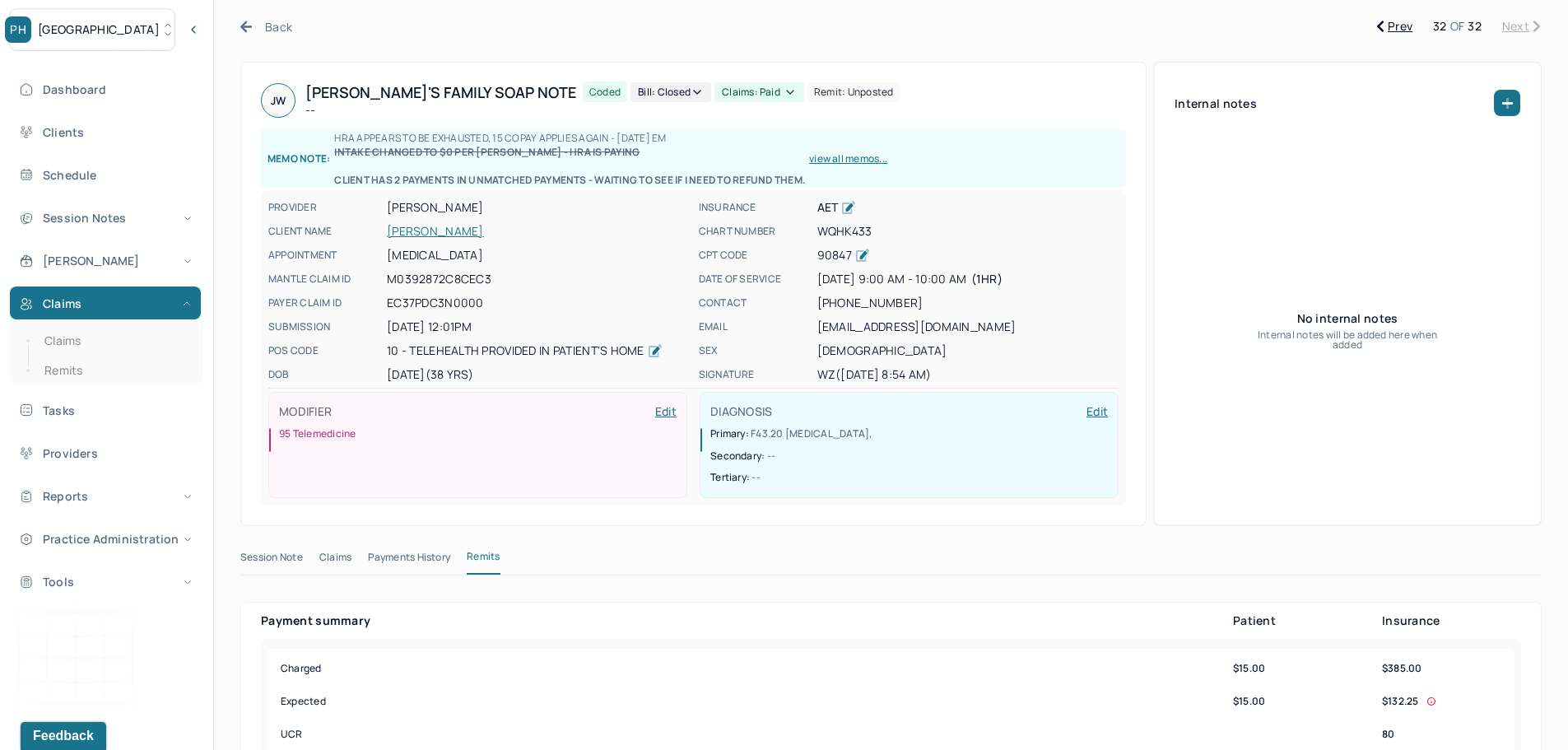 scroll, scrollTop: 0, scrollLeft: 0, axis: both 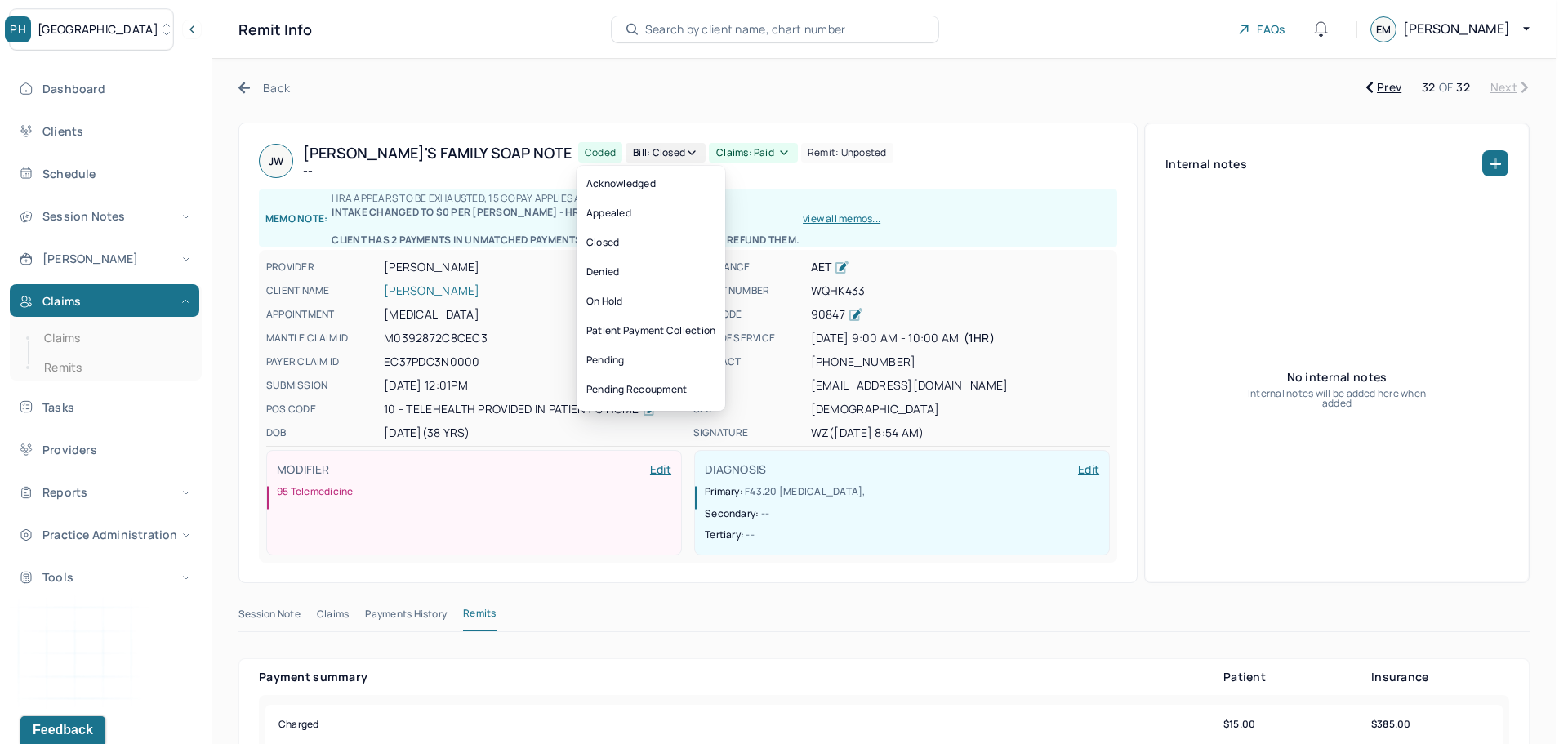 click on "Claims: paid" at bounding box center [753, 153] 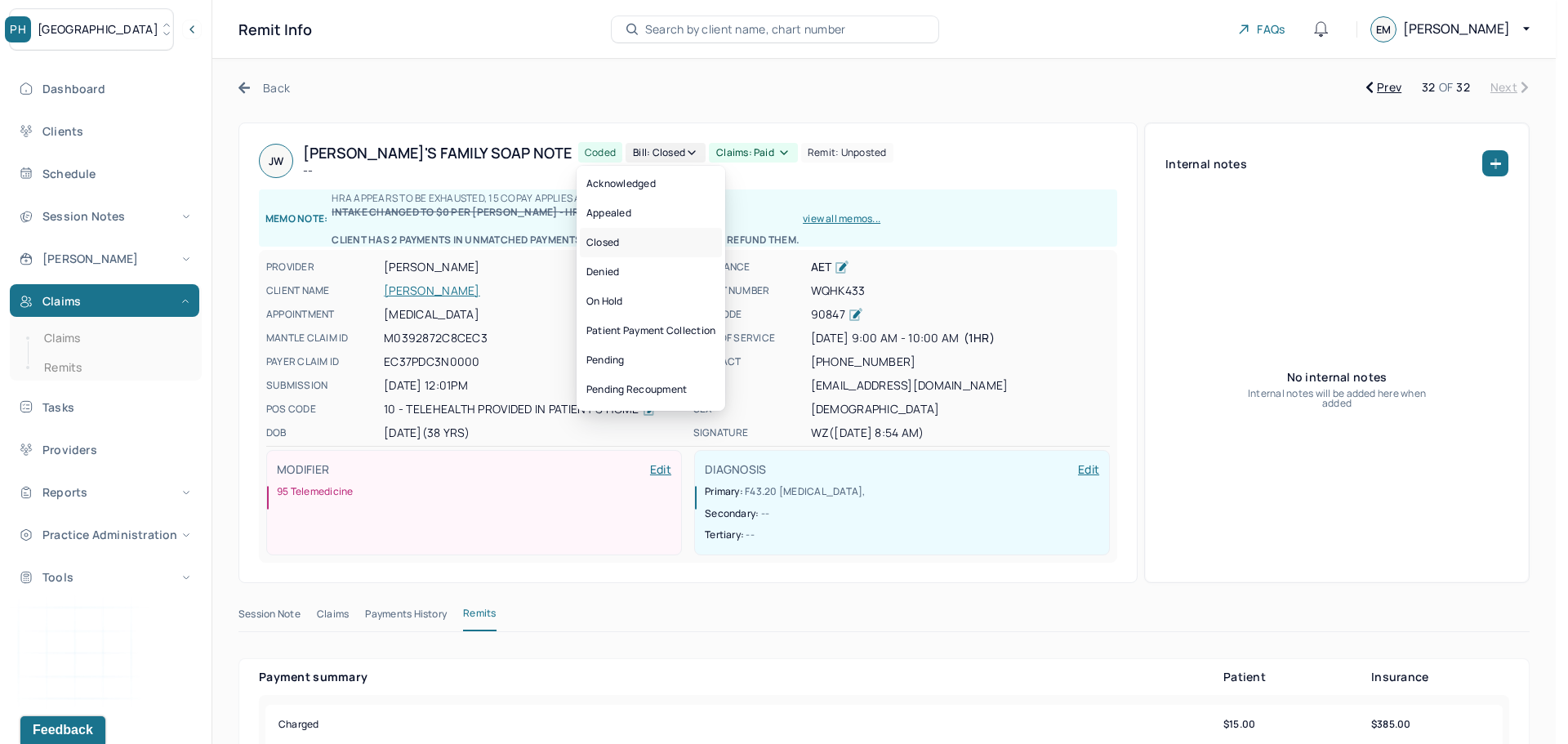 click on "Closed" at bounding box center [651, 243] 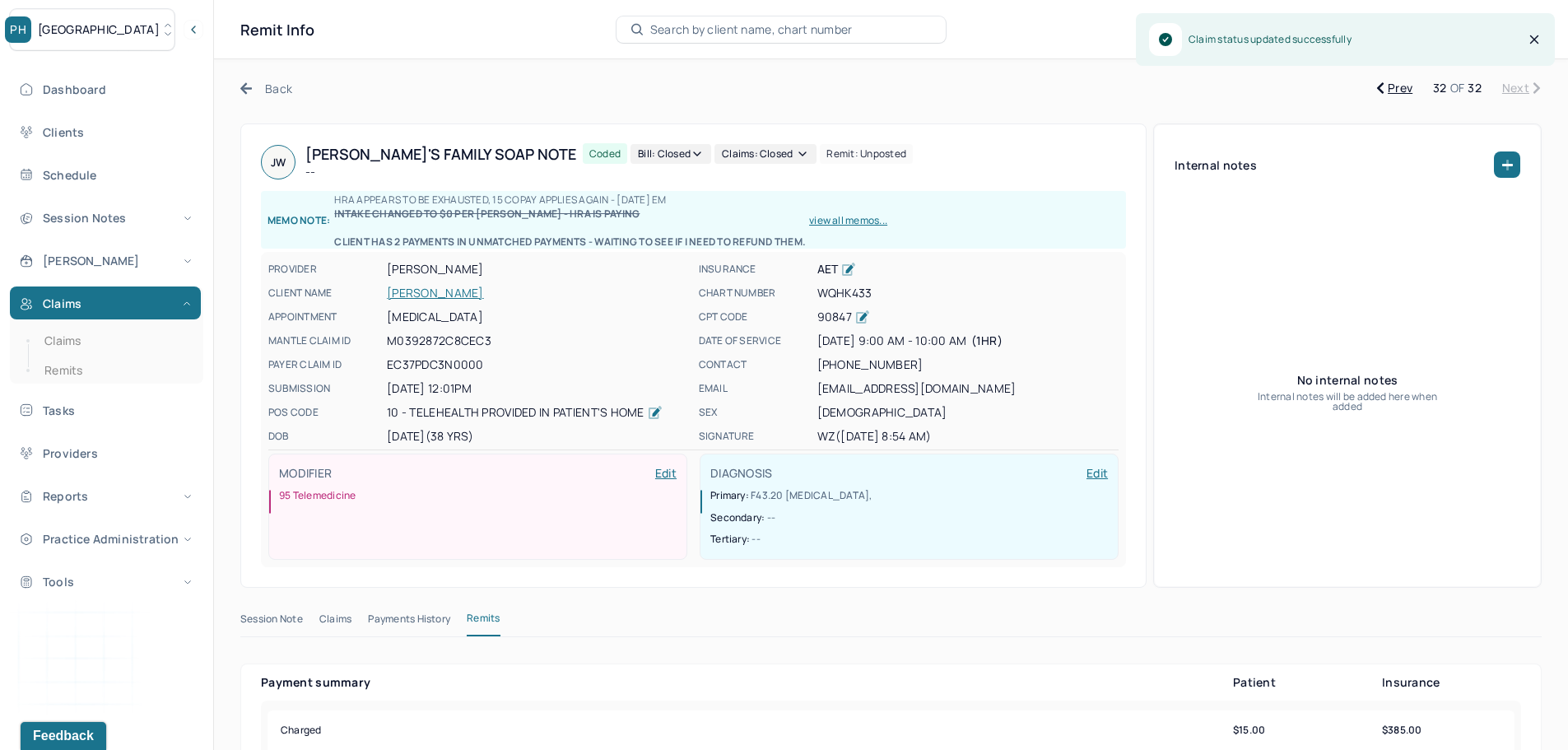 click 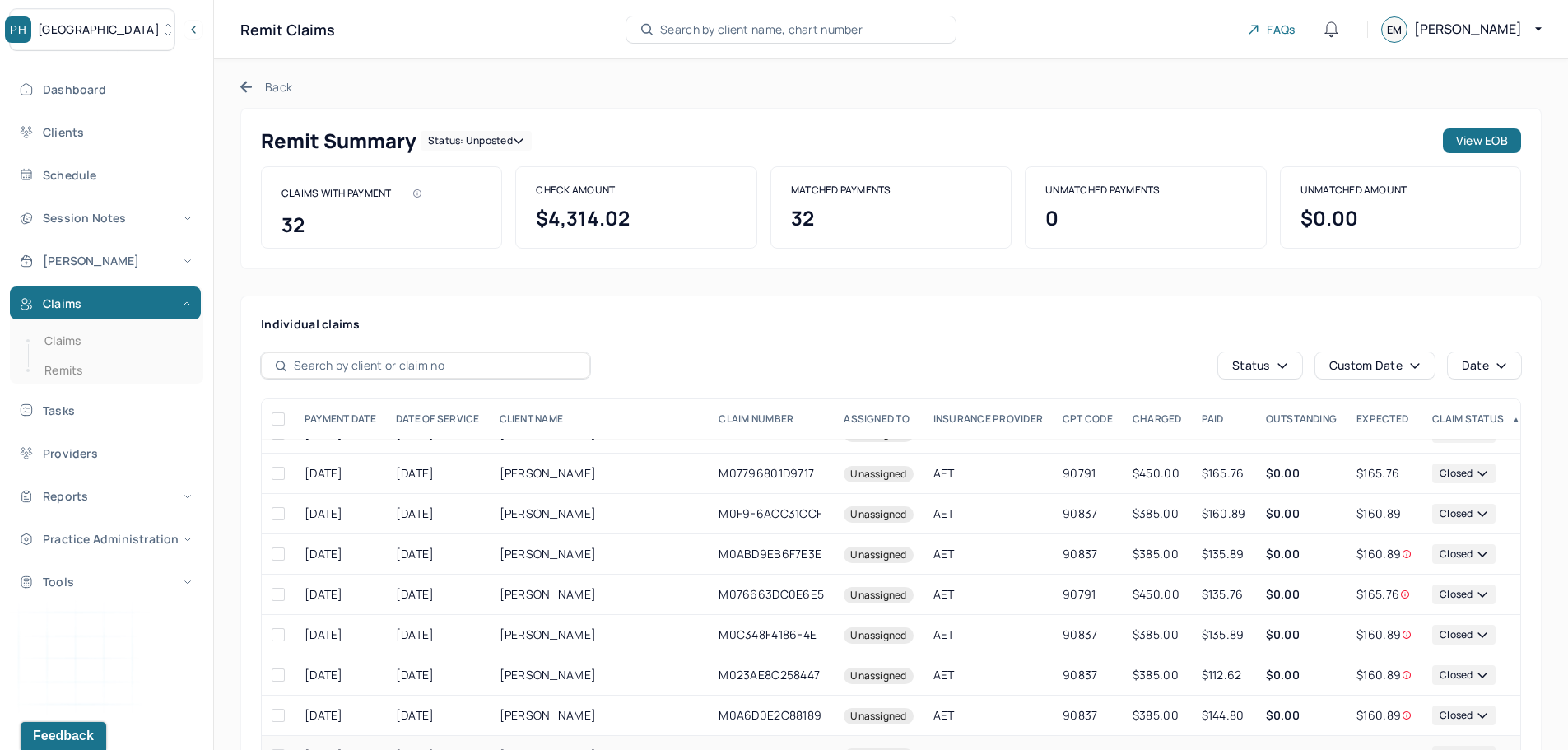 scroll, scrollTop: 794, scrollLeft: 0, axis: vertical 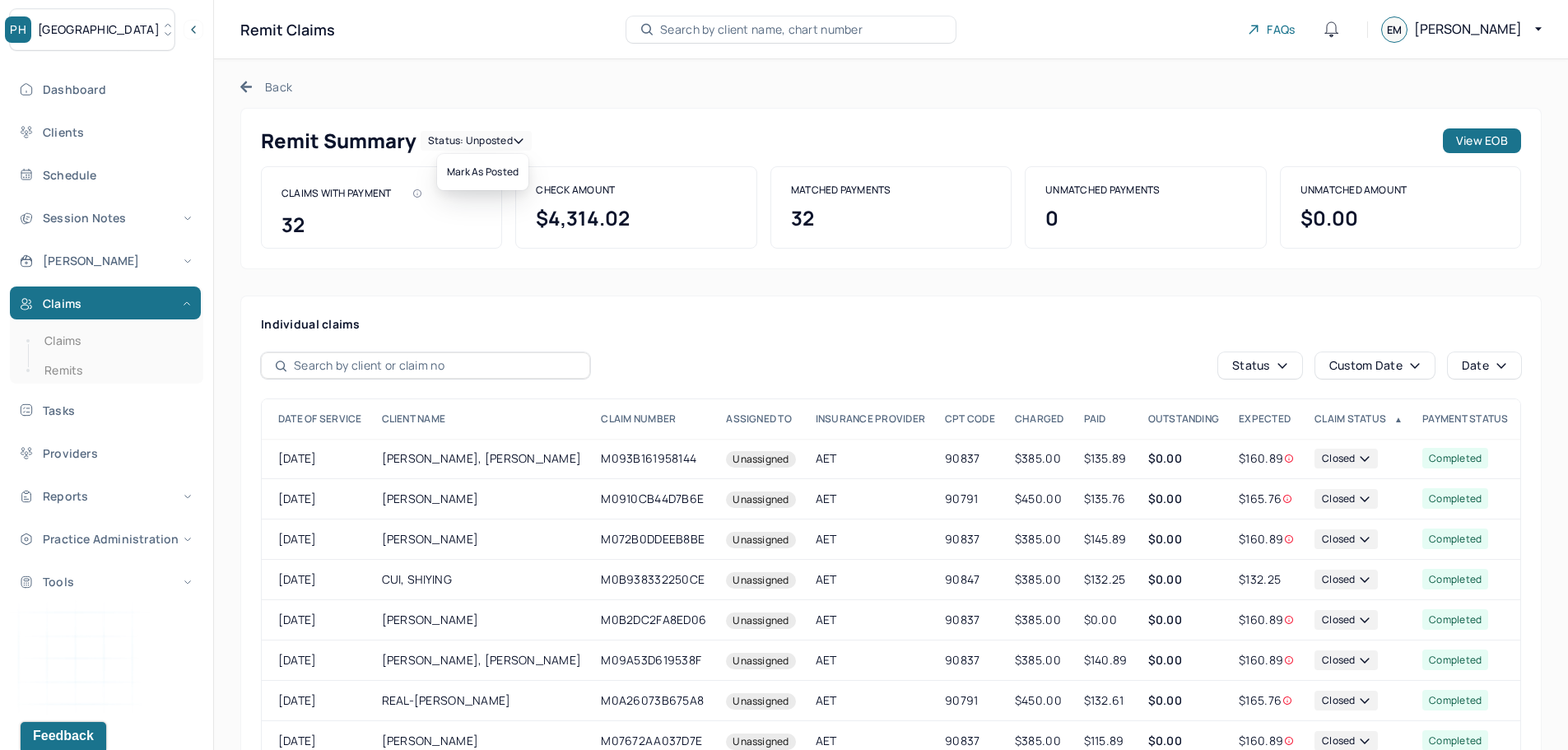 click on "Status: unposted" at bounding box center (476, 141) 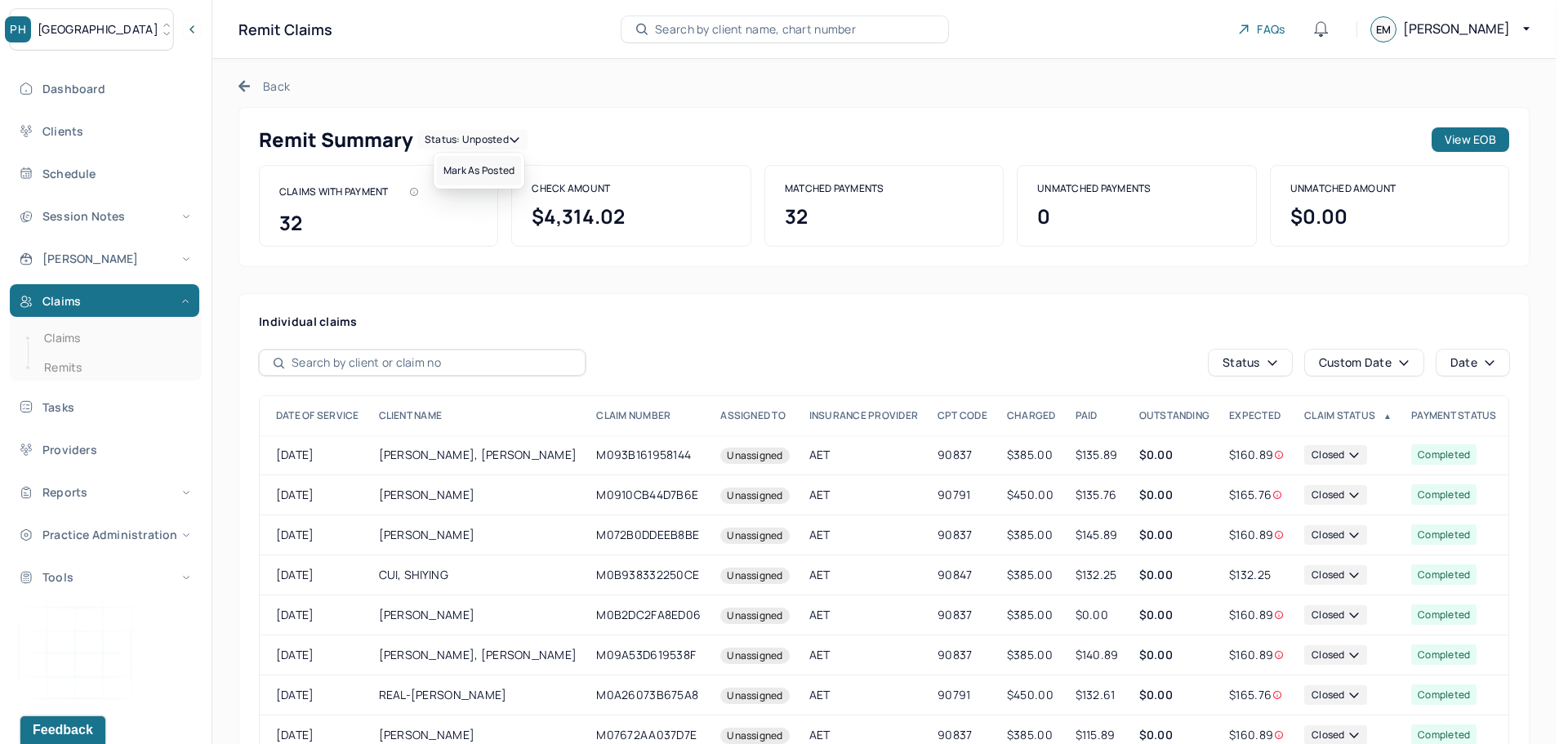 click on "Mark as Posted" at bounding box center [479, 171] 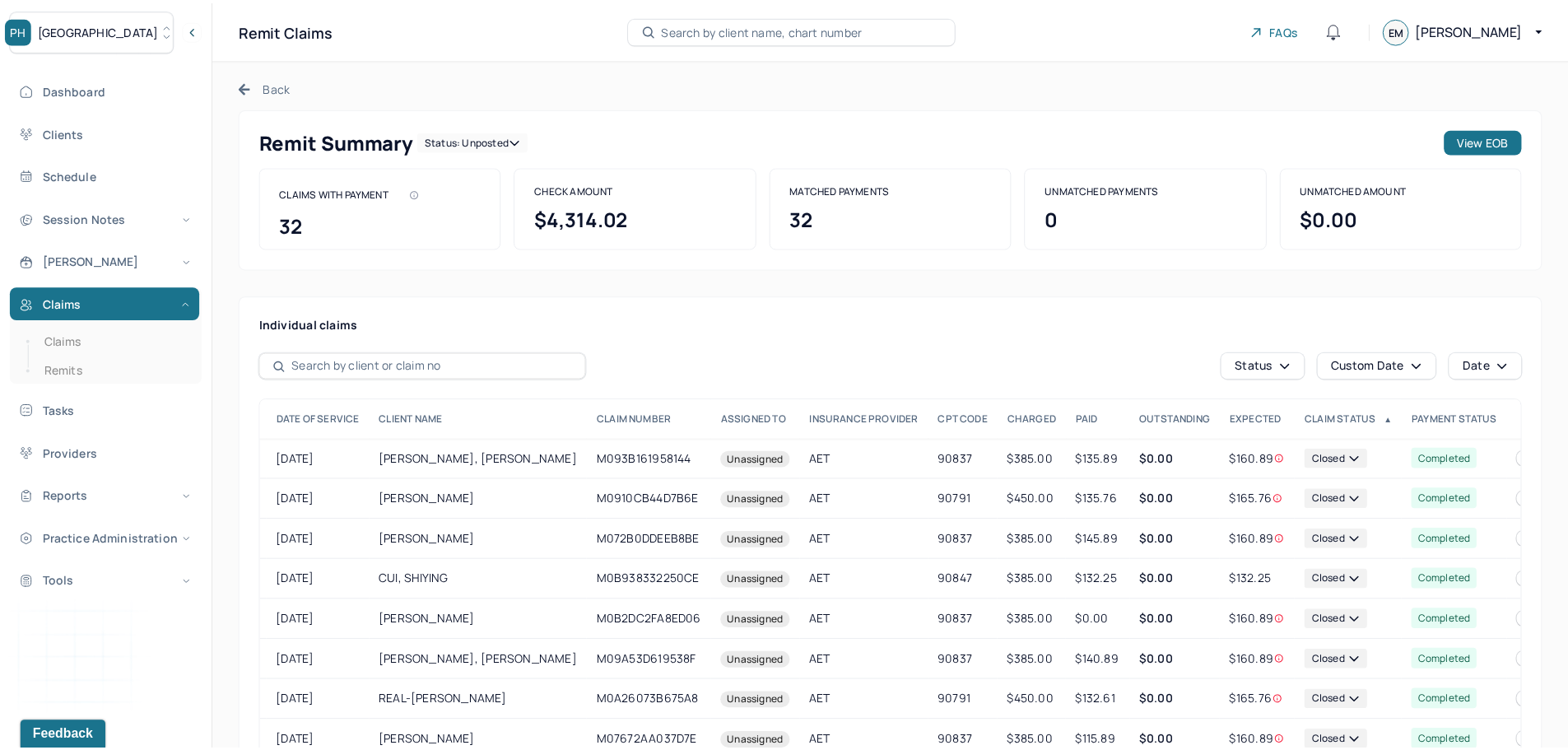 scroll, scrollTop: 0, scrollLeft: 105, axis: horizontal 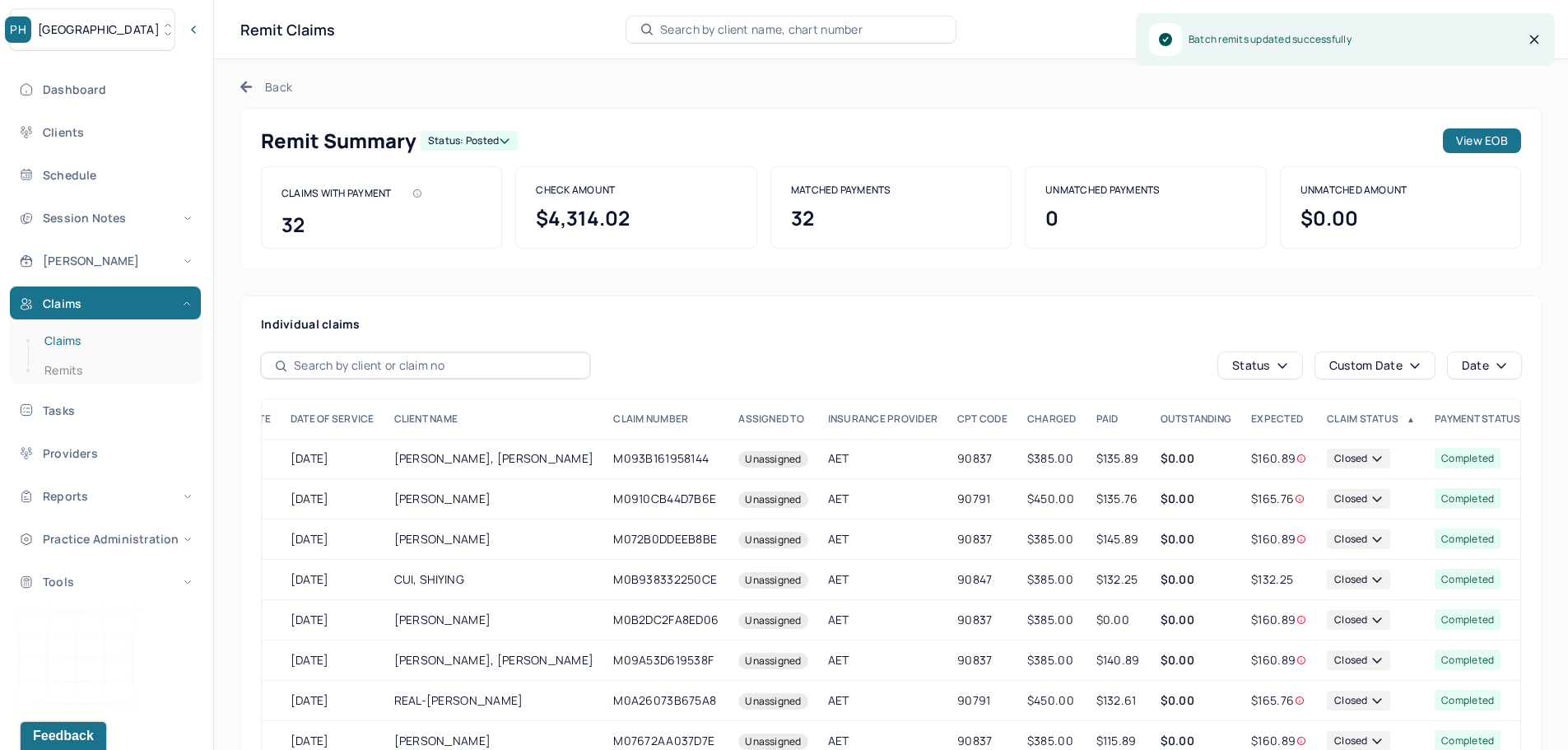 click on "Claims" at bounding box center [114, 341] 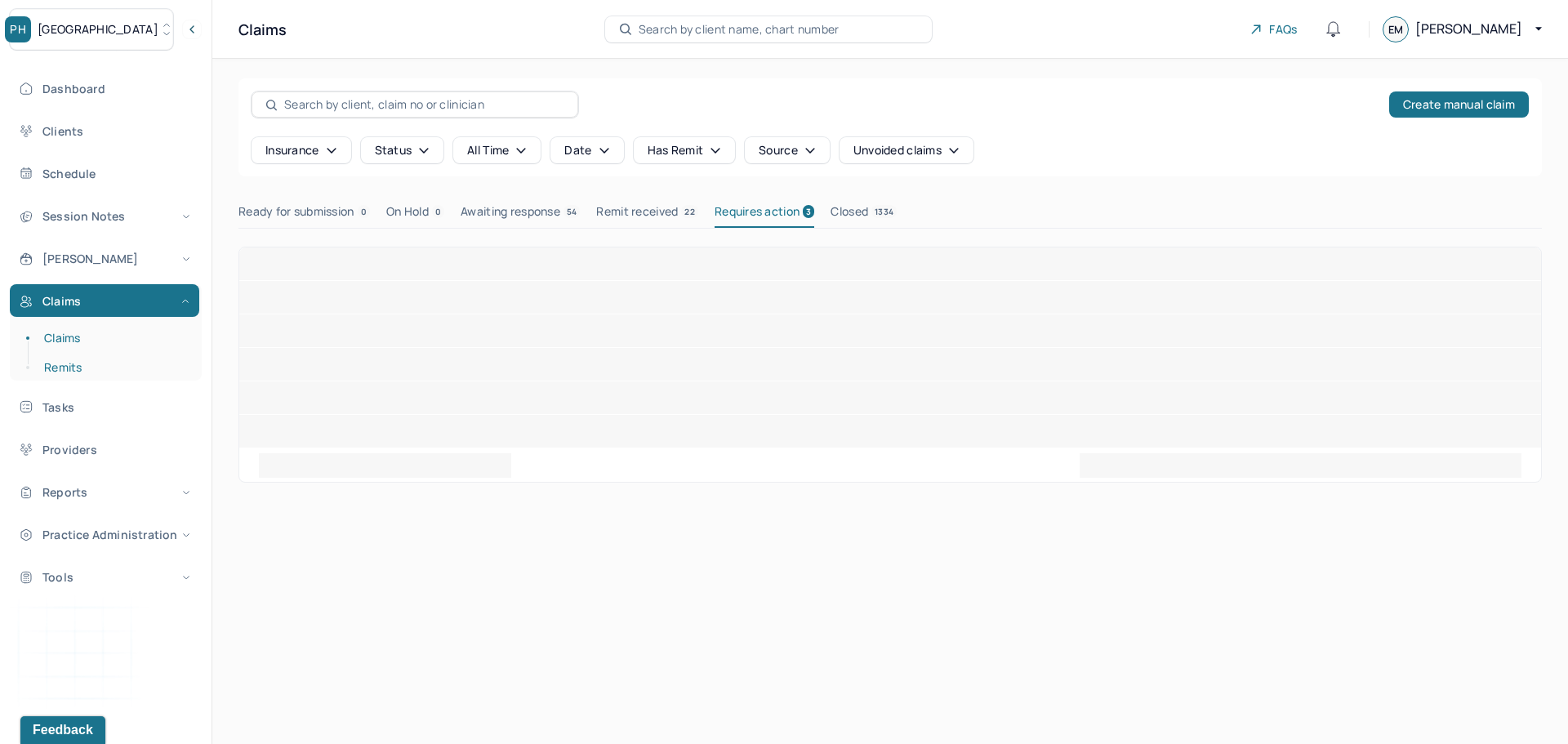 click on "Remits" at bounding box center (114, 368) 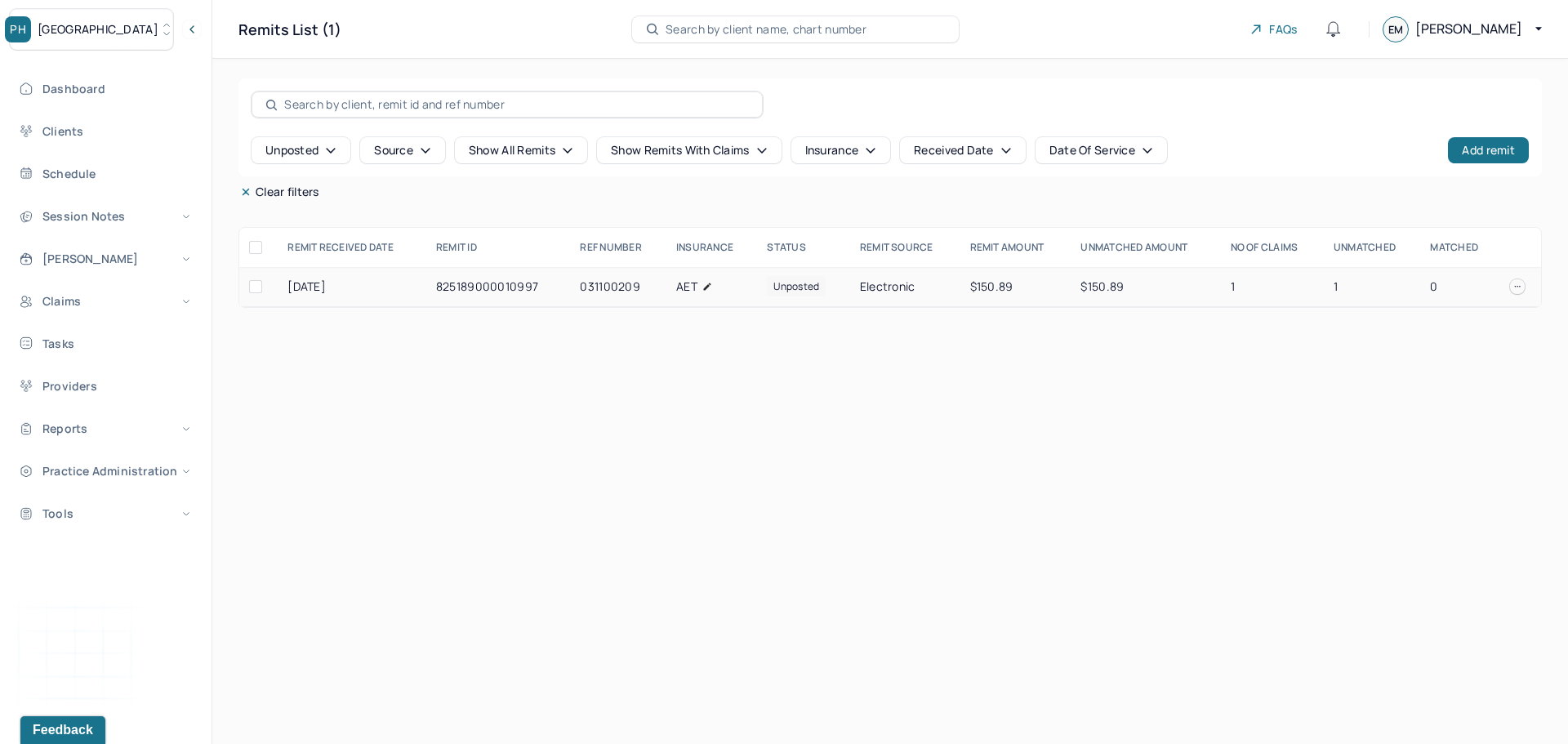 click on "825189000010997" at bounding box center (498, 287) 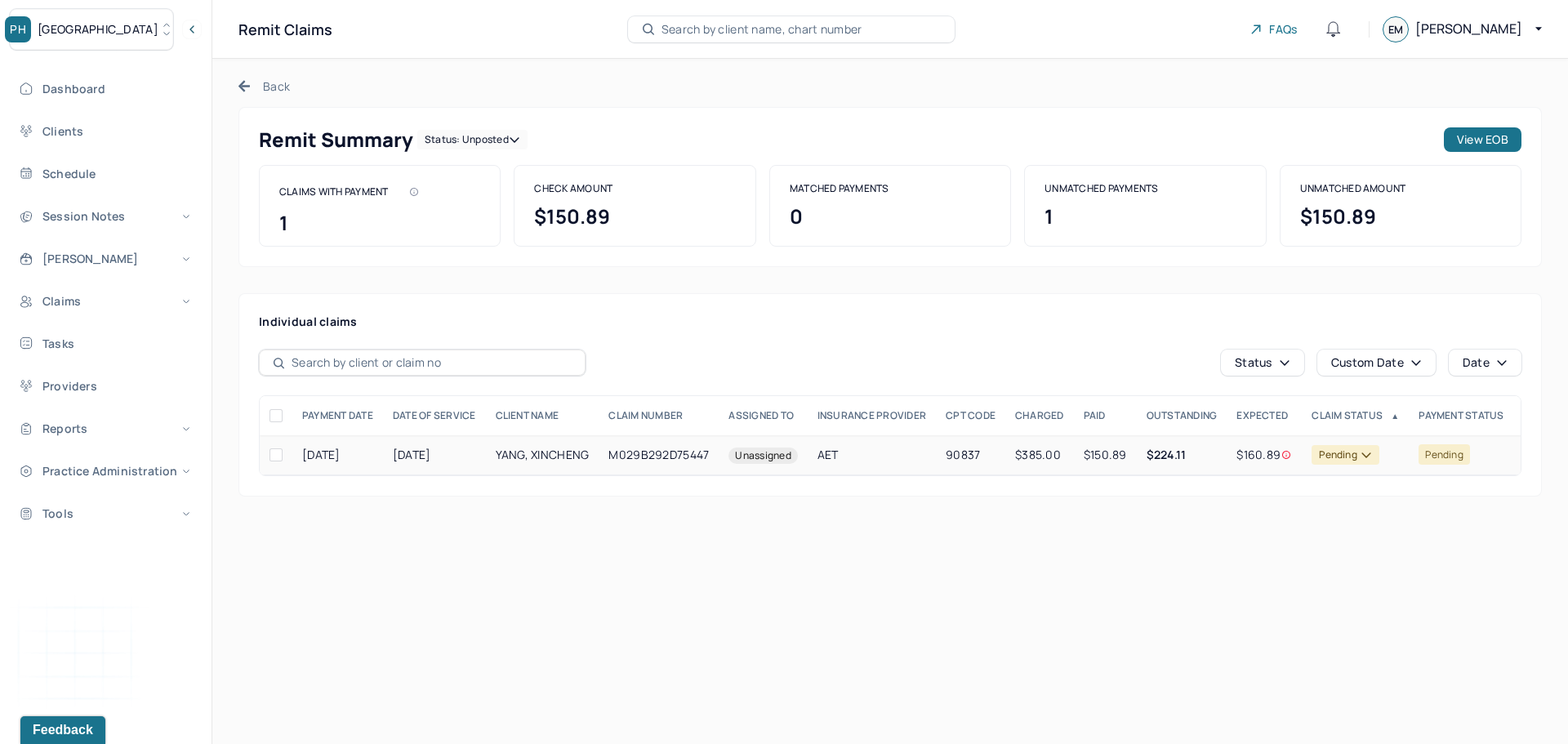 click on "M029B292D75447" at bounding box center (658, 455) 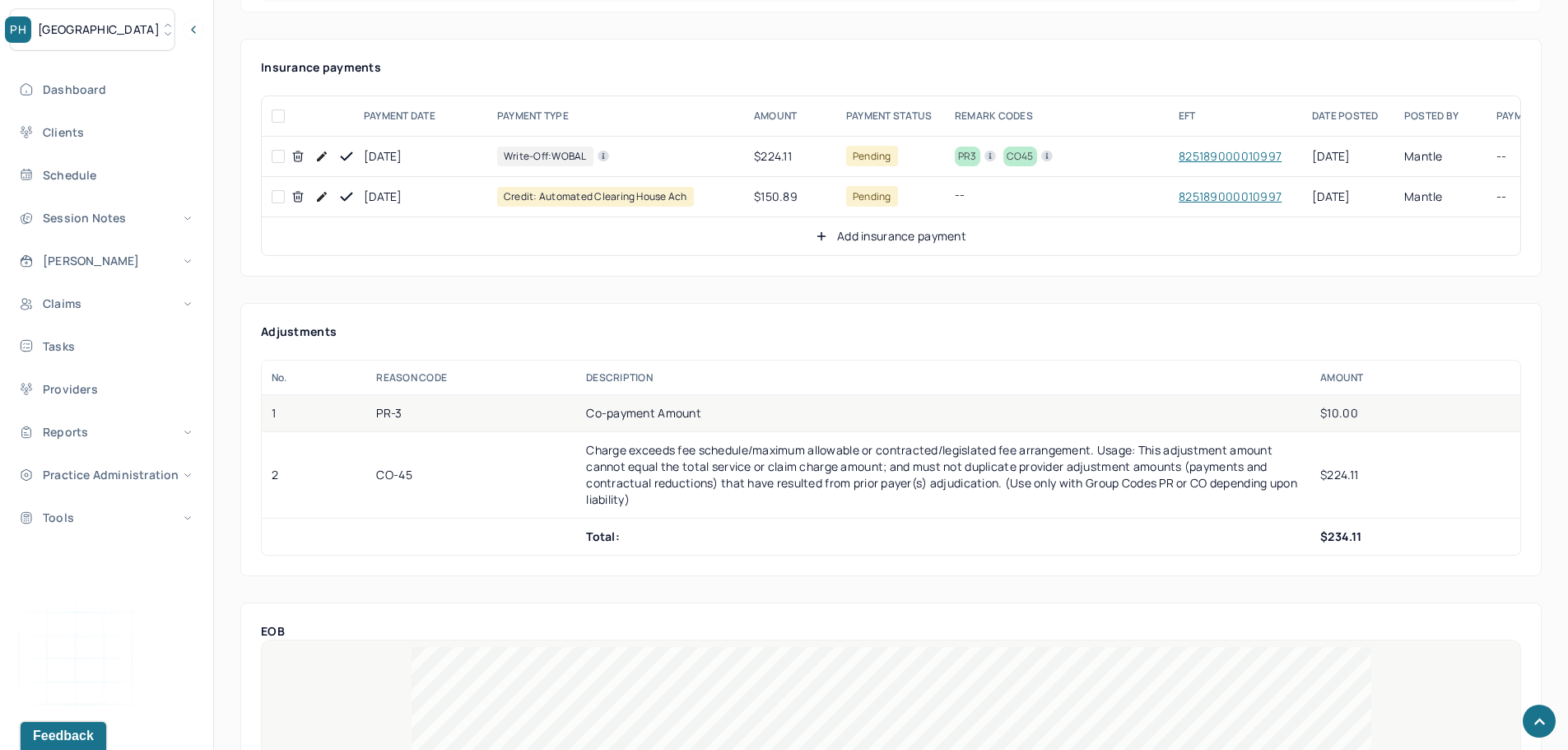 scroll, scrollTop: 988, scrollLeft: 0, axis: vertical 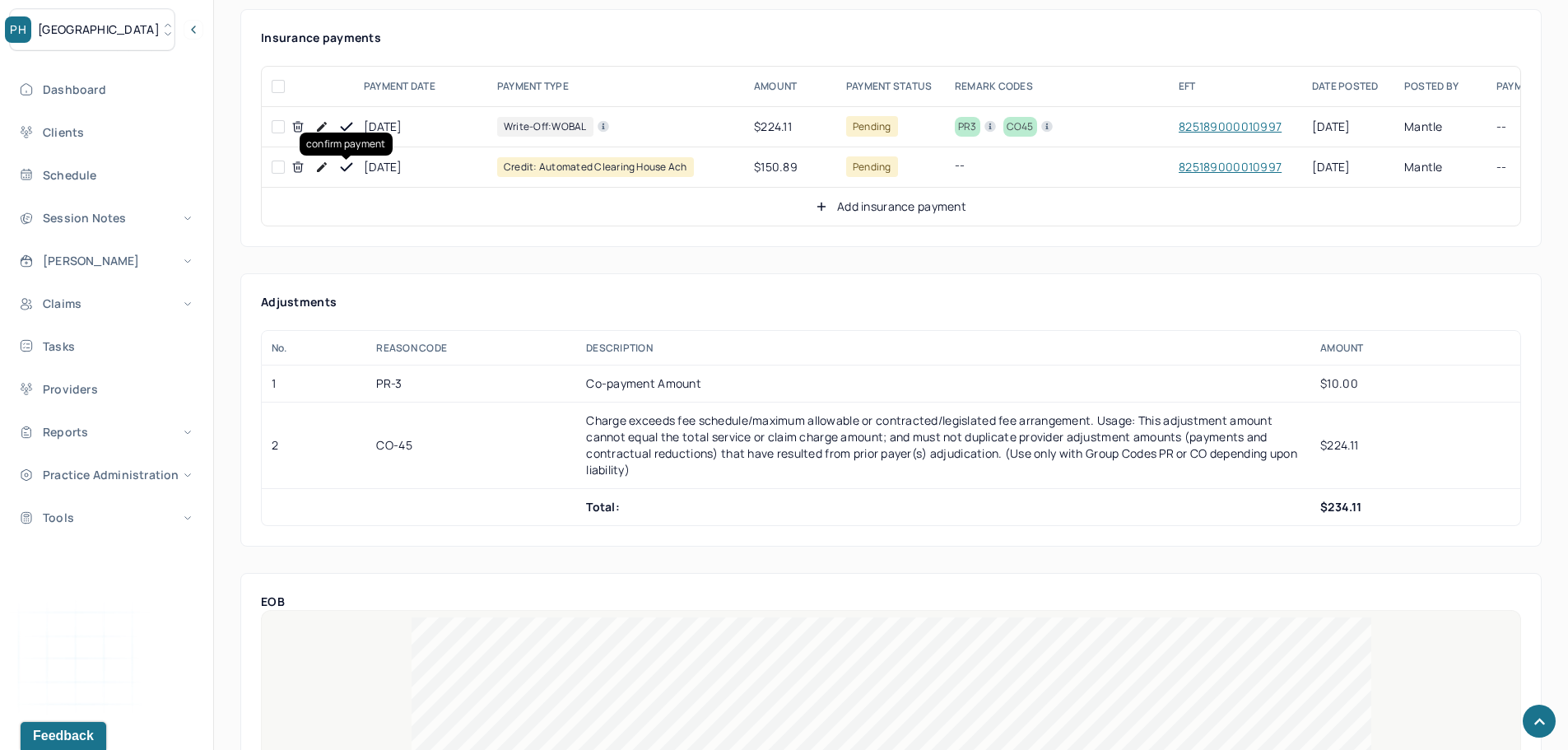 click 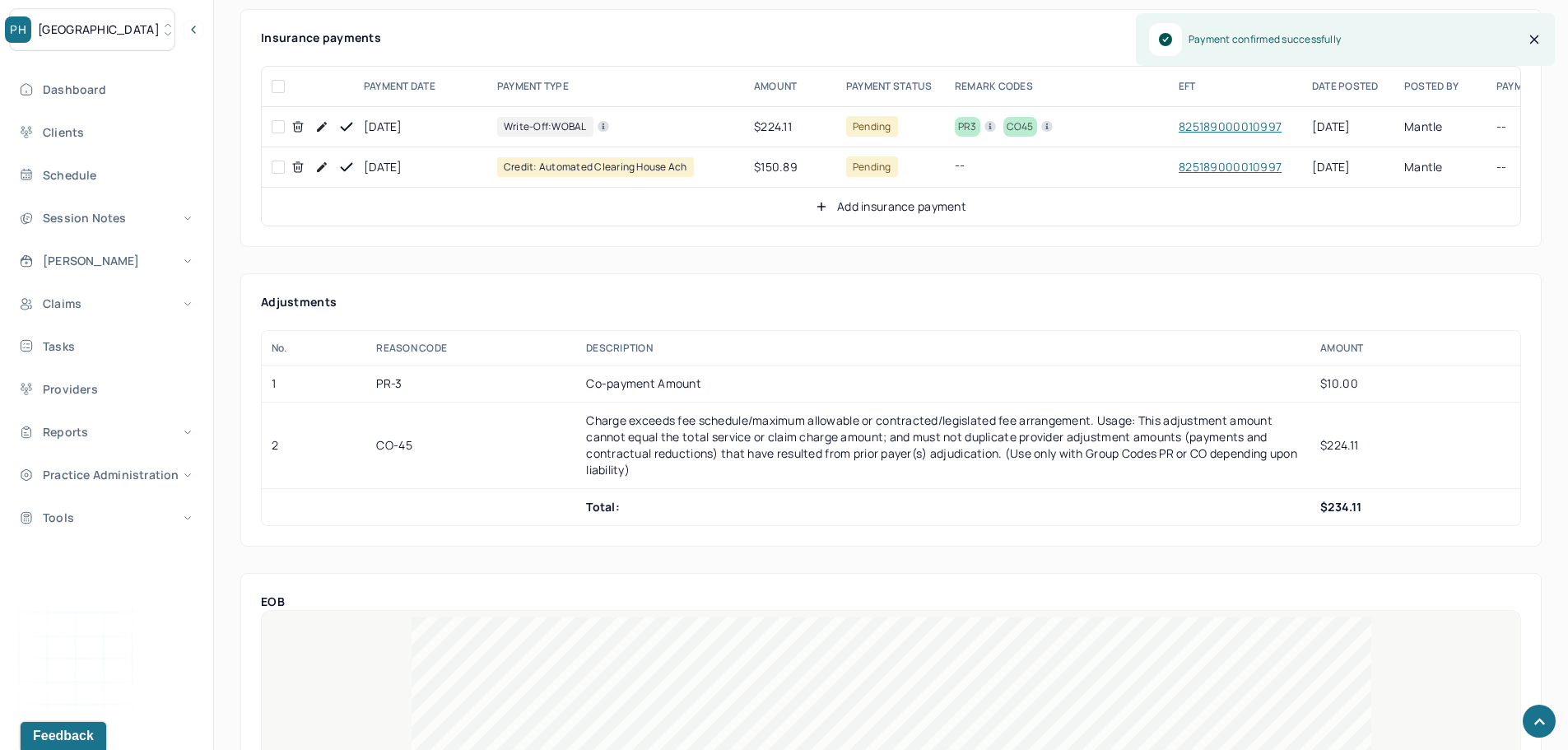 click 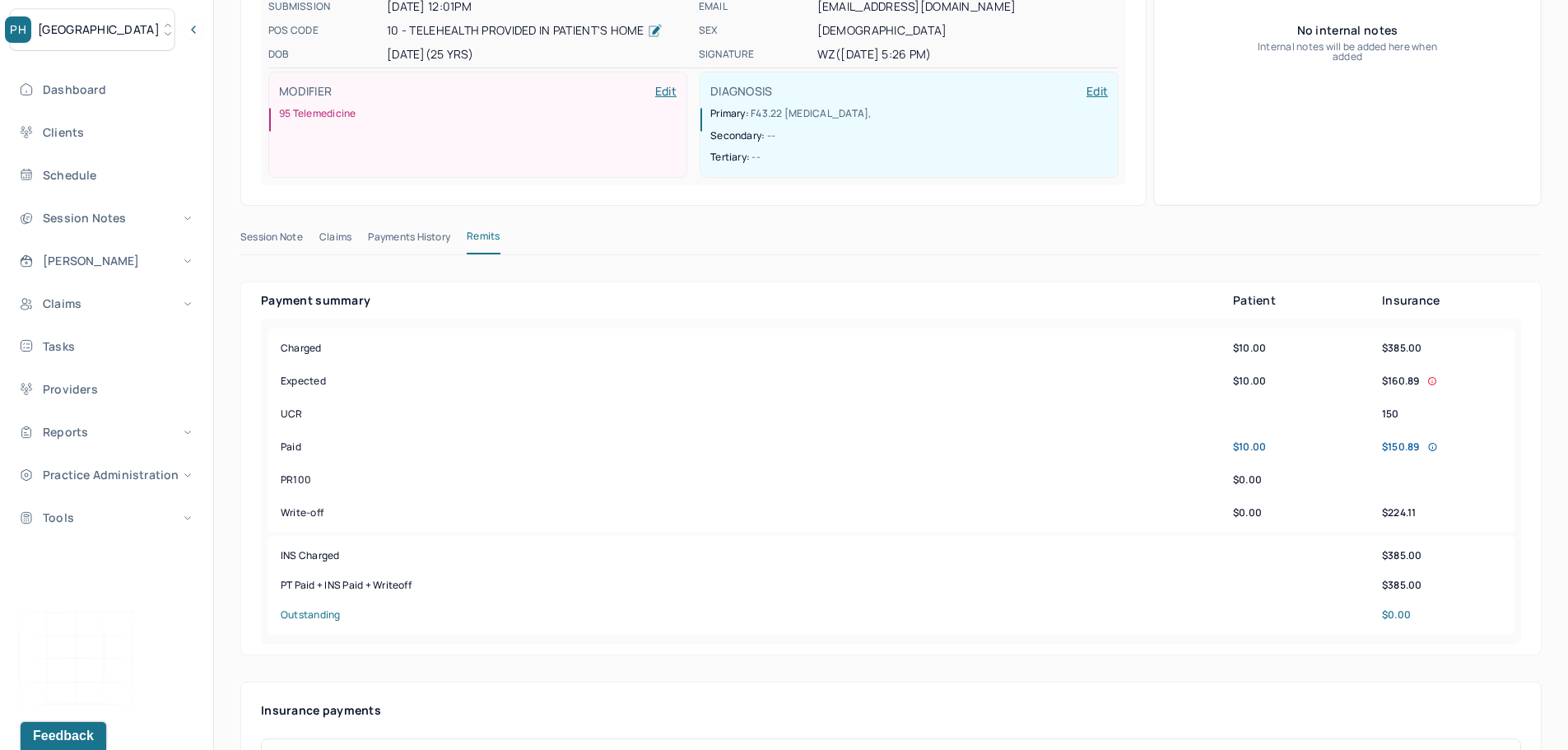 scroll, scrollTop: 0, scrollLeft: 0, axis: both 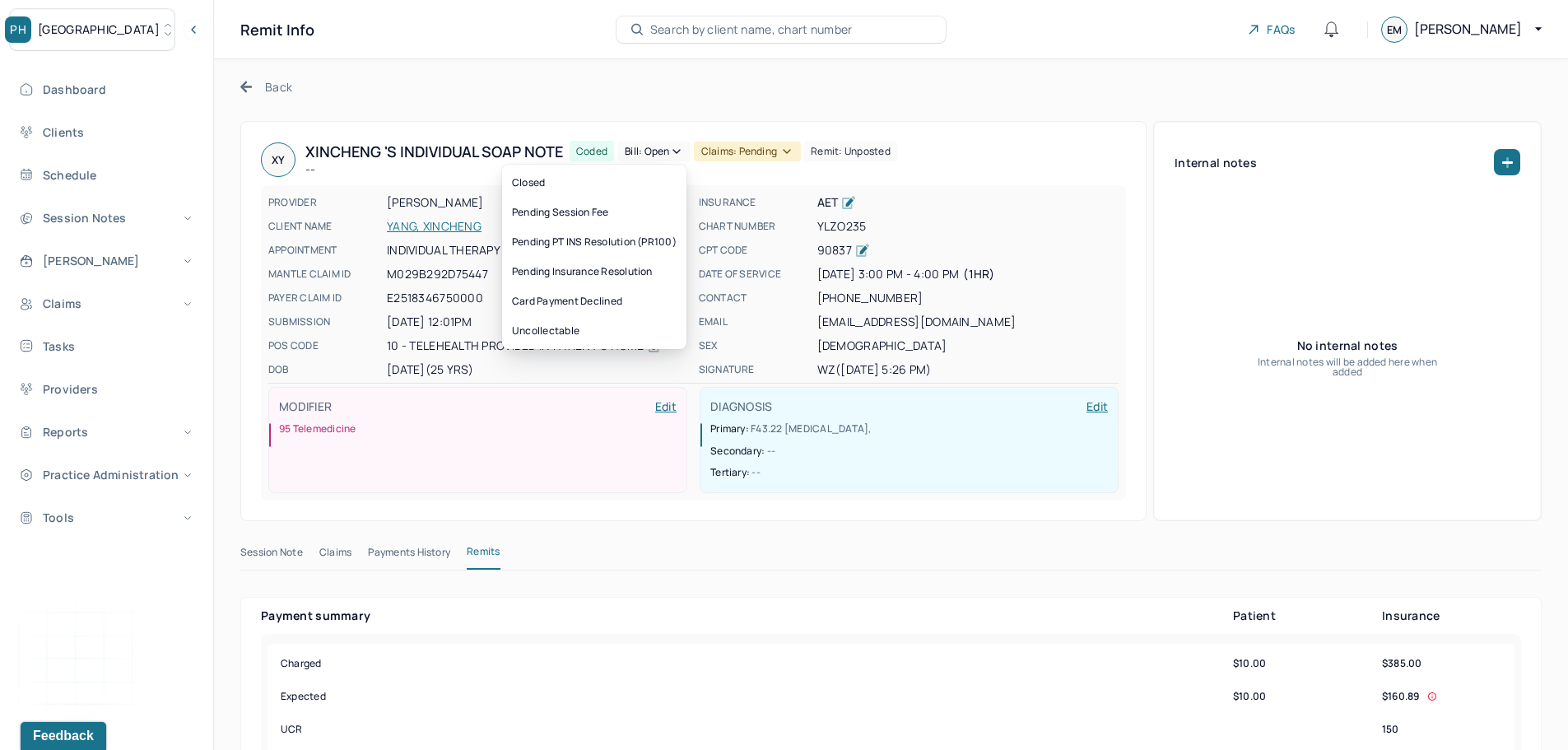 click on "Bill: Open" at bounding box center (654, 151) 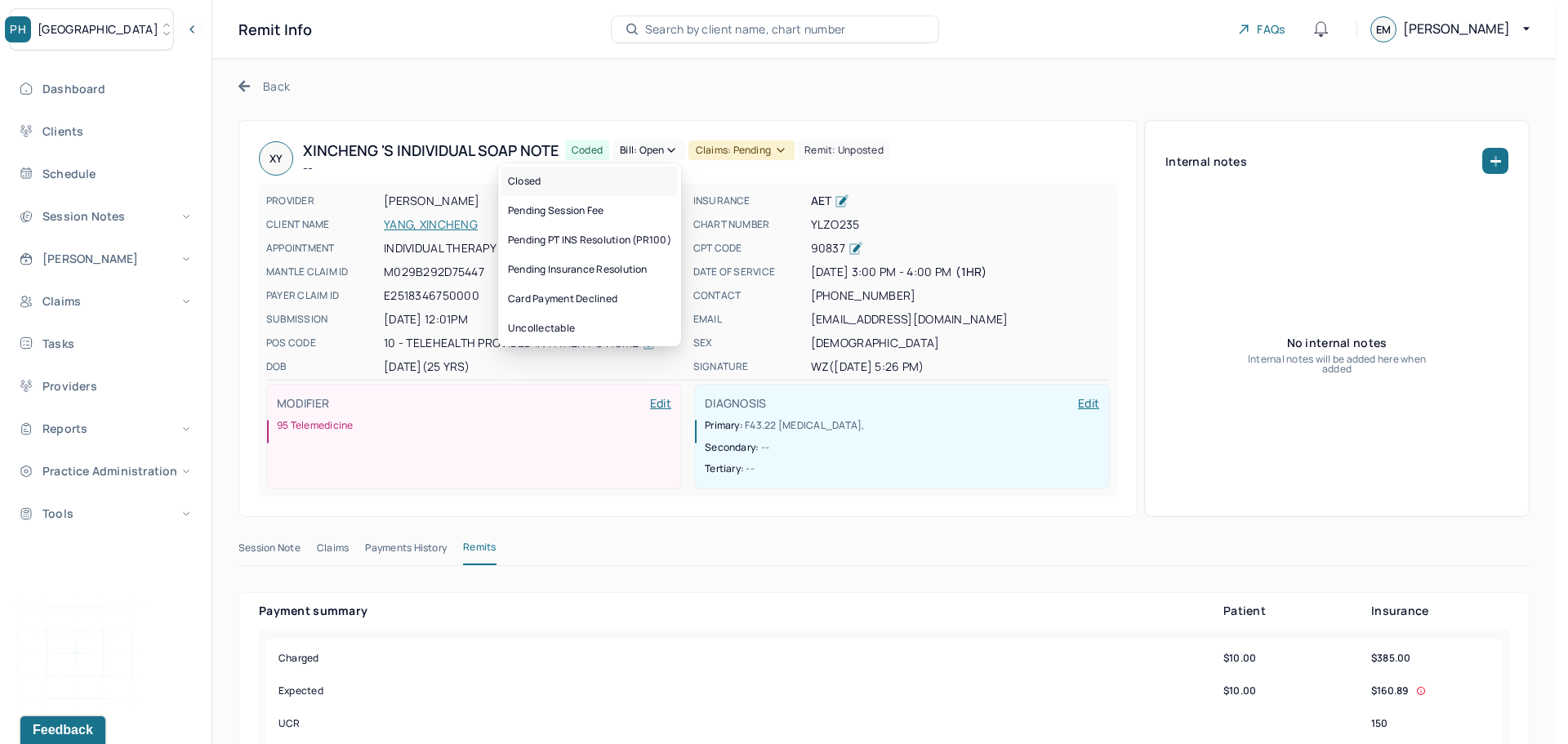 click on "Closed" at bounding box center [590, 181] 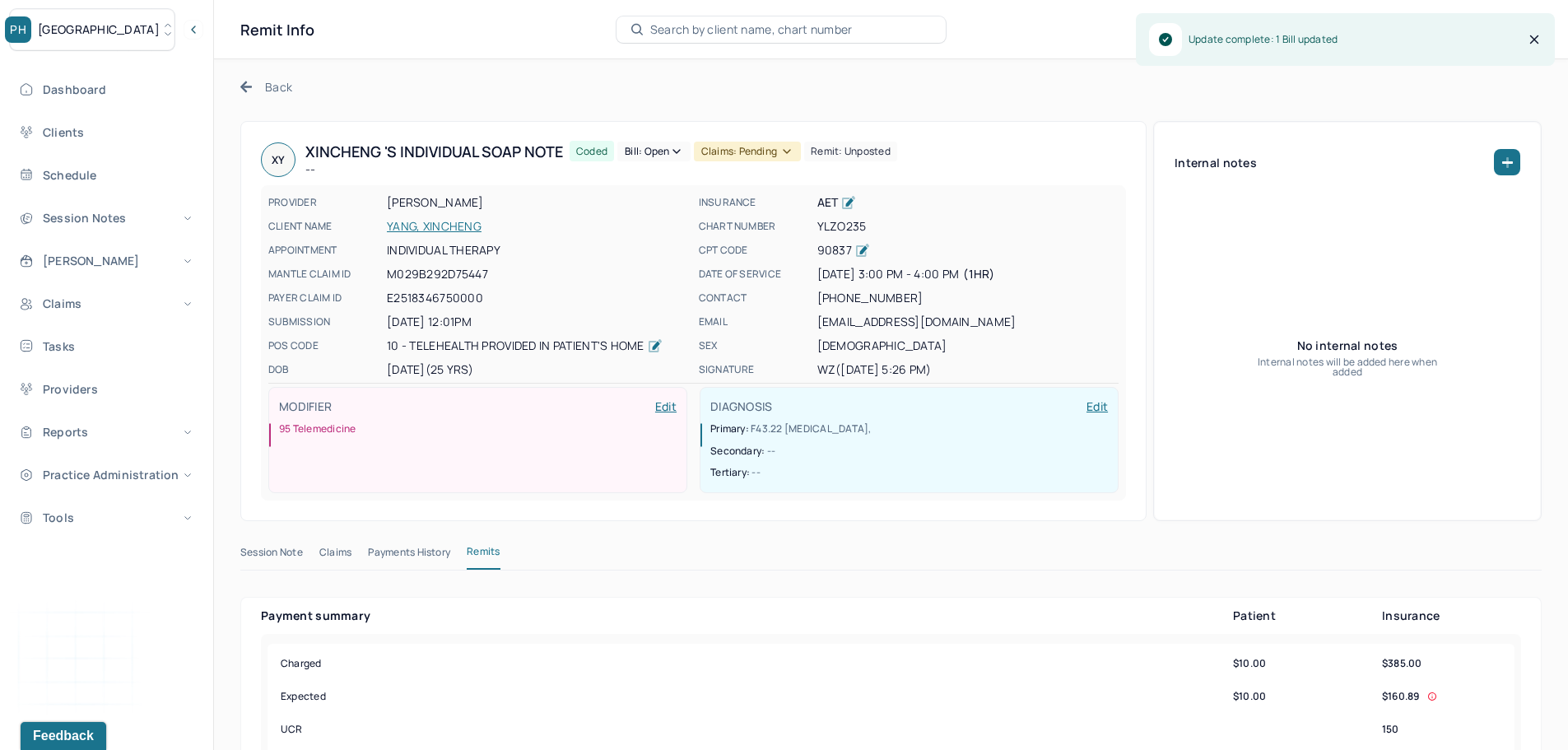 click on "Claims: pending" at bounding box center [747, 151] 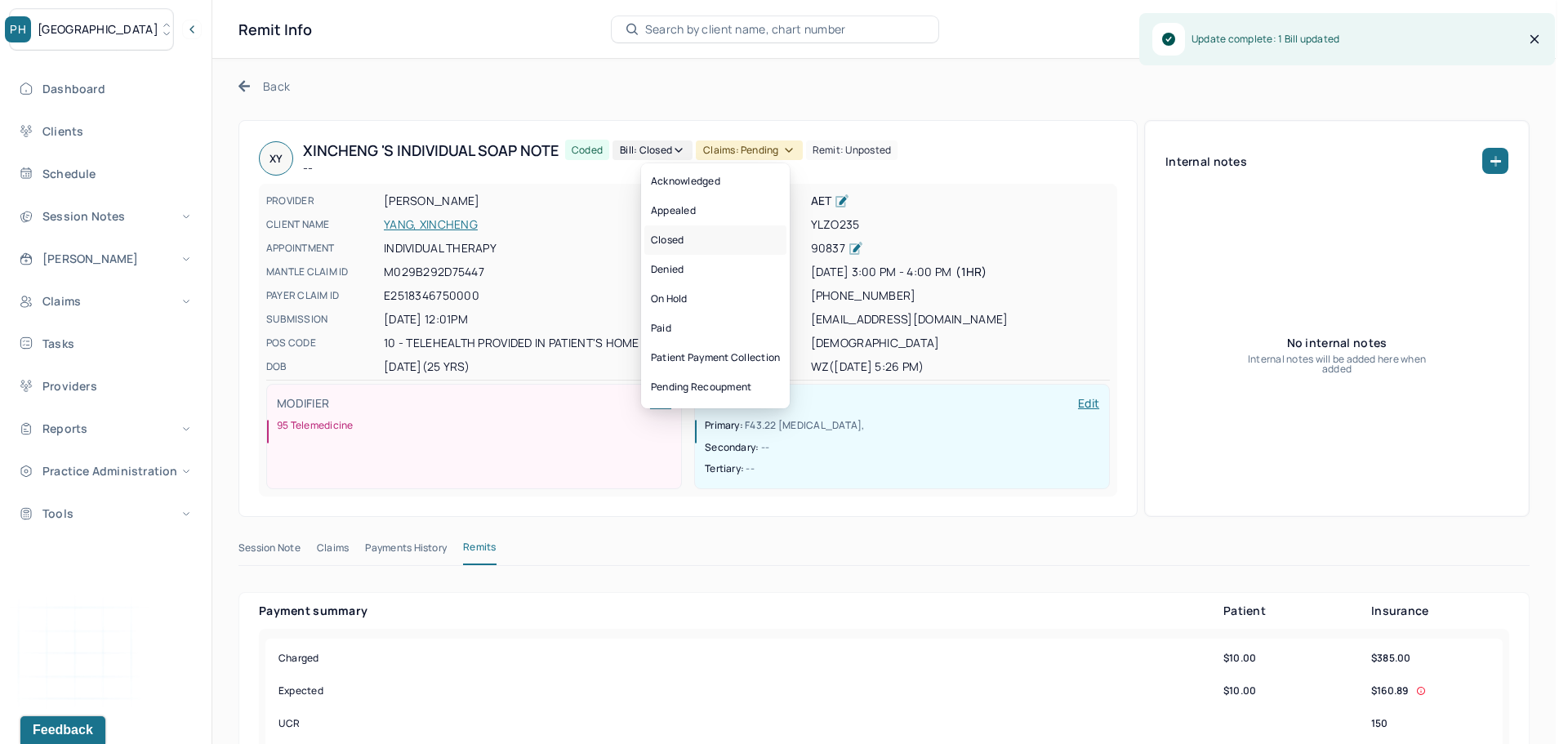 click on "Closed" at bounding box center (715, 240) 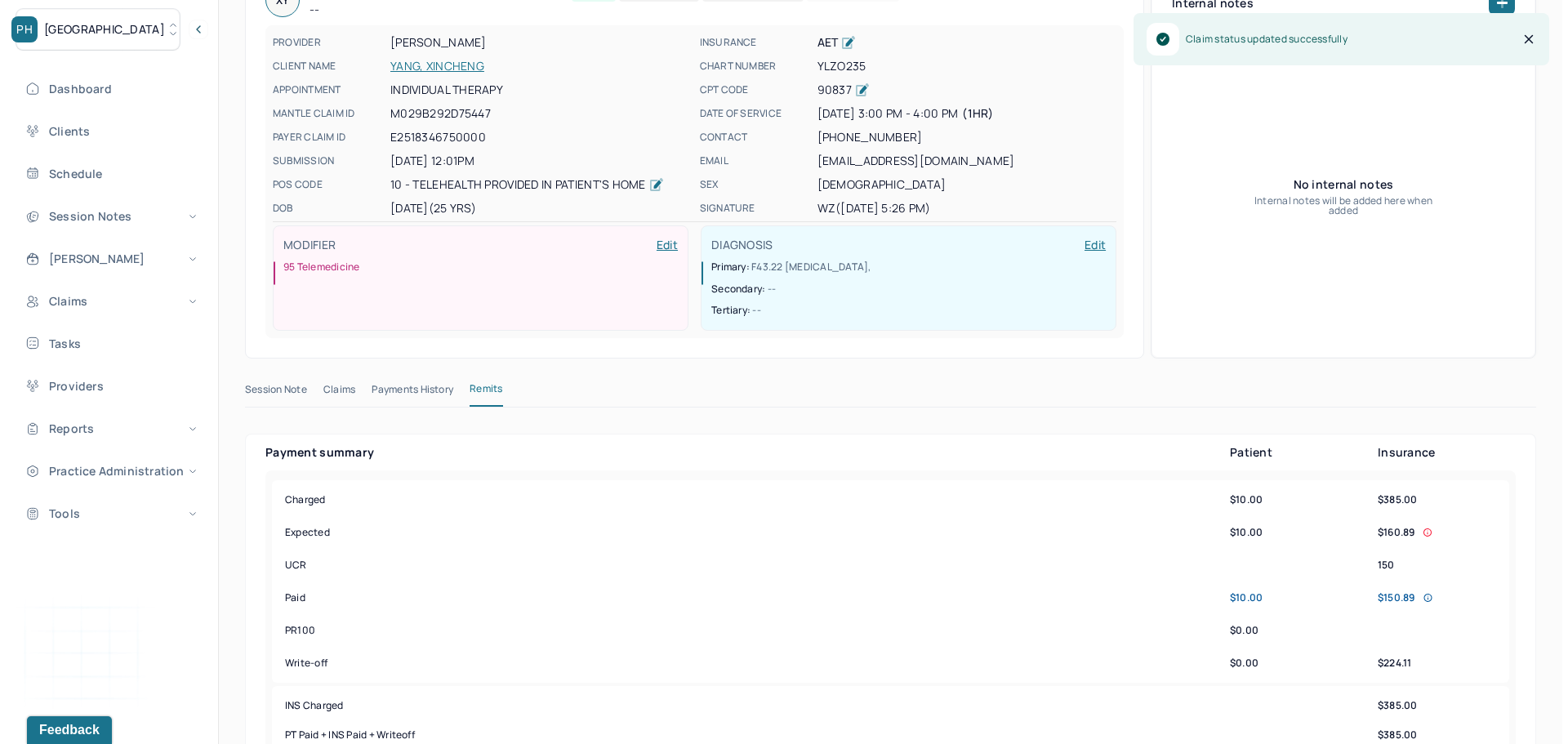scroll, scrollTop: 0, scrollLeft: 0, axis: both 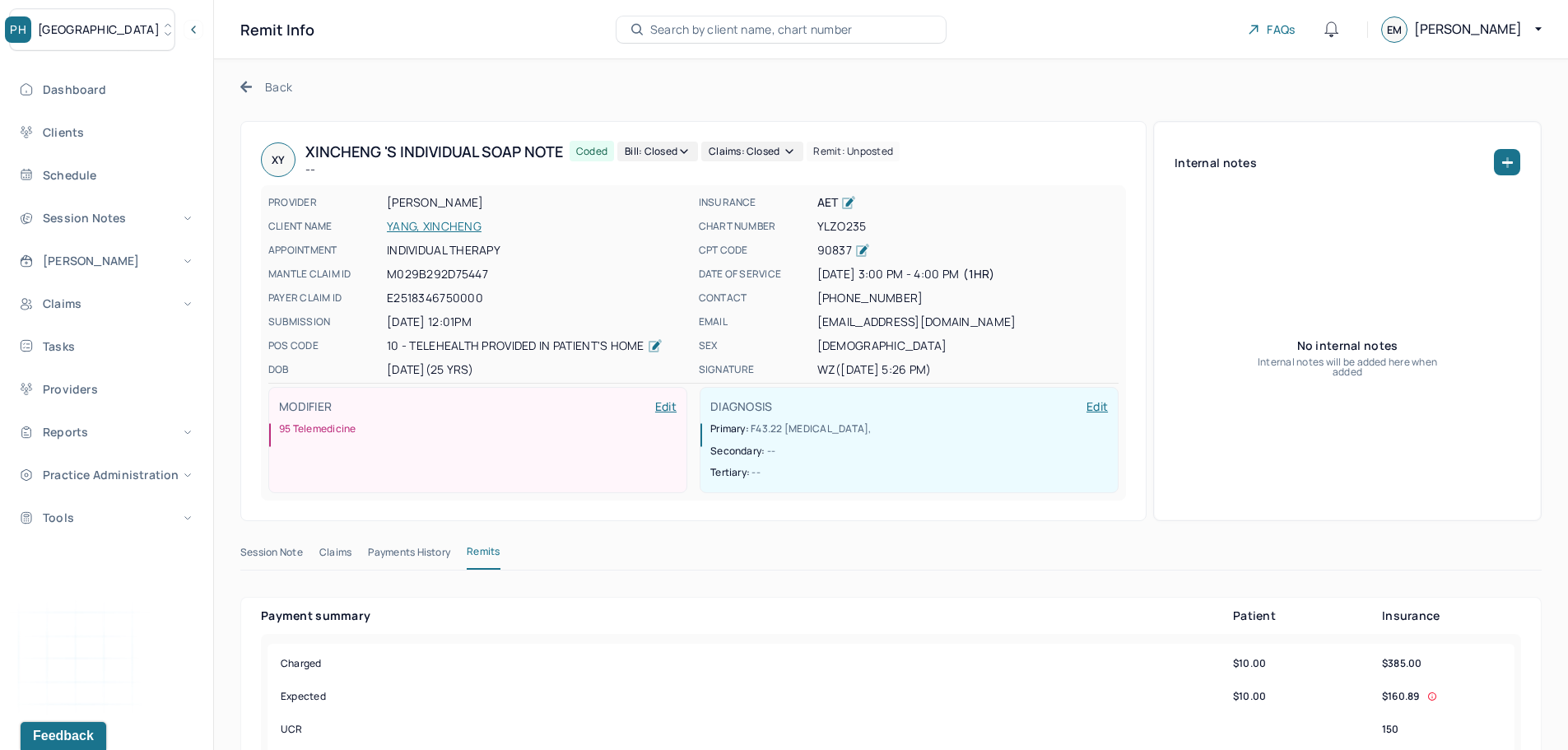 click on "Back" at bounding box center (266, 86) 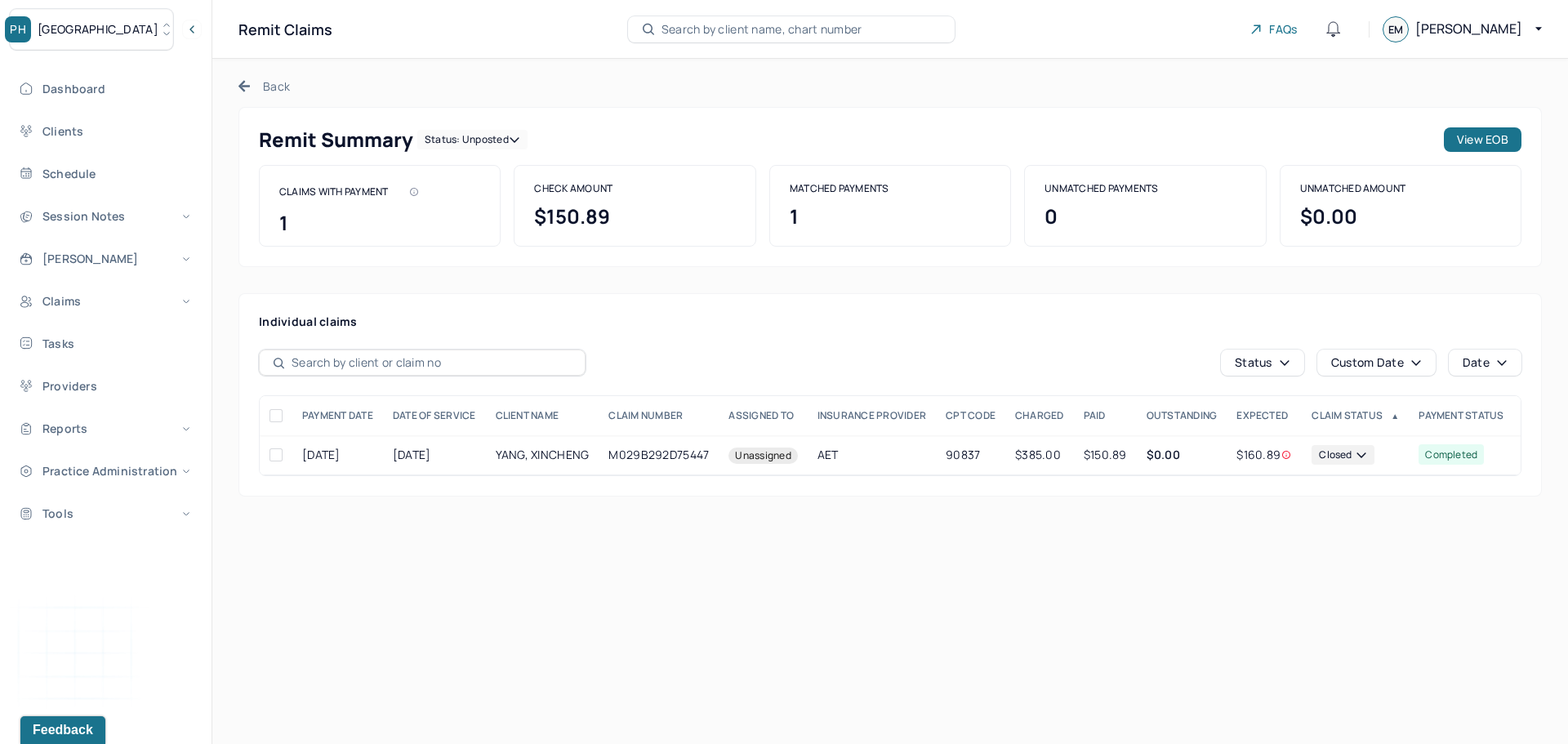 click on "Status: unposted" at bounding box center [472, 140] 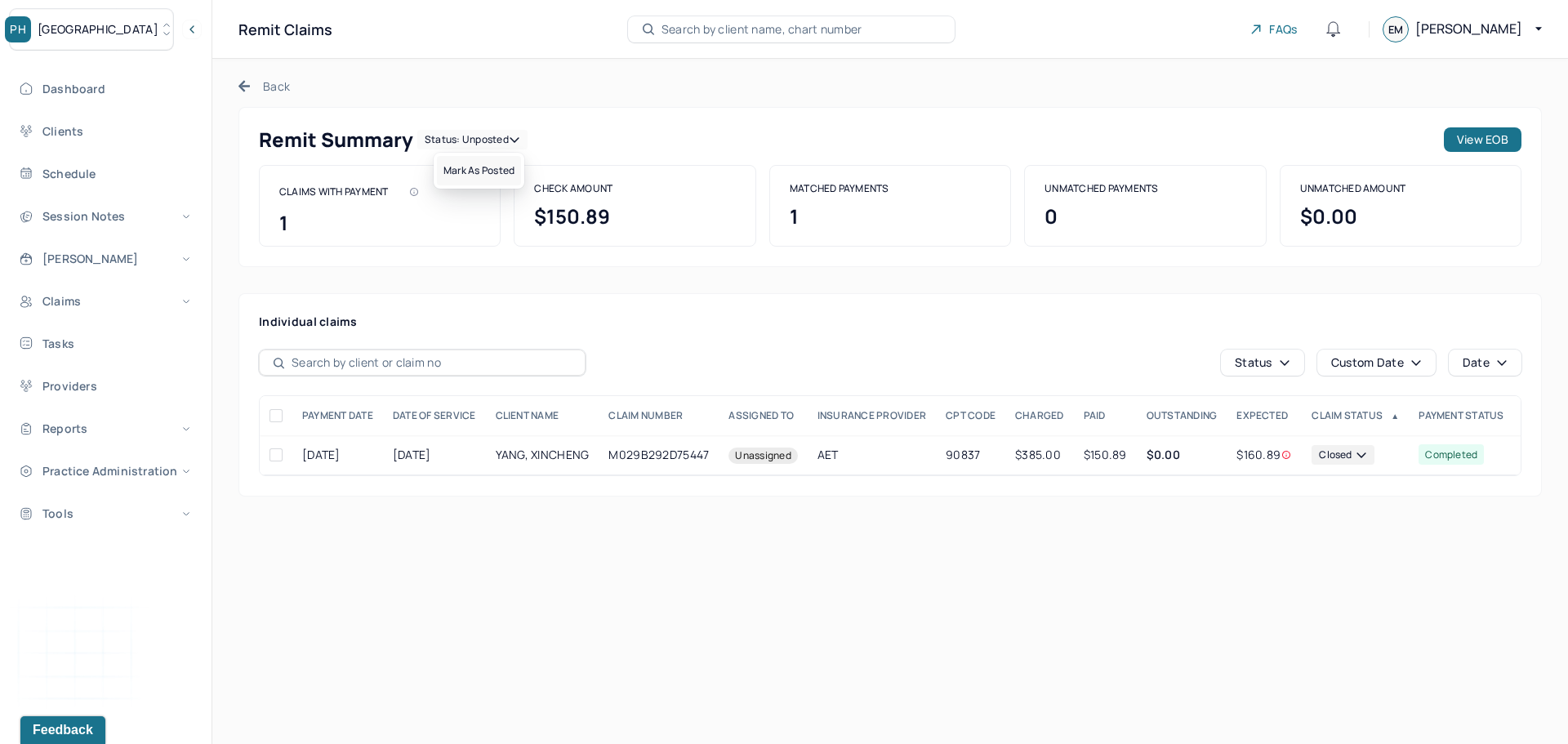 click on "Mark as Posted" at bounding box center (479, 171) 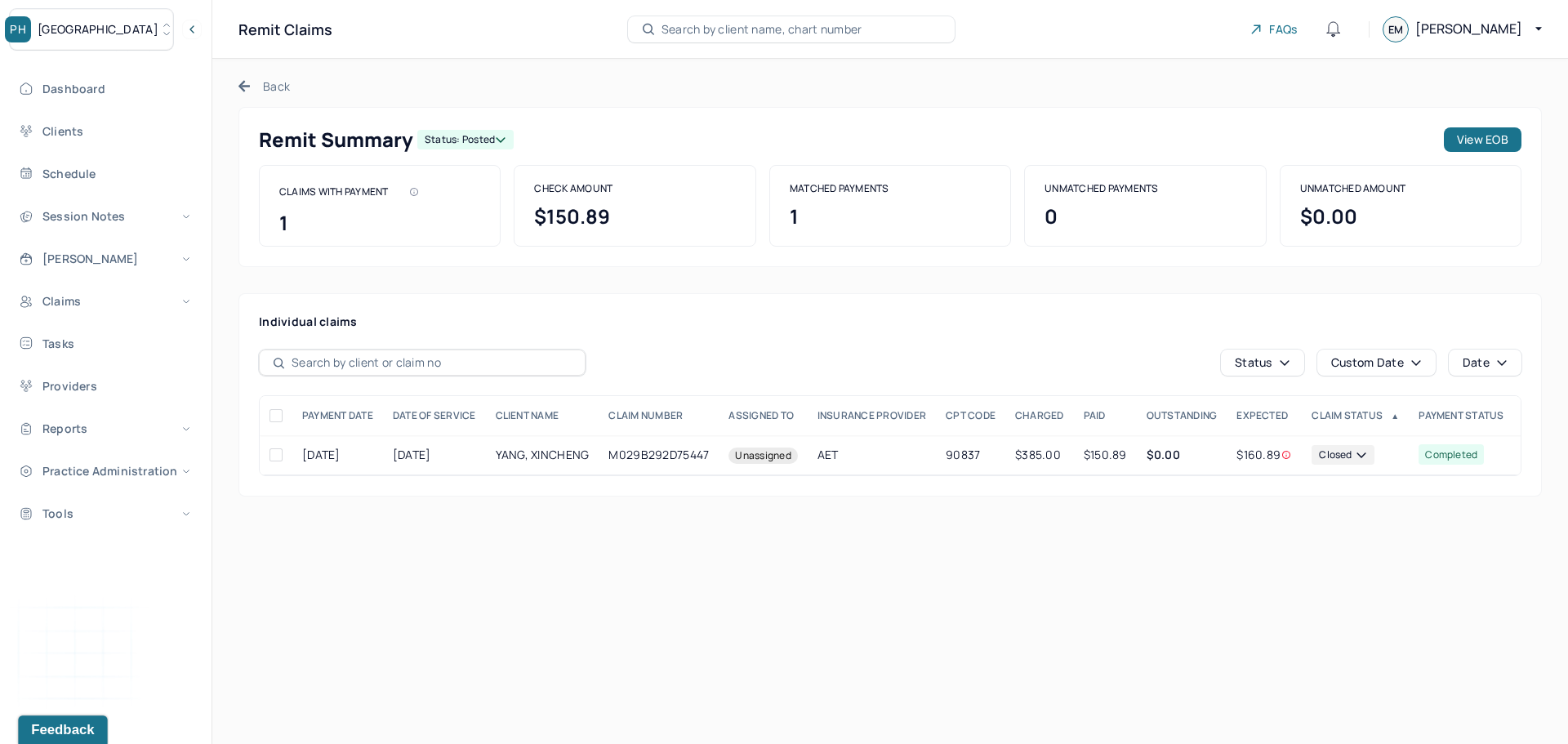 click on "Feedback" at bounding box center [62, 730] 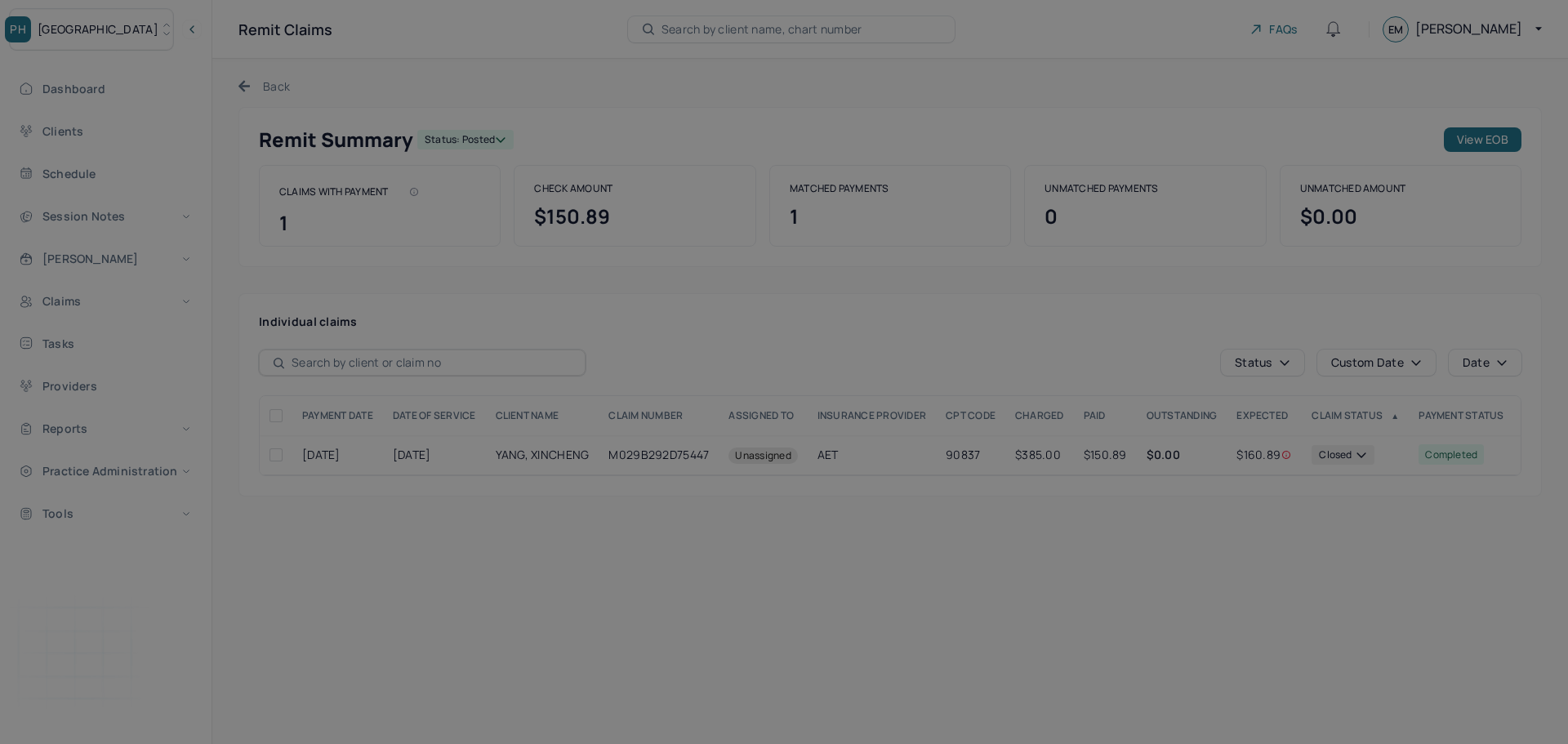 scroll, scrollTop: 0, scrollLeft: 0, axis: both 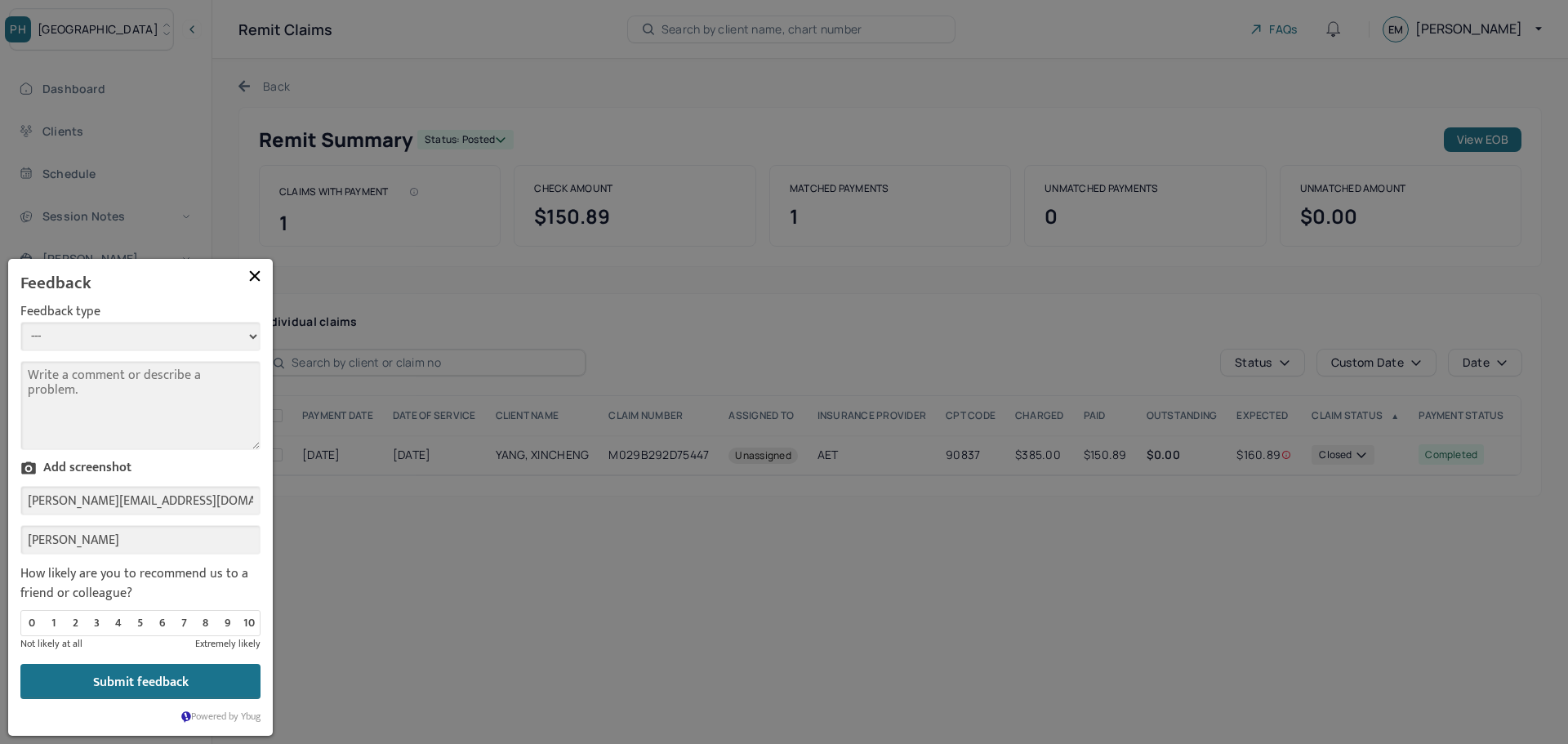 click on "--- Bug Improvement Question Feedback" at bounding box center (140, 336) 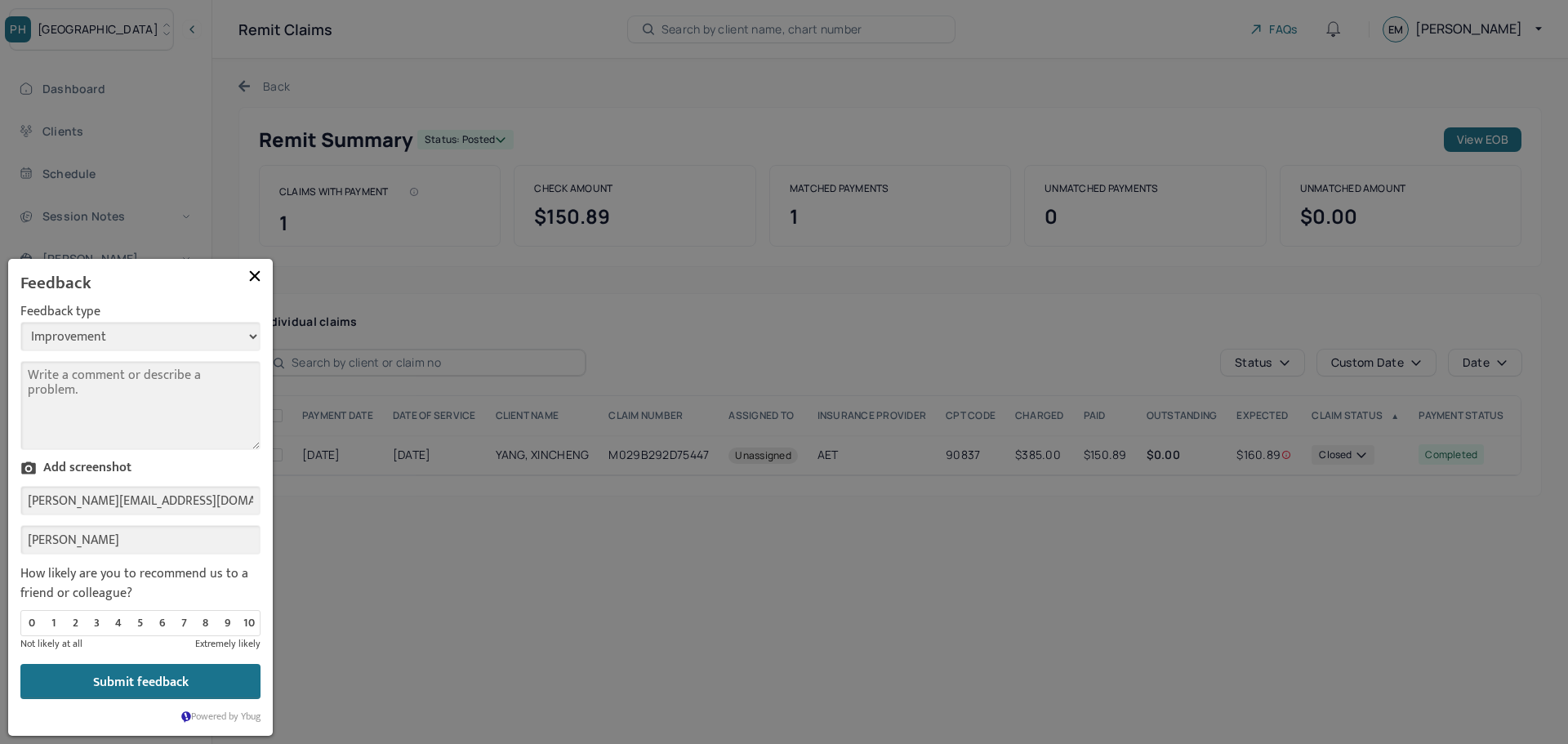 click on "--- Bug Improvement Question Feedback" at bounding box center [140, 336] 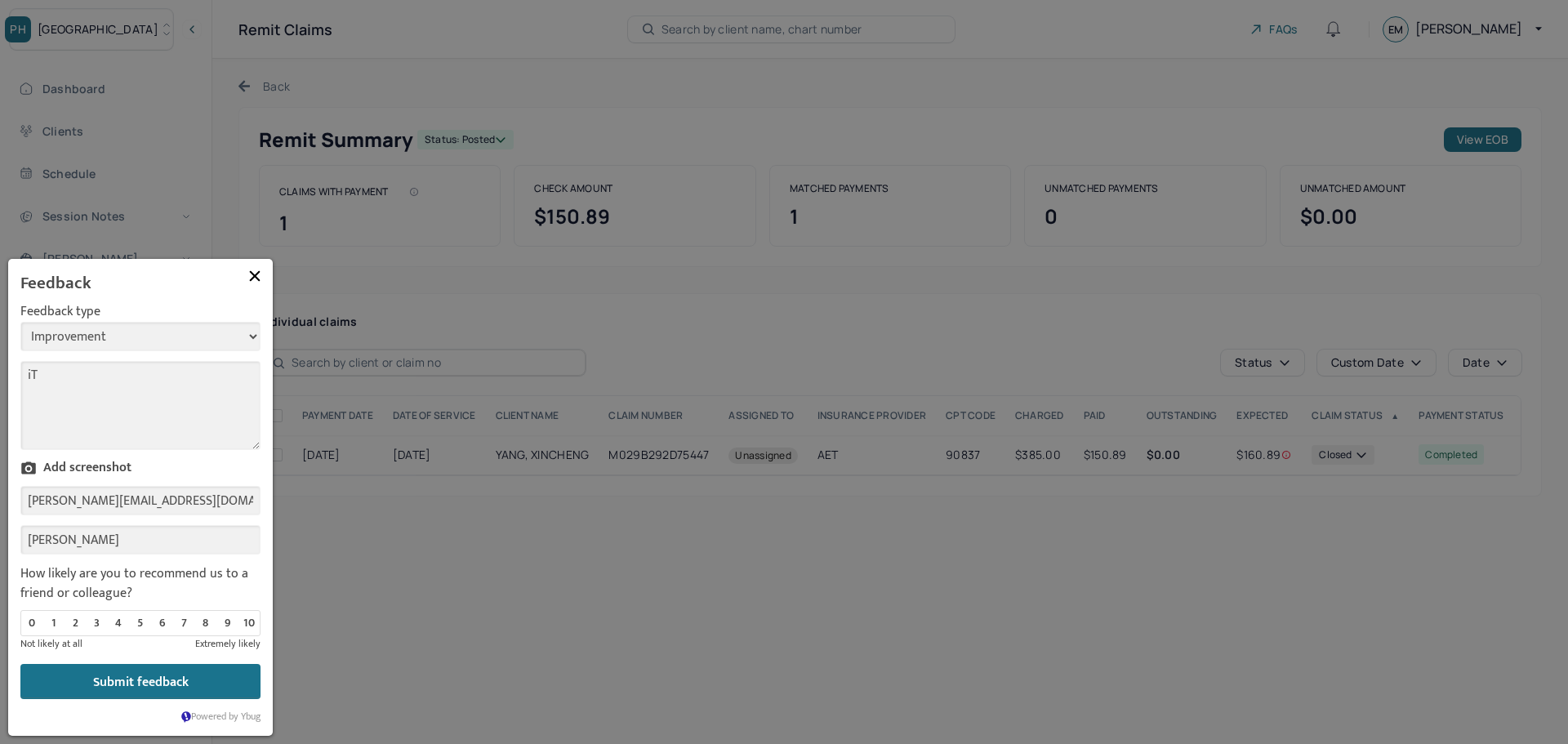 type on "i" 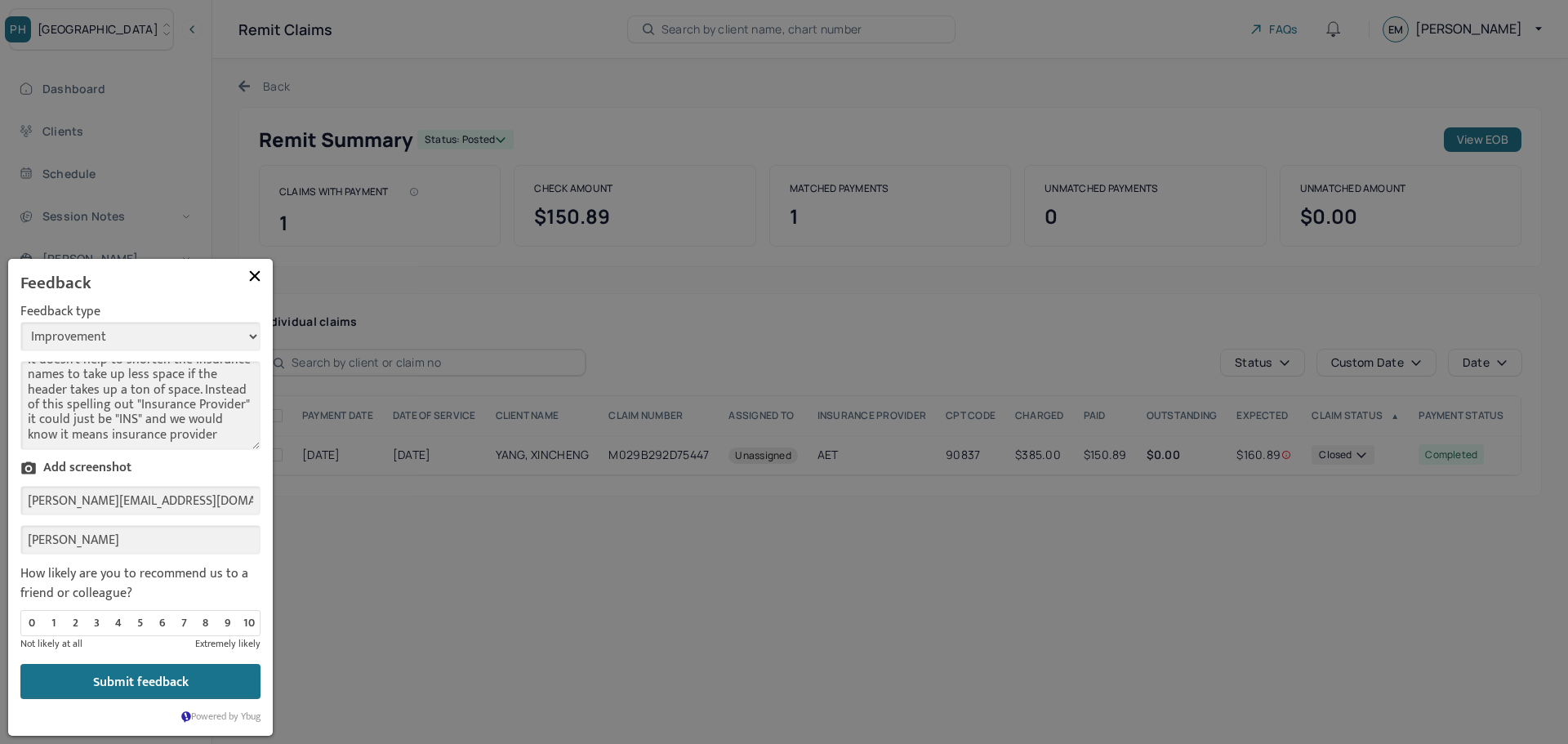 scroll, scrollTop: 28, scrollLeft: 0, axis: vertical 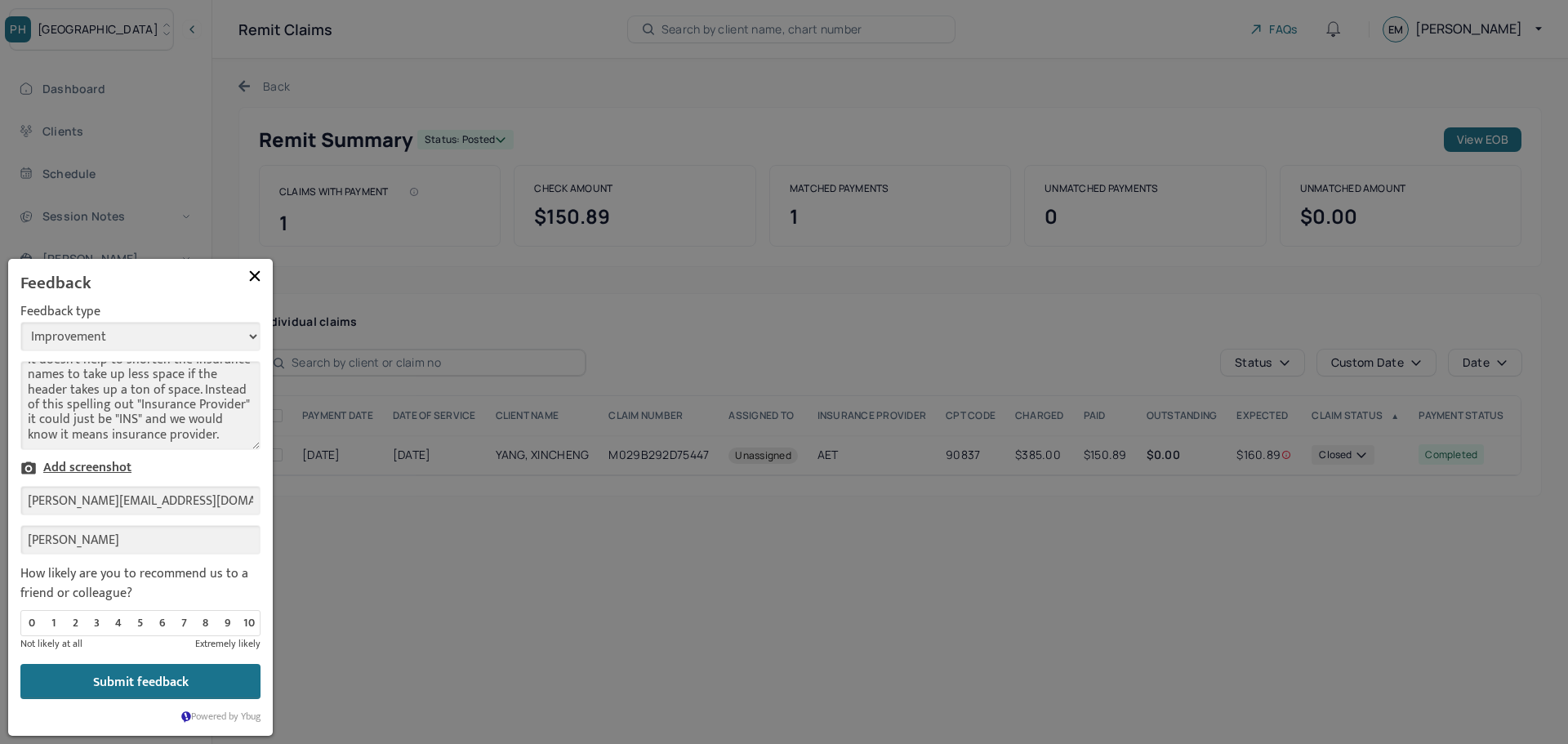 type on "It doesn't help to shorten the insurance names to take up less space if the header takes up a ton of space. Instead of this spelling out "Insurance Provider" it could just be "INS" and we would know it means insurance provider." 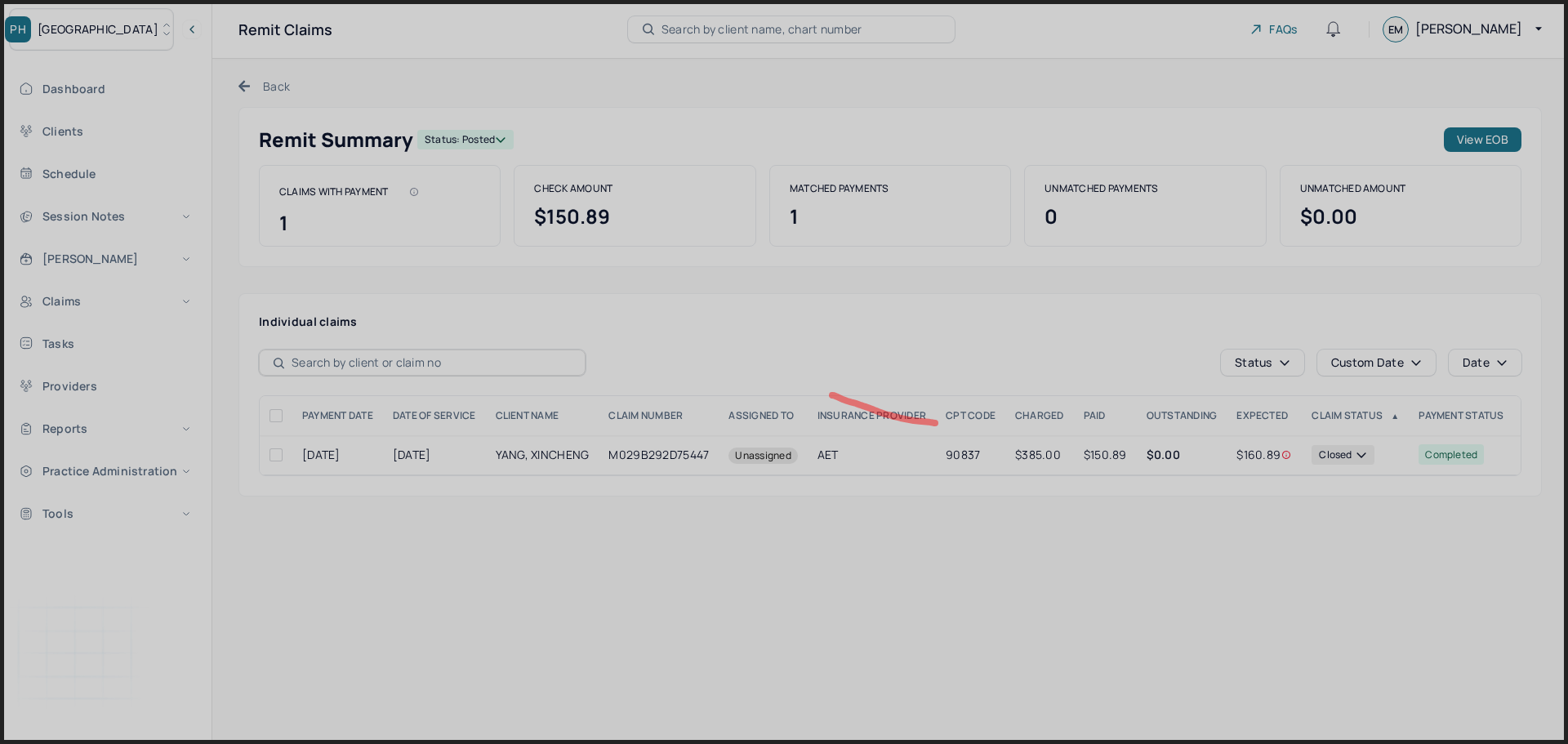 drag, startPoint x: 832, startPoint y: 395, endPoint x: 935, endPoint y: 423, distance: 106.738 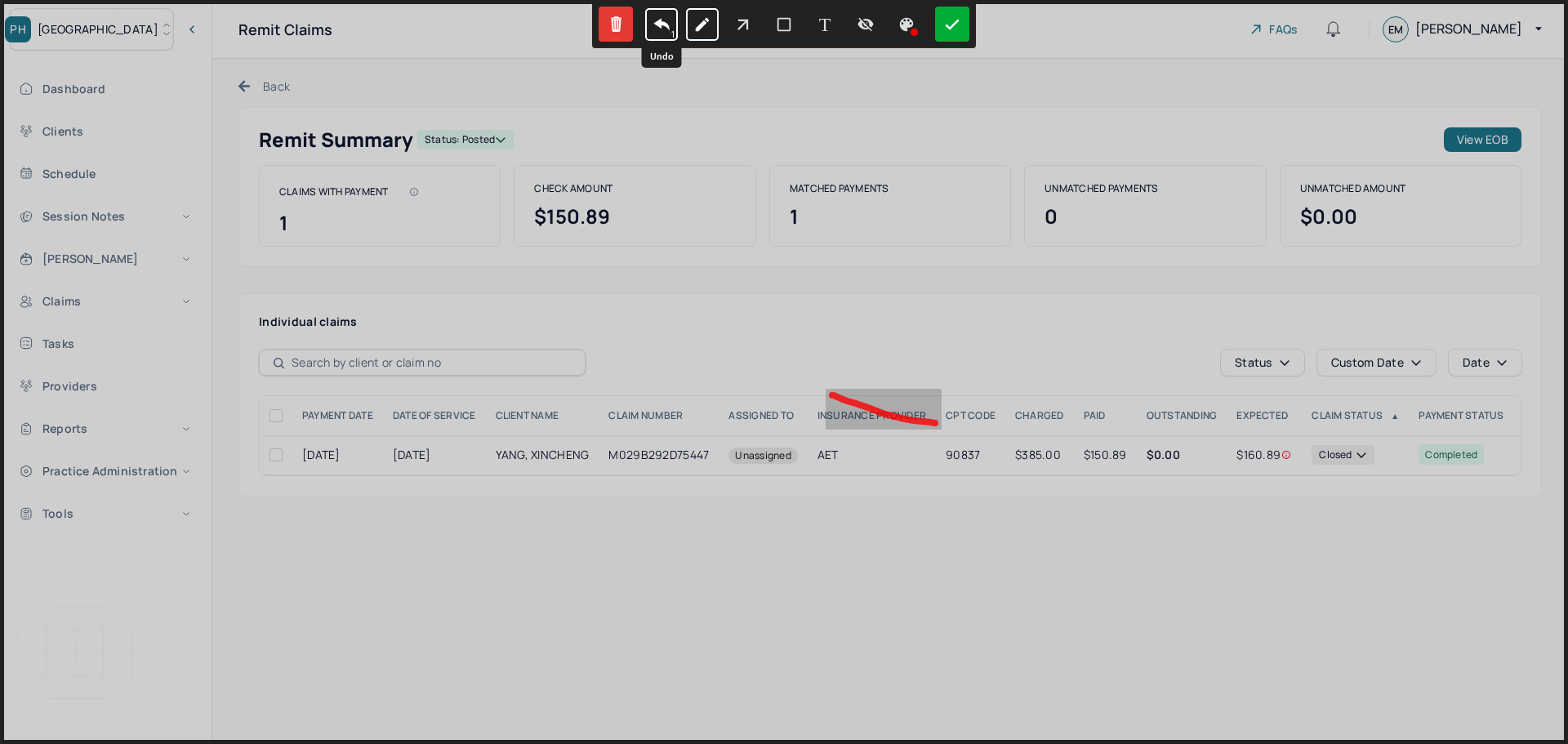 click on "1" at bounding box center (662, 25) 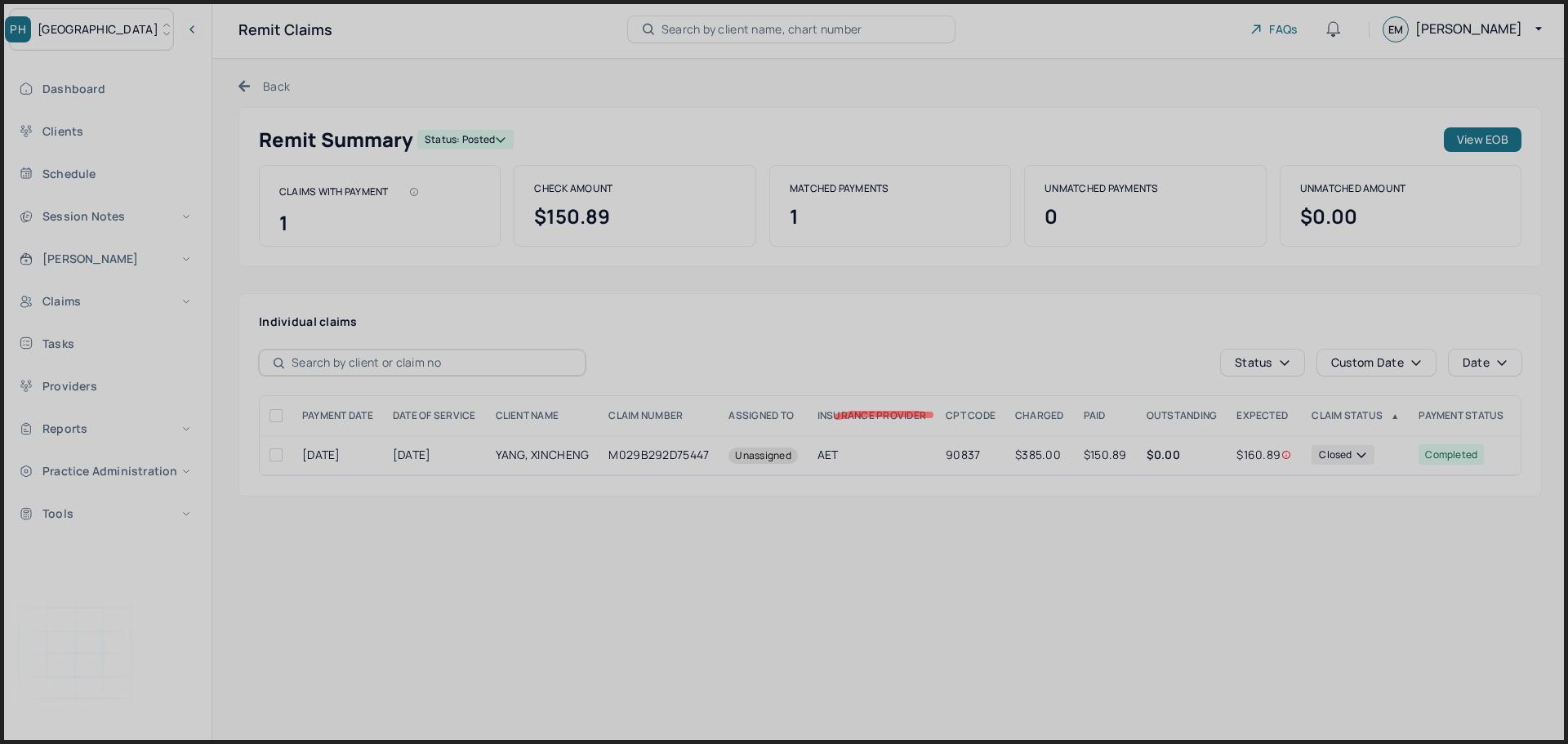 drag, startPoint x: 930, startPoint y: 415, endPoint x: 838, endPoint y: 417, distance: 92.0217 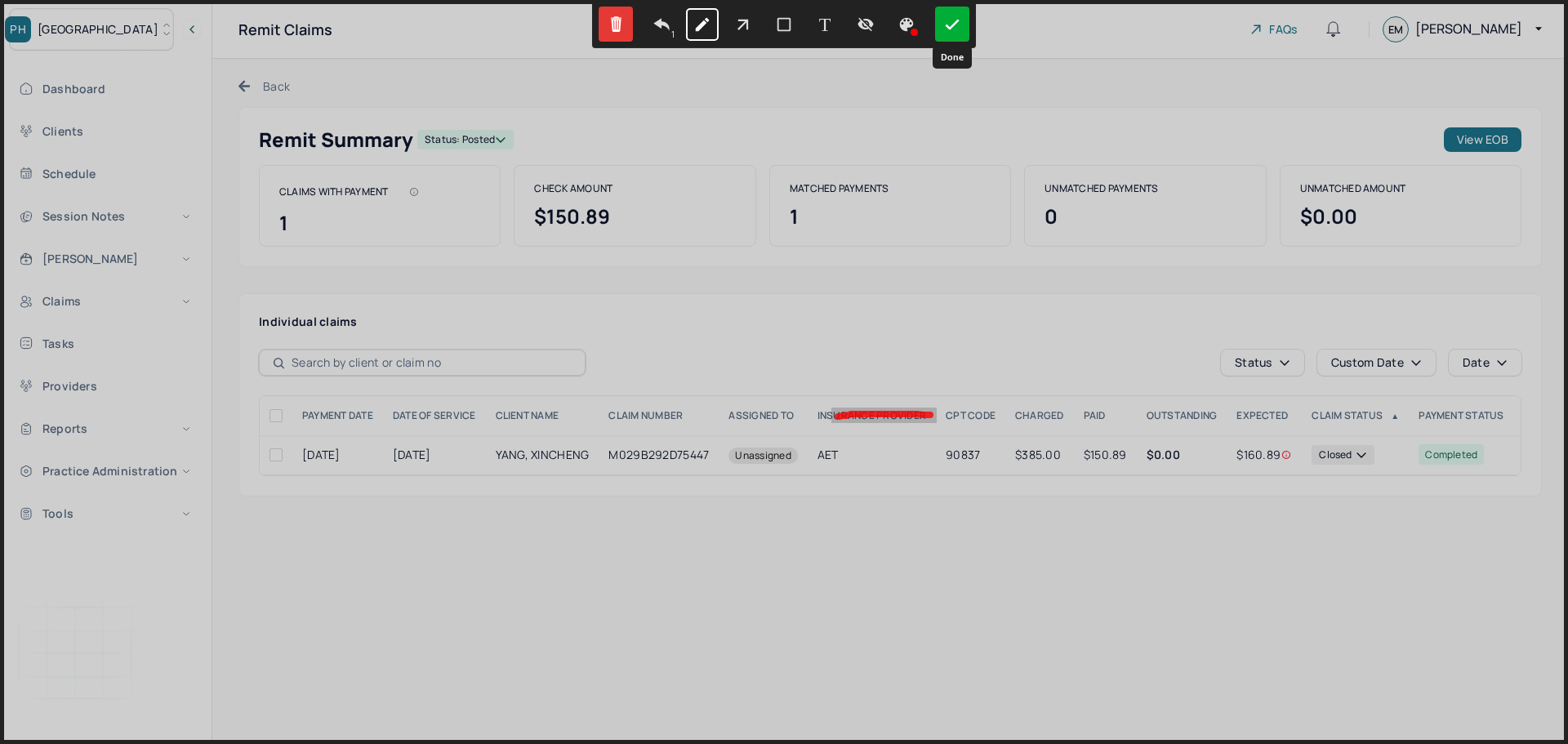 click at bounding box center [952, 24] 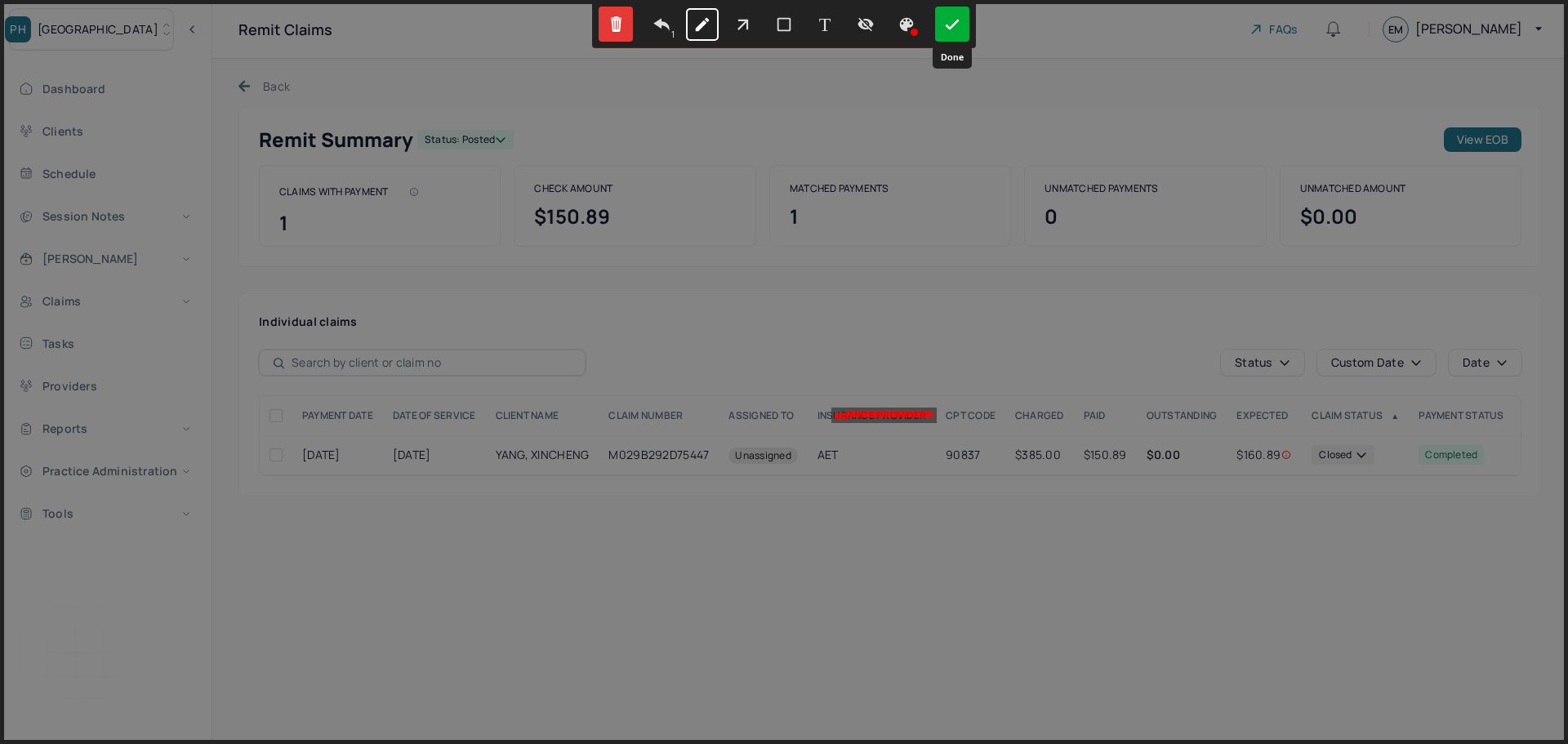 select on "2" 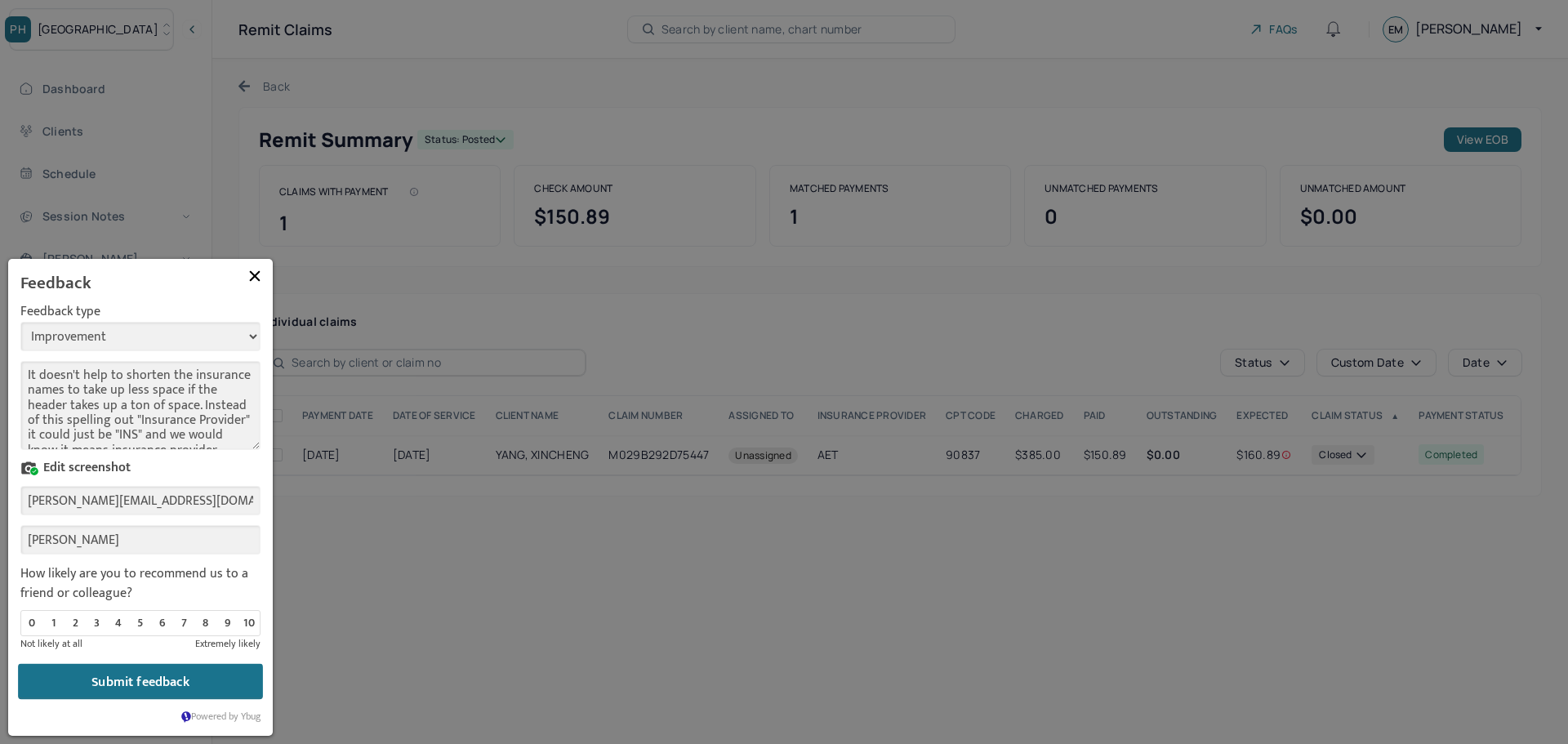 click on "Submit feedback" at bounding box center (140, 682) 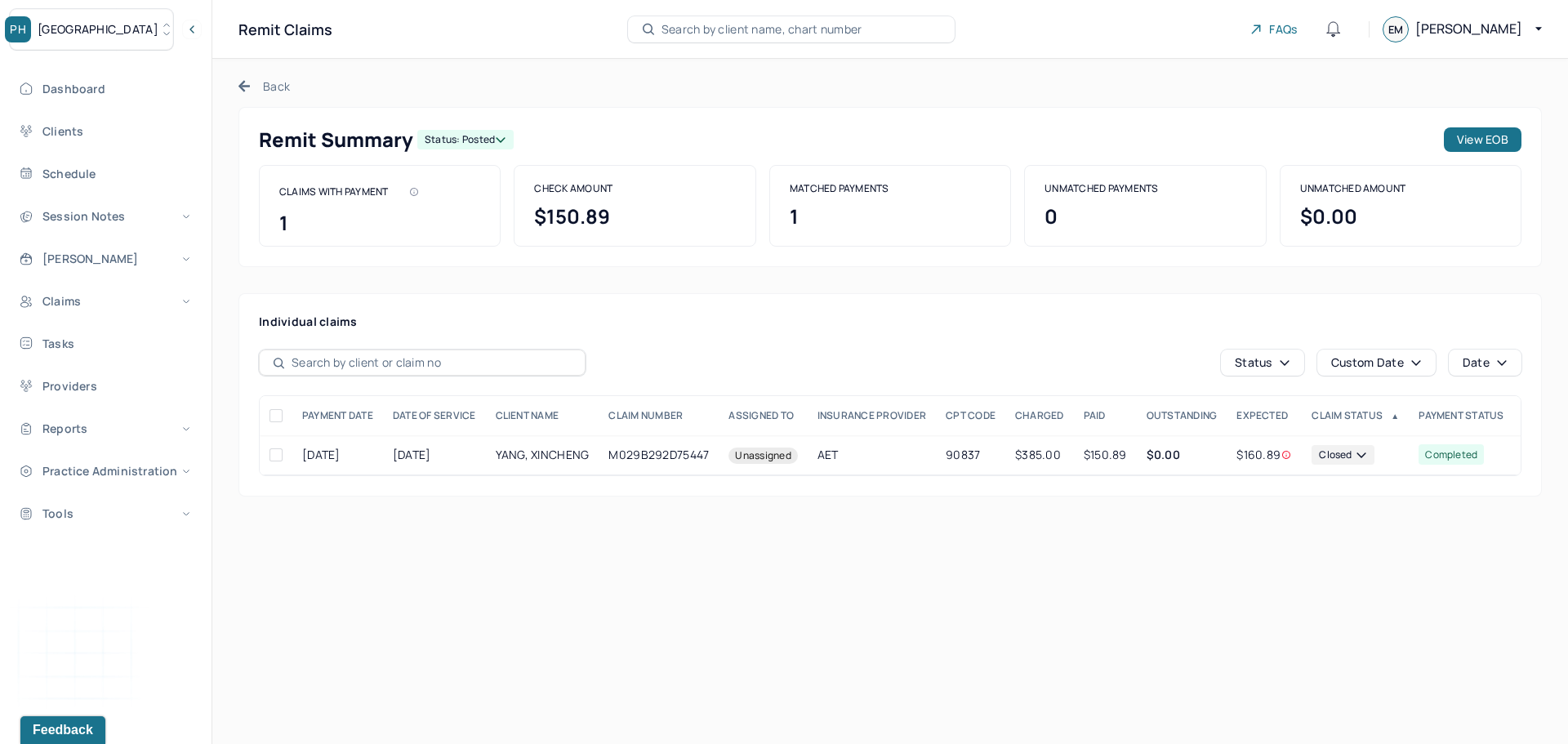 click on "Dashboard Clients Schedule Session Notes Billings Claims Tasks Providers Reports Practice Administration Tools EM Emily   Messinger biller,billeradmin,clientsupport,coder   Logout" at bounding box center [105, 389] 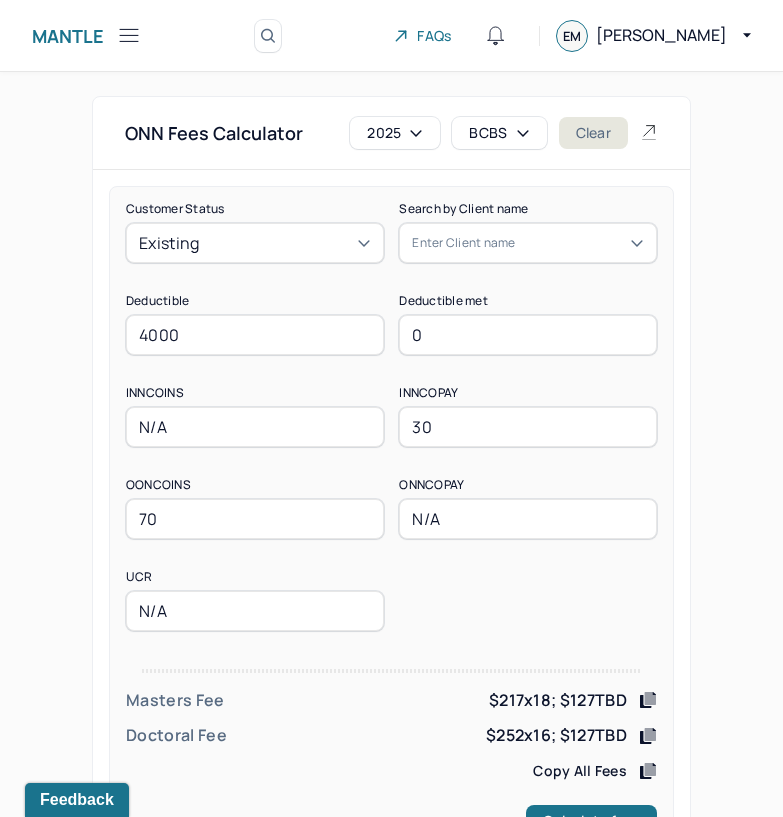scroll, scrollTop: 78, scrollLeft: 0, axis: vertical 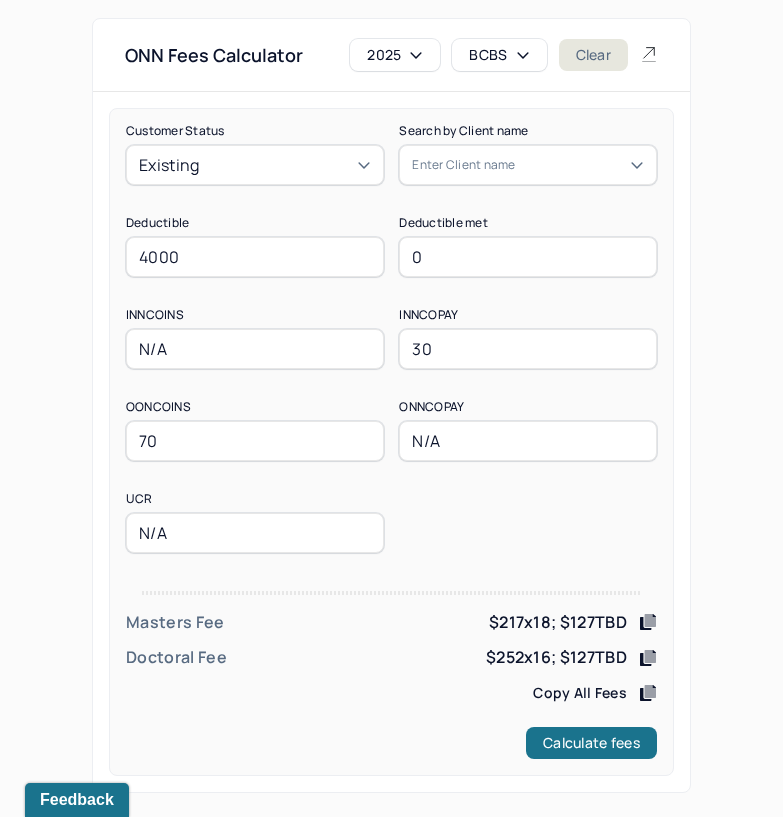 click 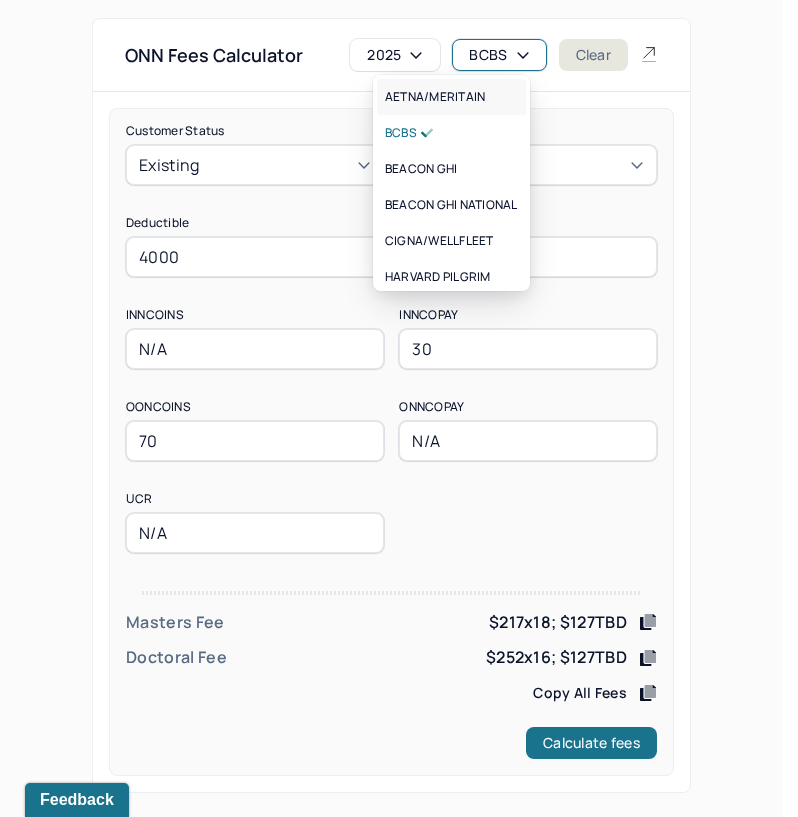 click on "AETNA/MERITAIN" at bounding box center [435, 97] 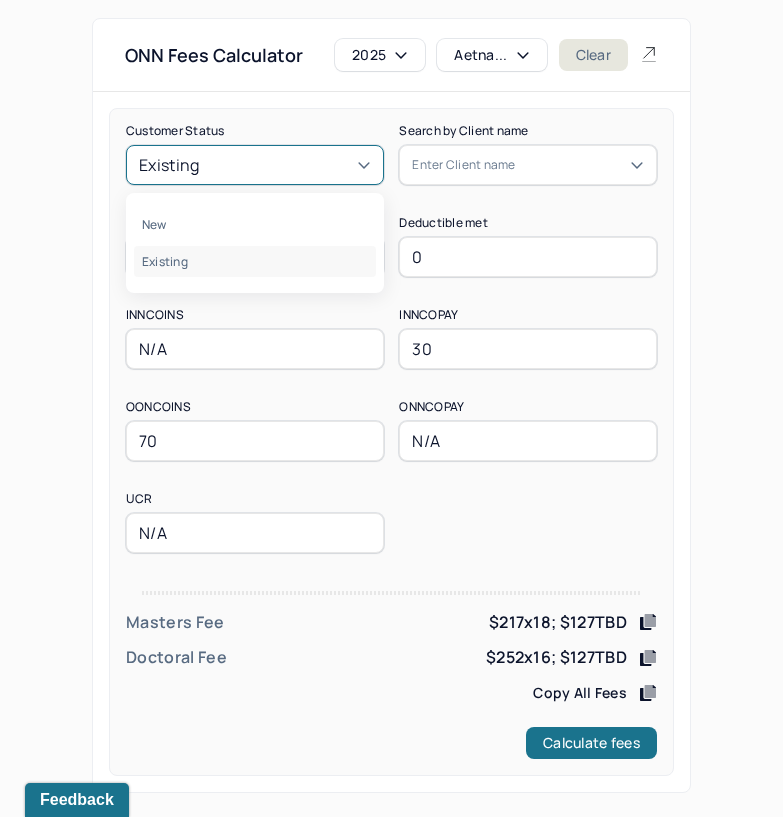 click on "Existing" at bounding box center [255, 165] 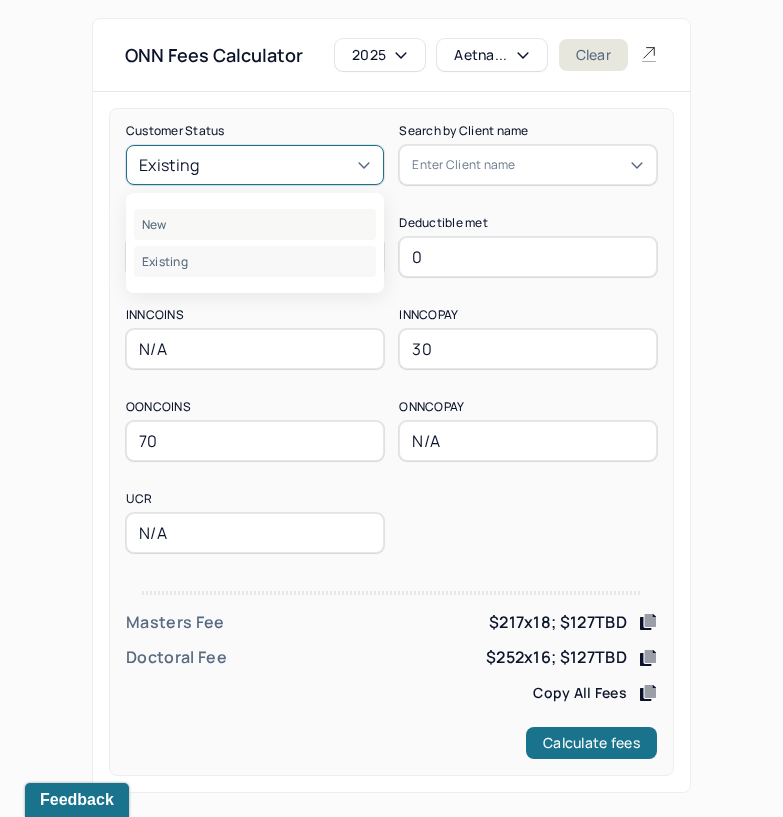 click on "New" at bounding box center [255, 224] 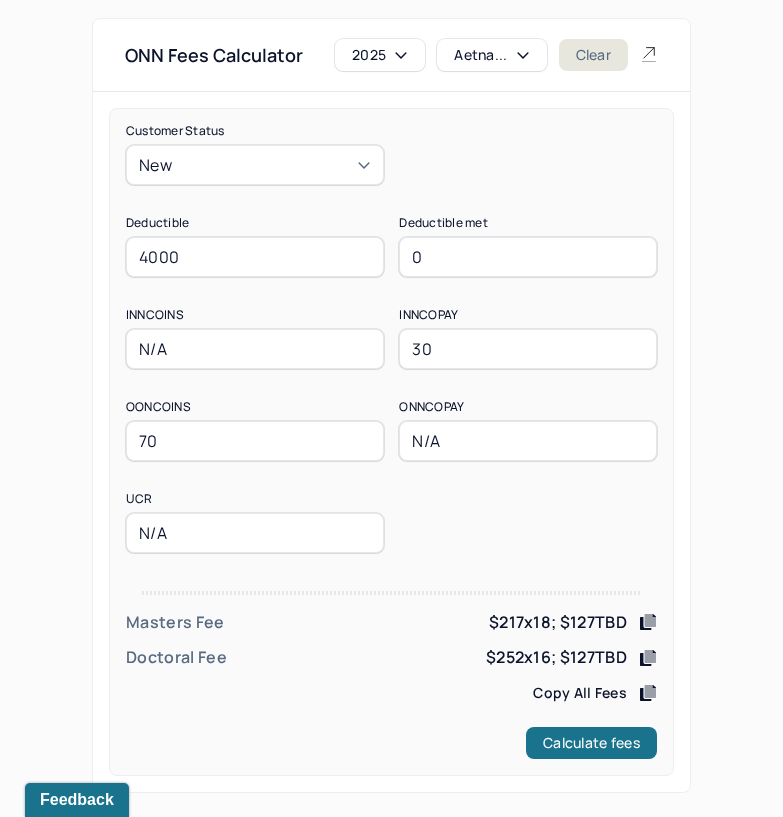drag, startPoint x: 197, startPoint y: 243, endPoint x: 56, endPoint y: 258, distance: 141.79562 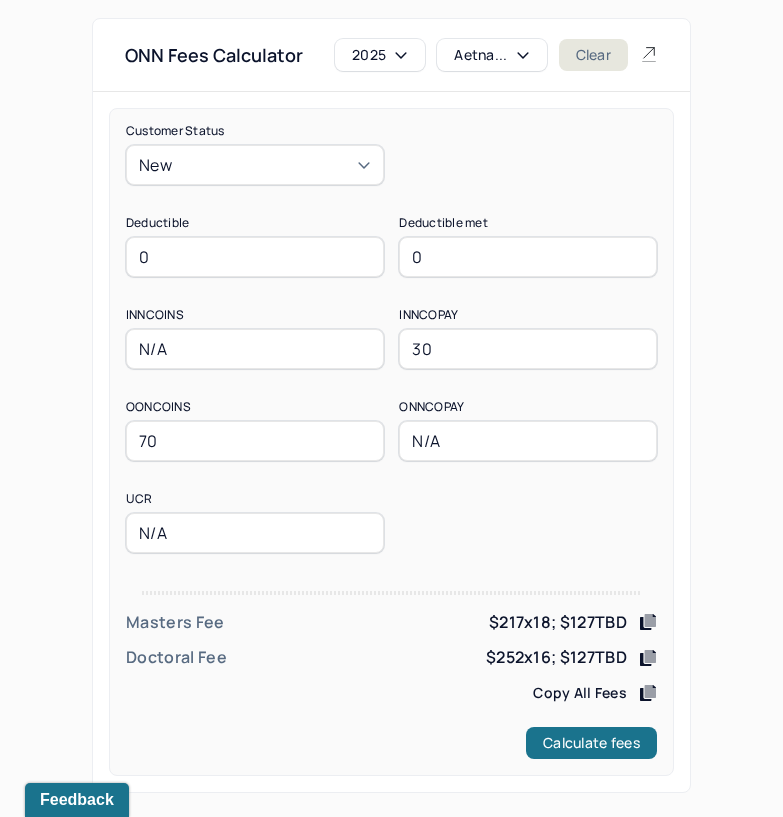 type on "0" 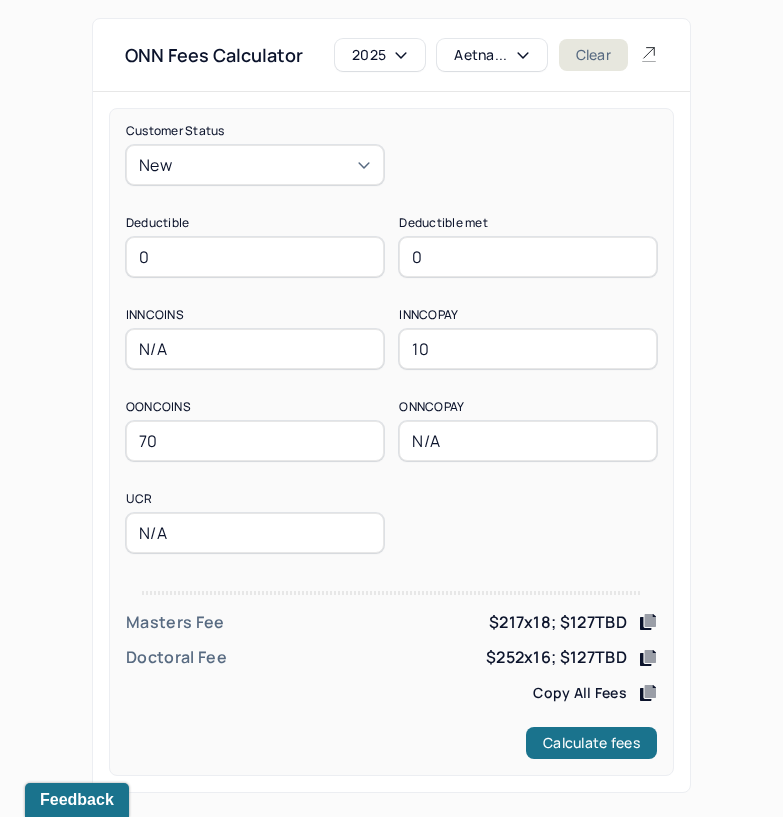 type on "10" 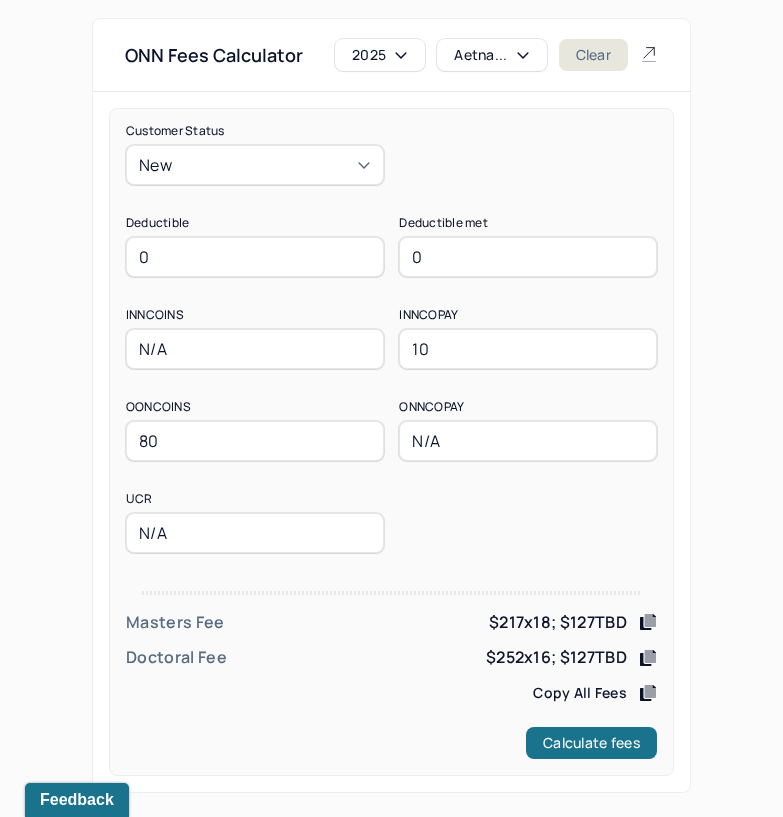 type on "80" 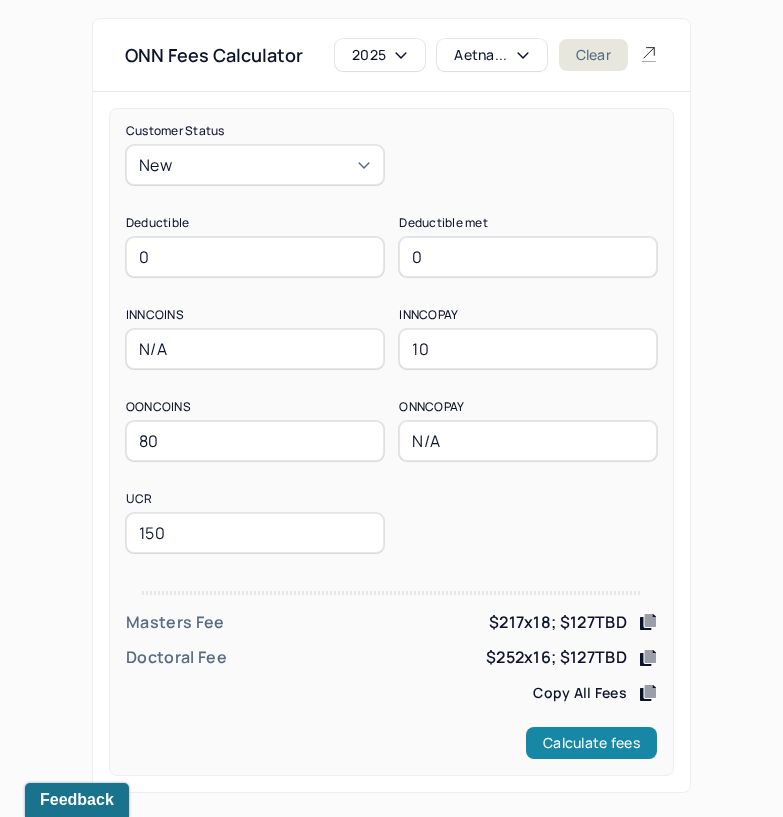 type on "150" 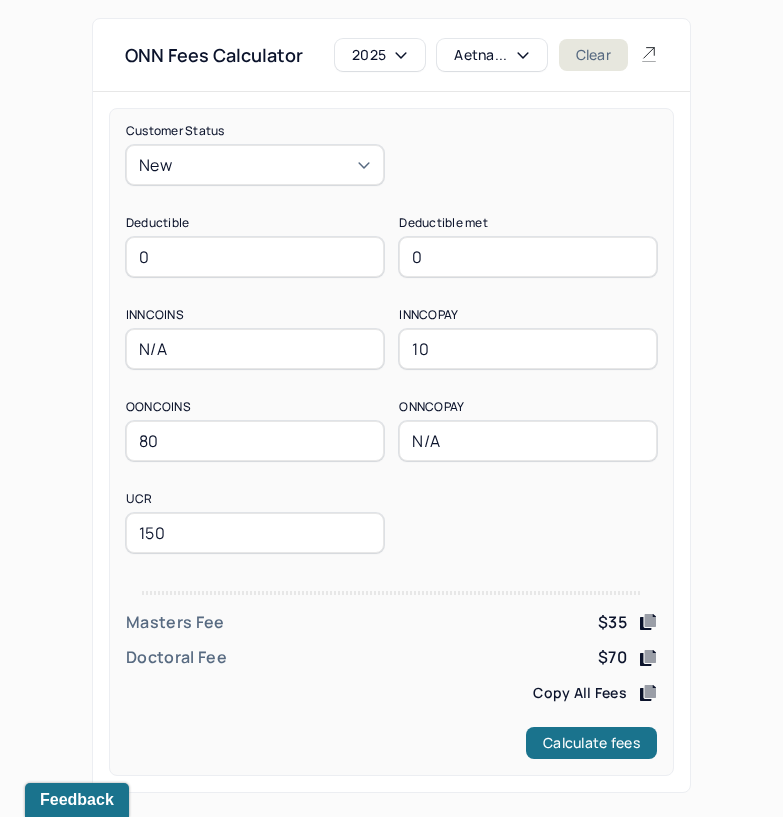 click on "Aetna..." at bounding box center [491, 55] 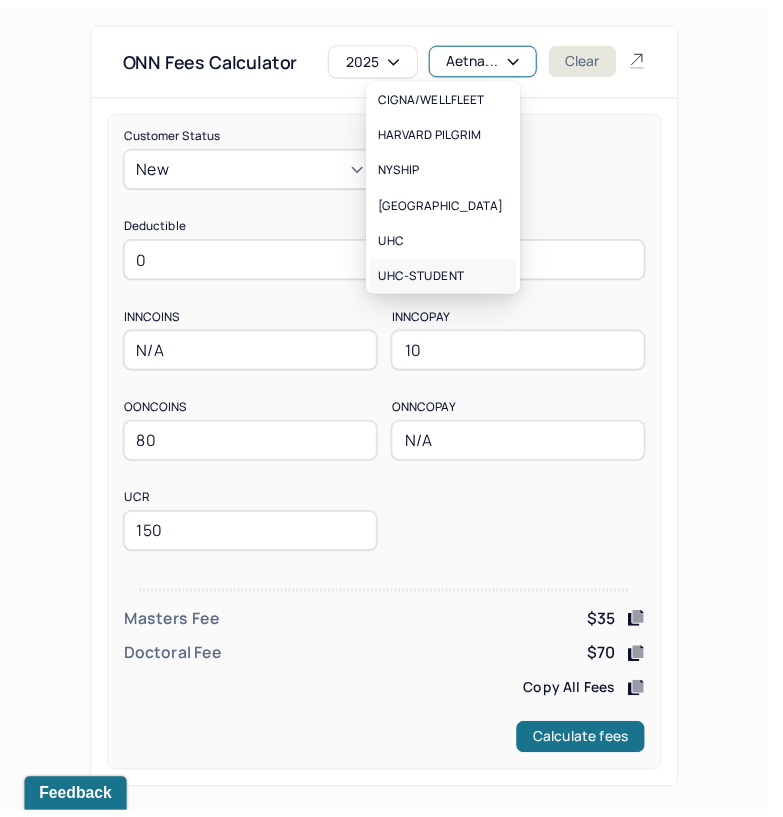 scroll, scrollTop: 188, scrollLeft: 0, axis: vertical 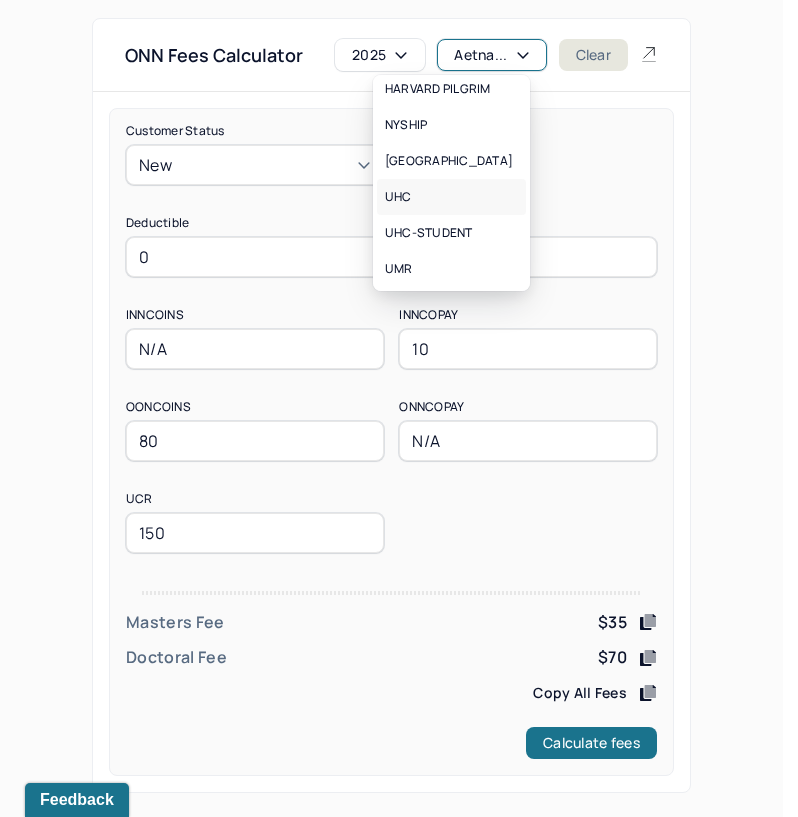 click on "UHC" at bounding box center (451, 197) 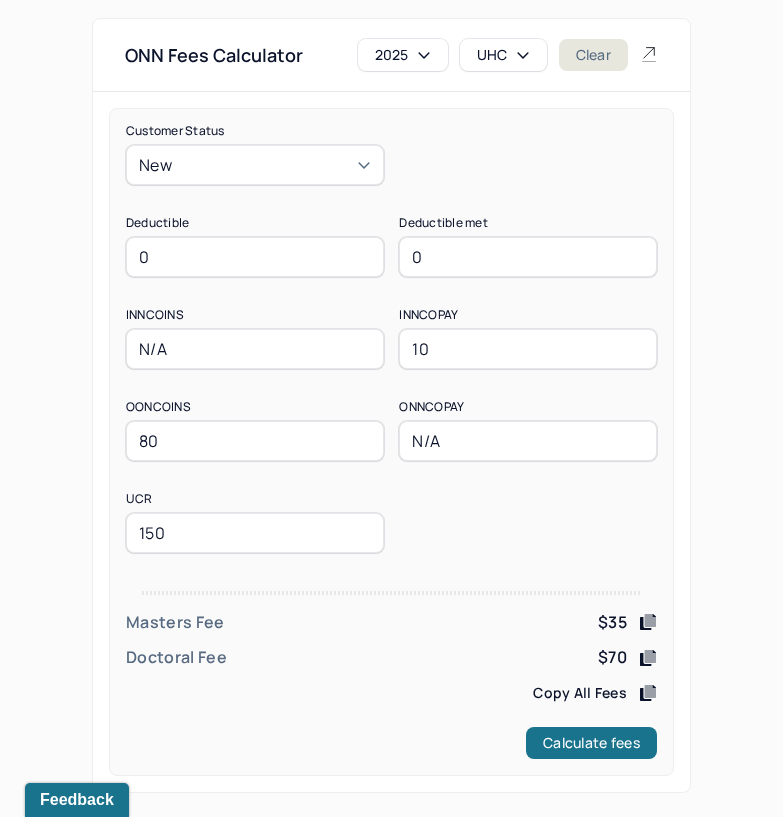 drag, startPoint x: 196, startPoint y: 252, endPoint x: 75, endPoint y: 247, distance: 121.103264 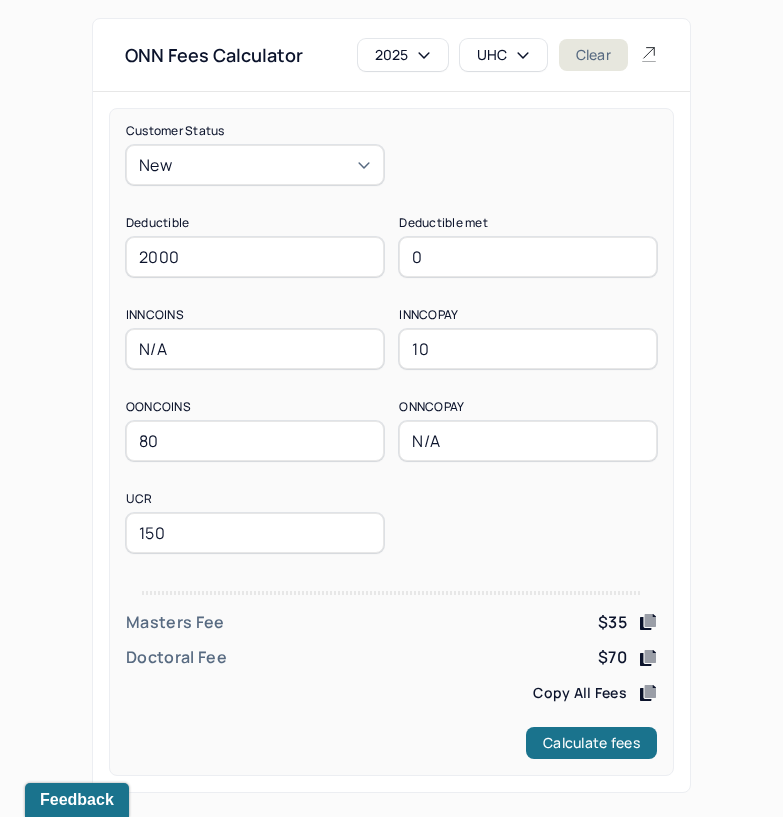 type on "2000" 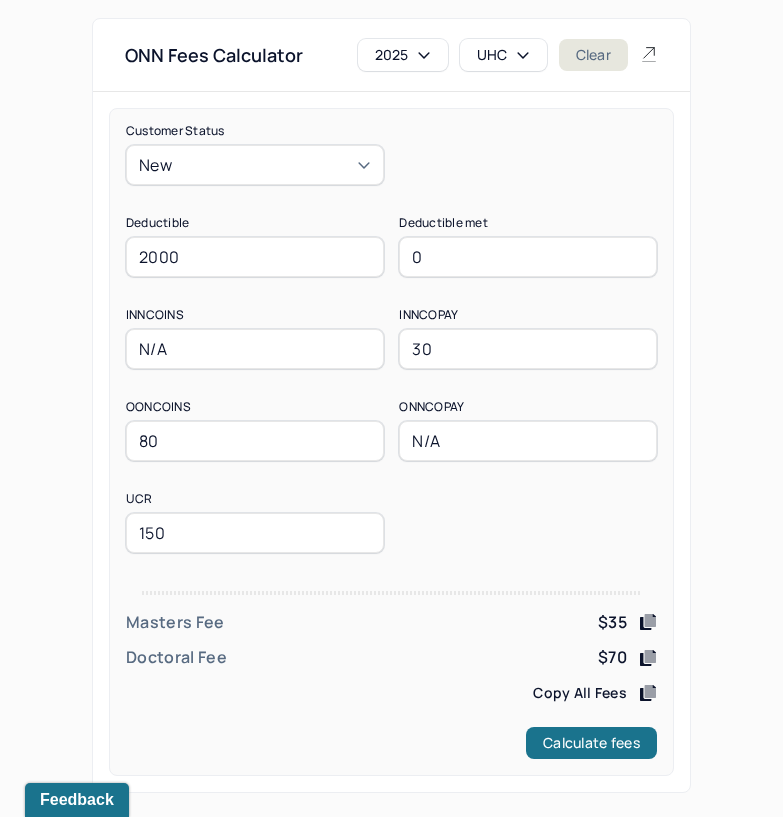 type on "30" 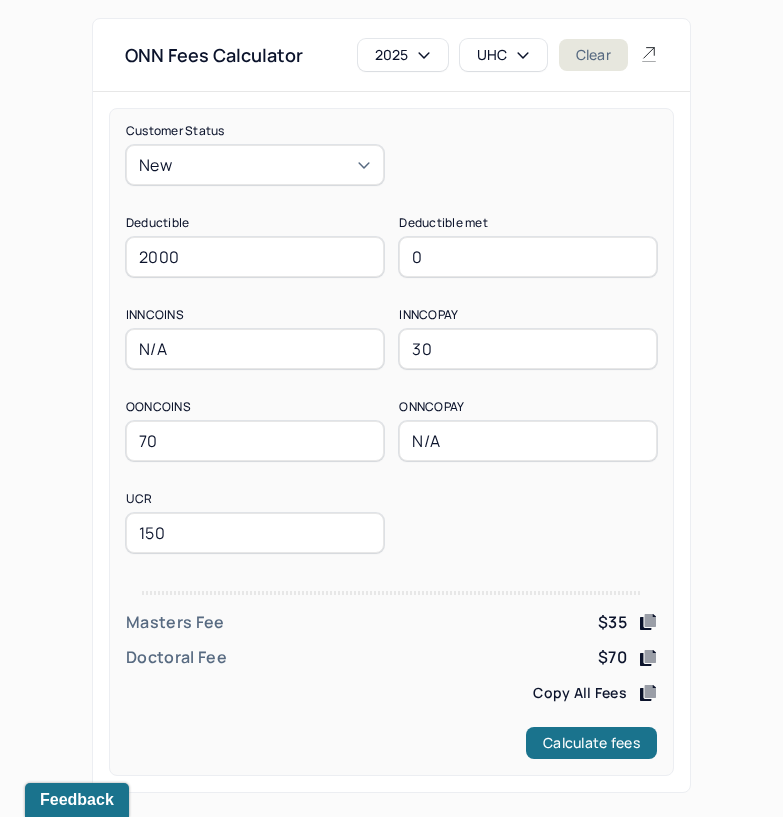type on "70" 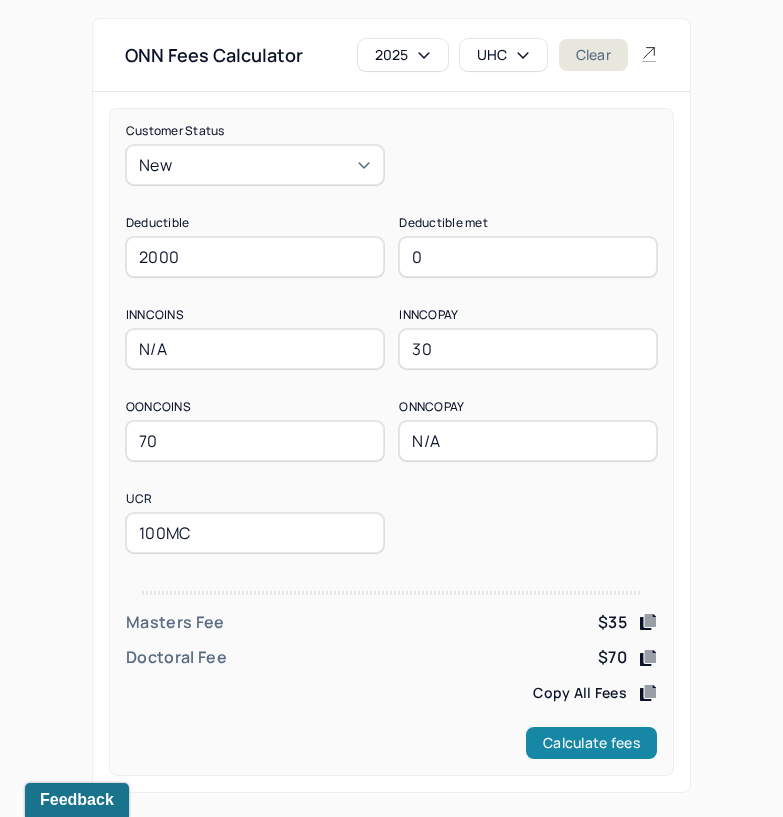 type on "100MC" 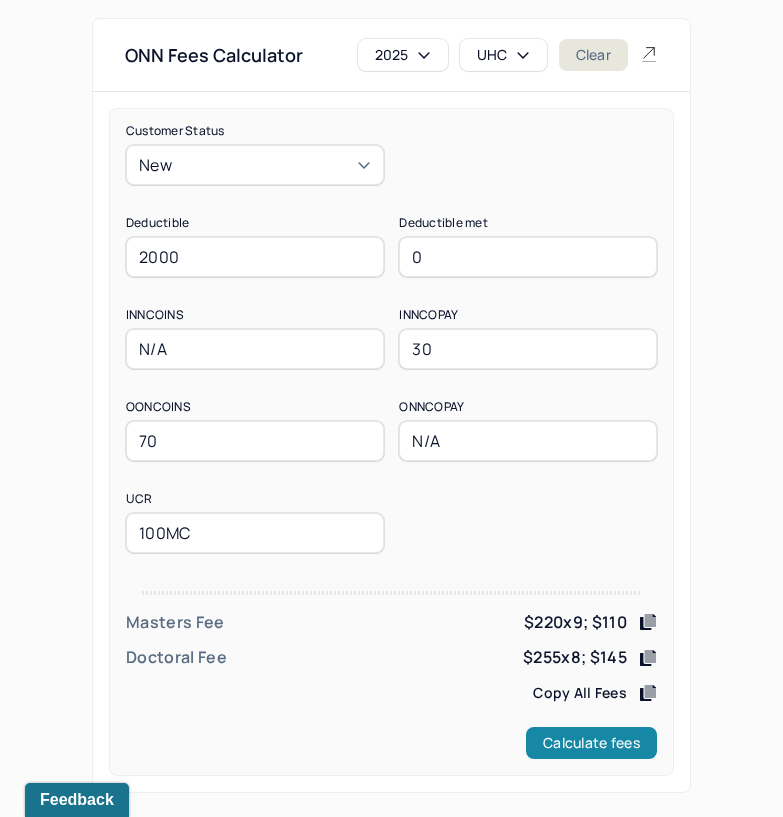 click on "Calculate fees" at bounding box center [591, 743] 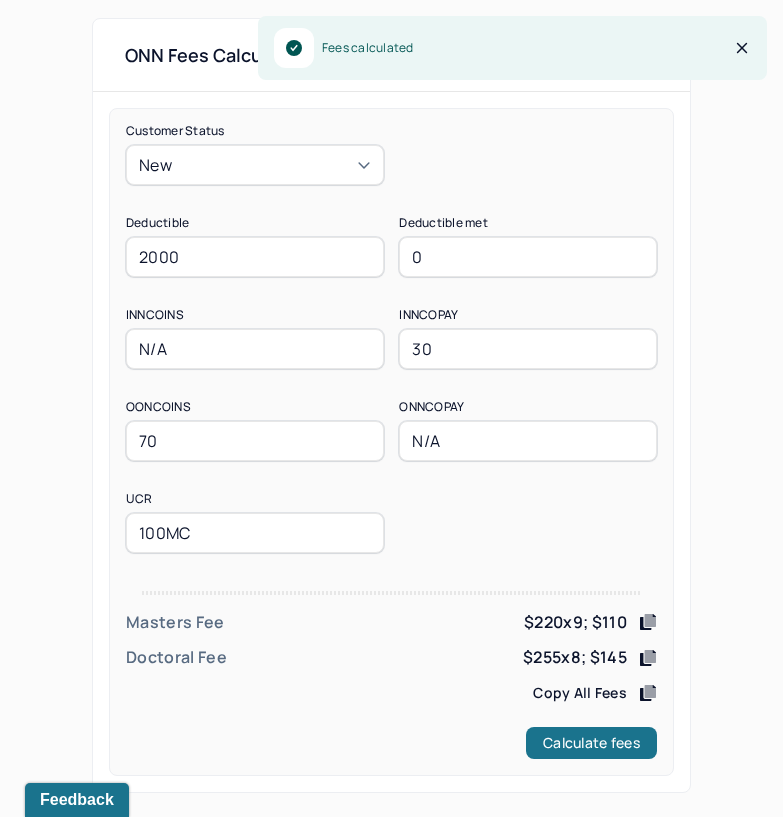 click 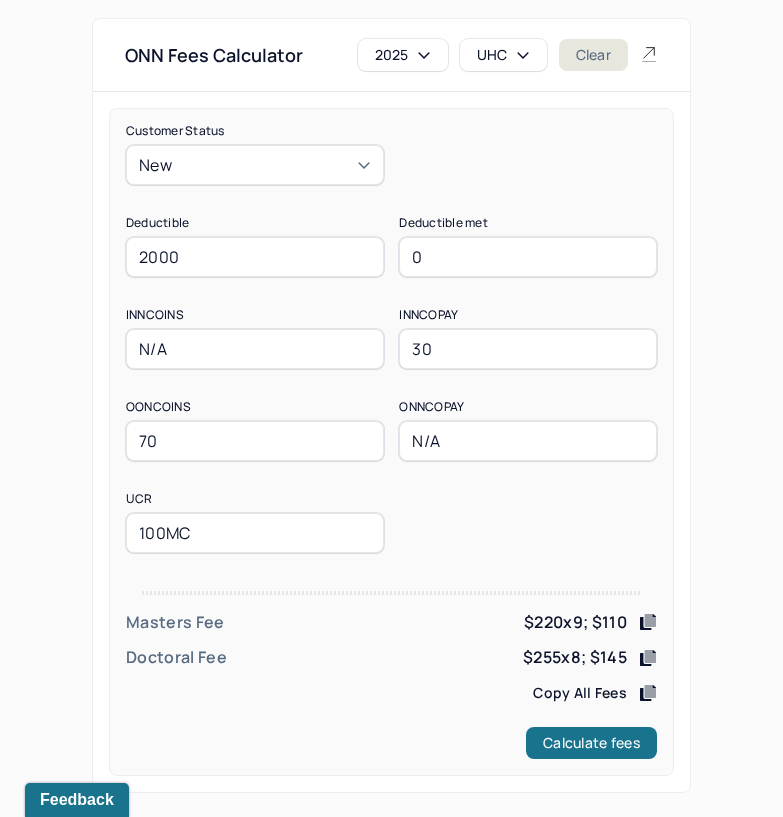 click 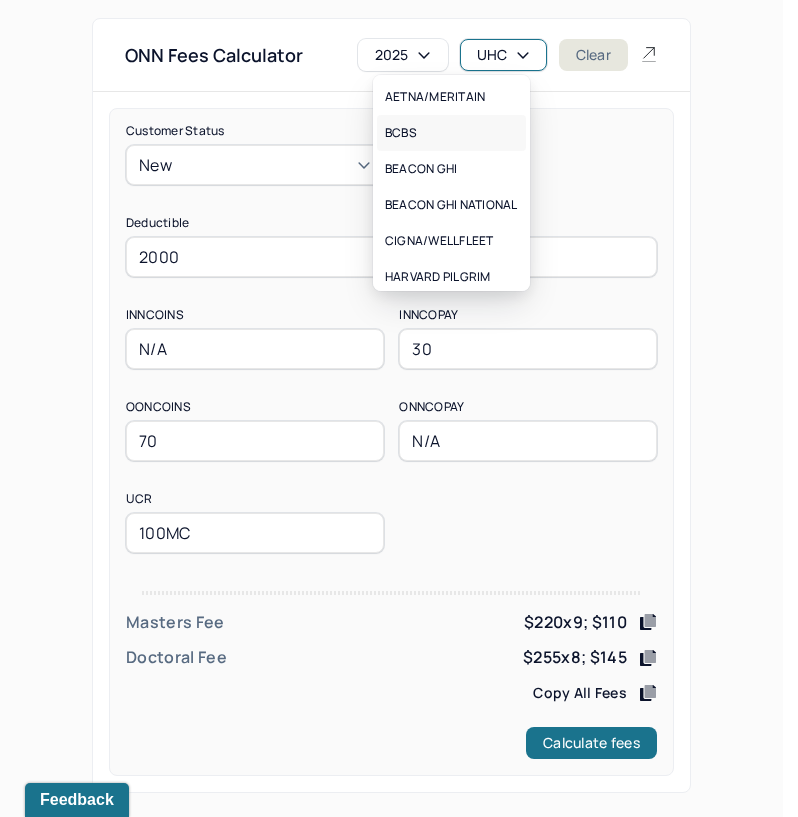 click on "BCBS" at bounding box center (451, 133) 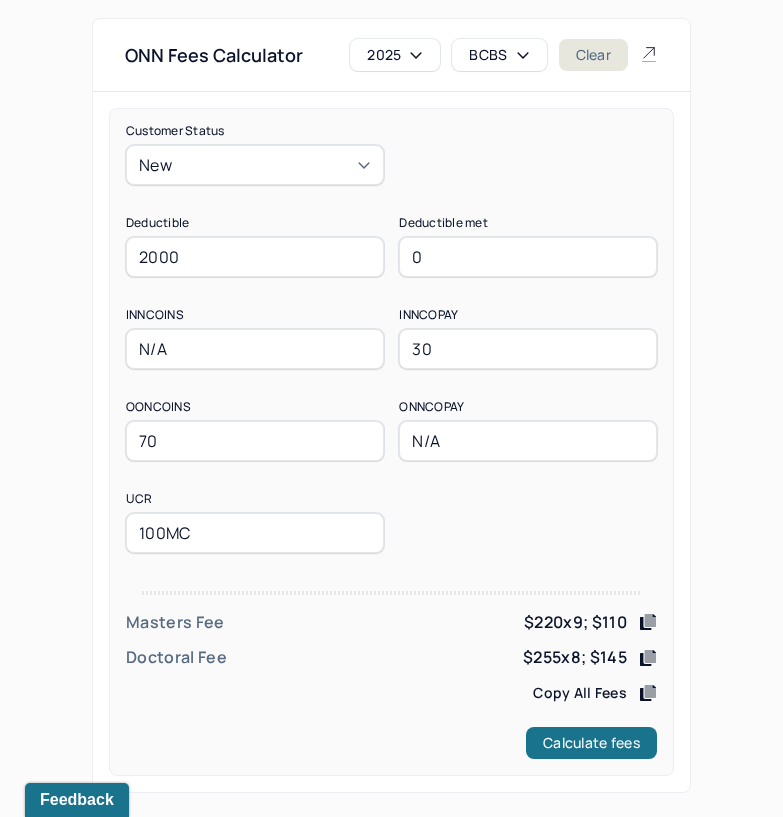 drag, startPoint x: 241, startPoint y: 255, endPoint x: 50, endPoint y: 276, distance: 192.15099 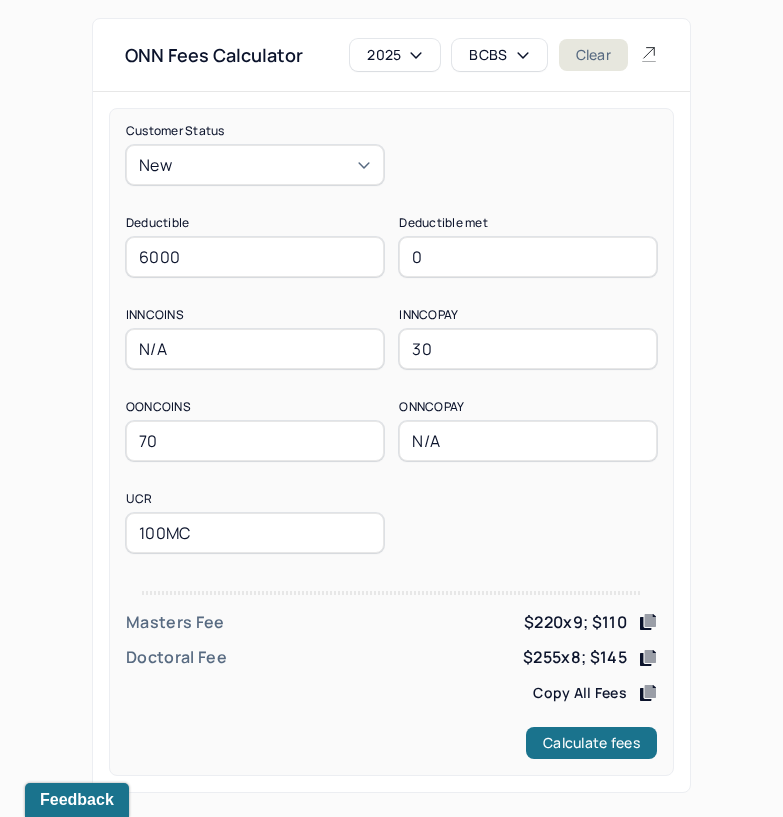 type on "6000" 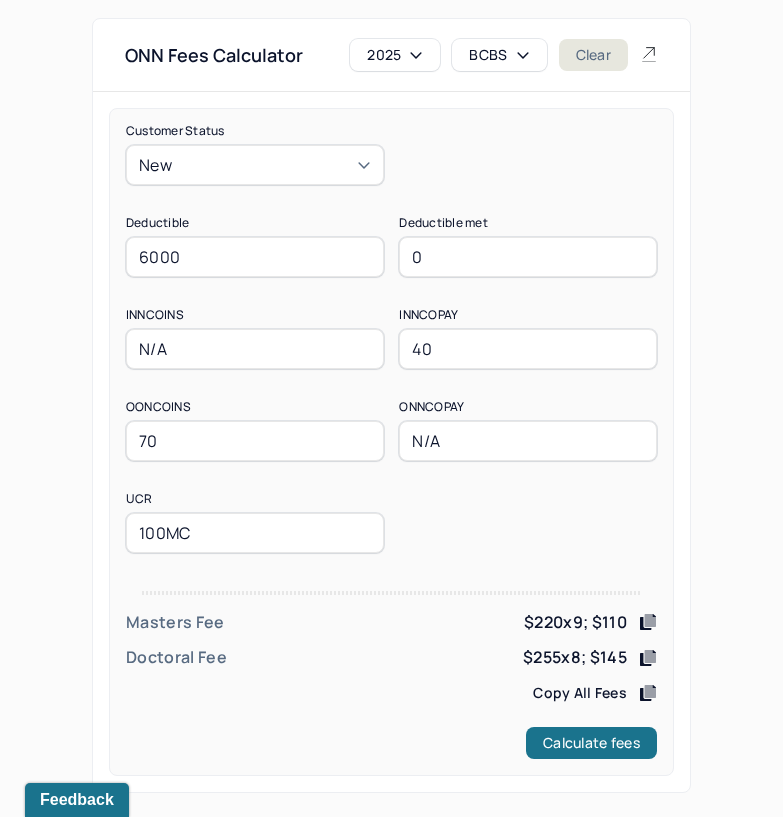 type on "40" 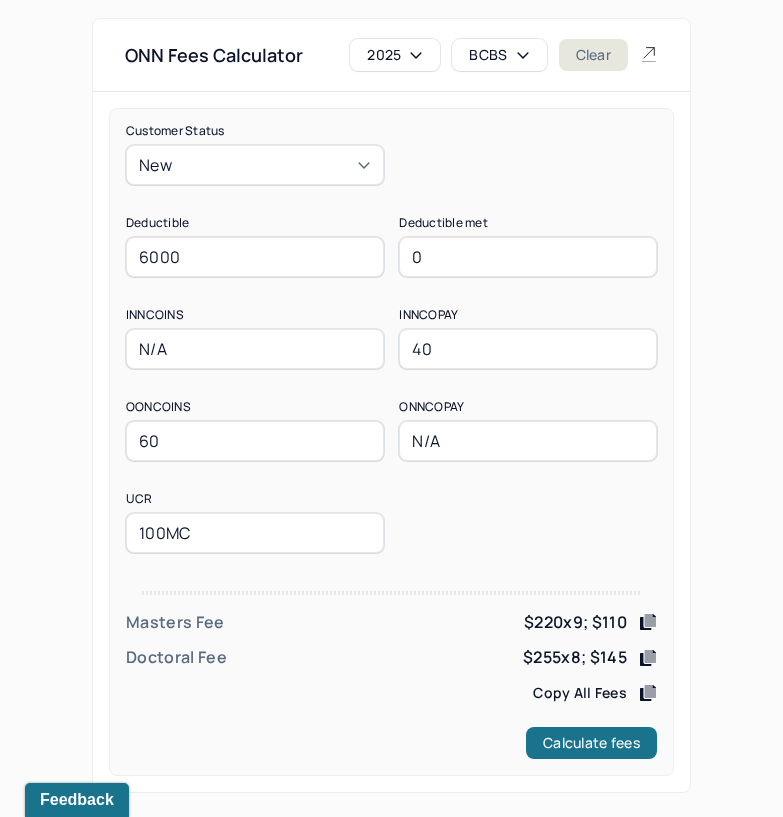 type on "60" 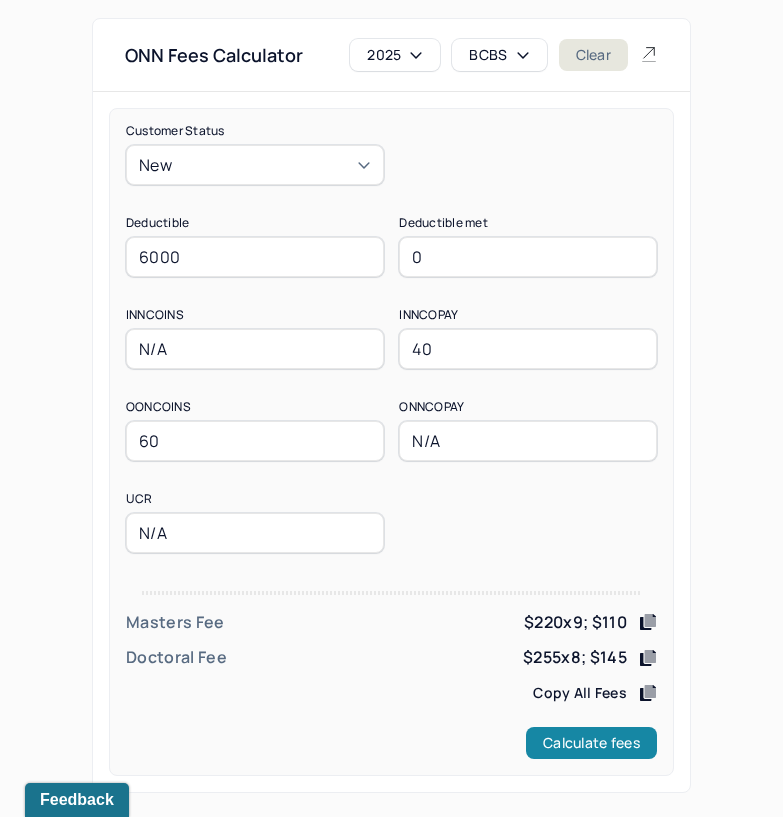 type on "N/A" 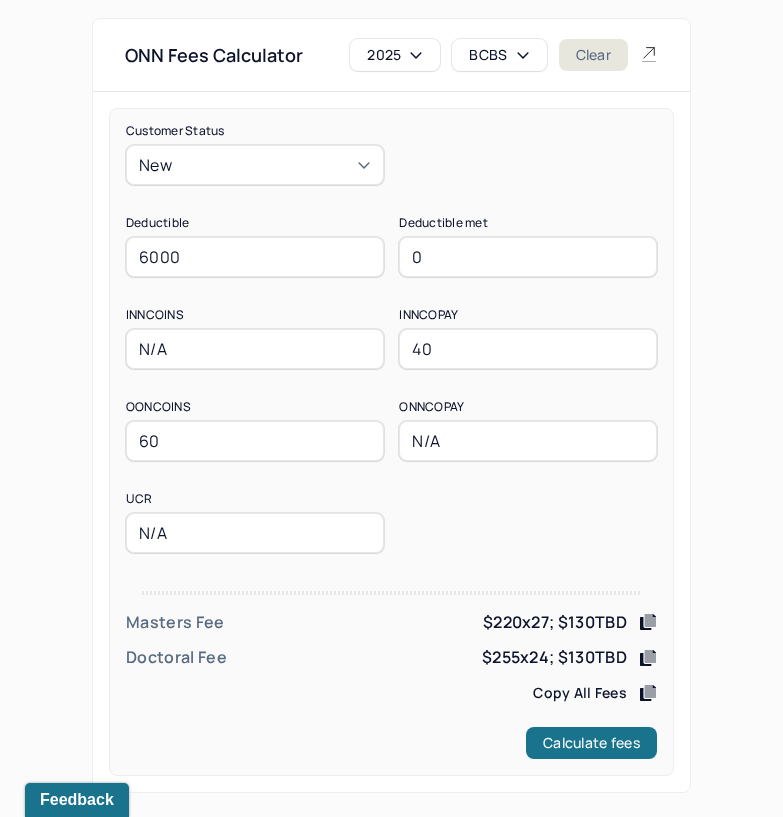 click 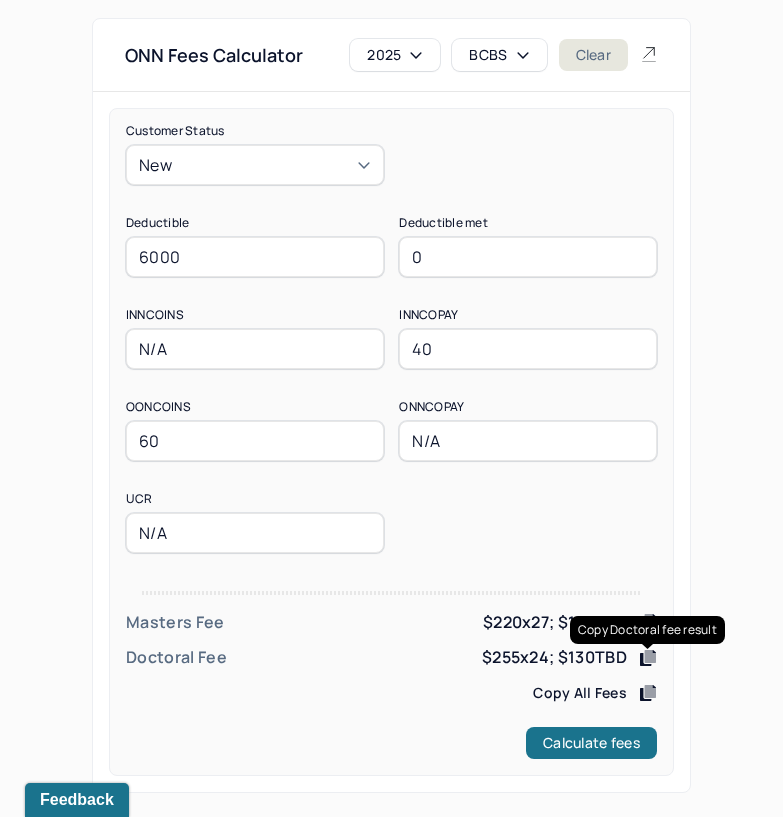 click 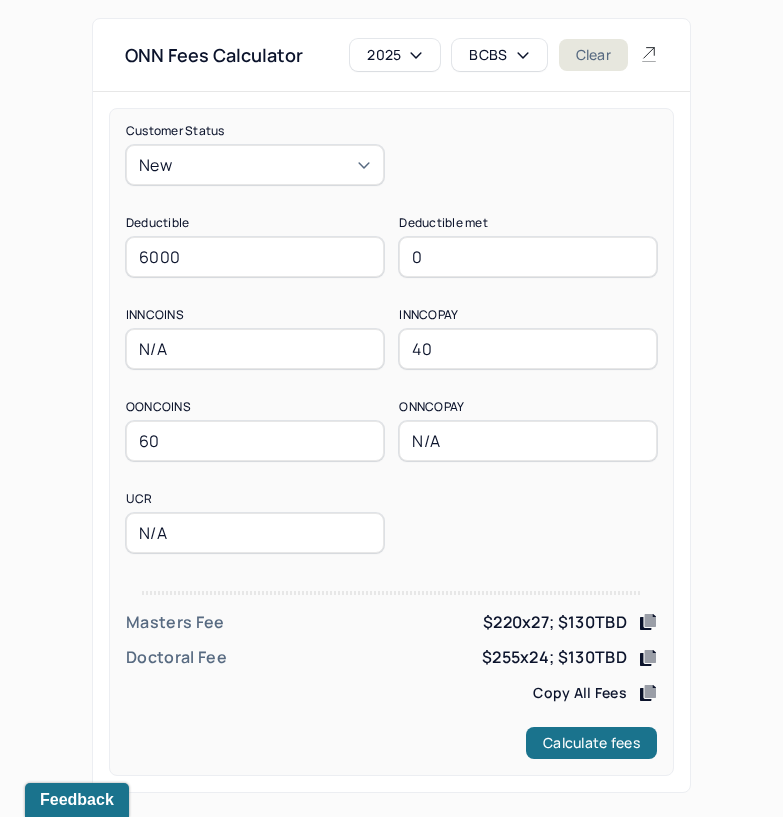 click on "BCBS" at bounding box center (499, 55) 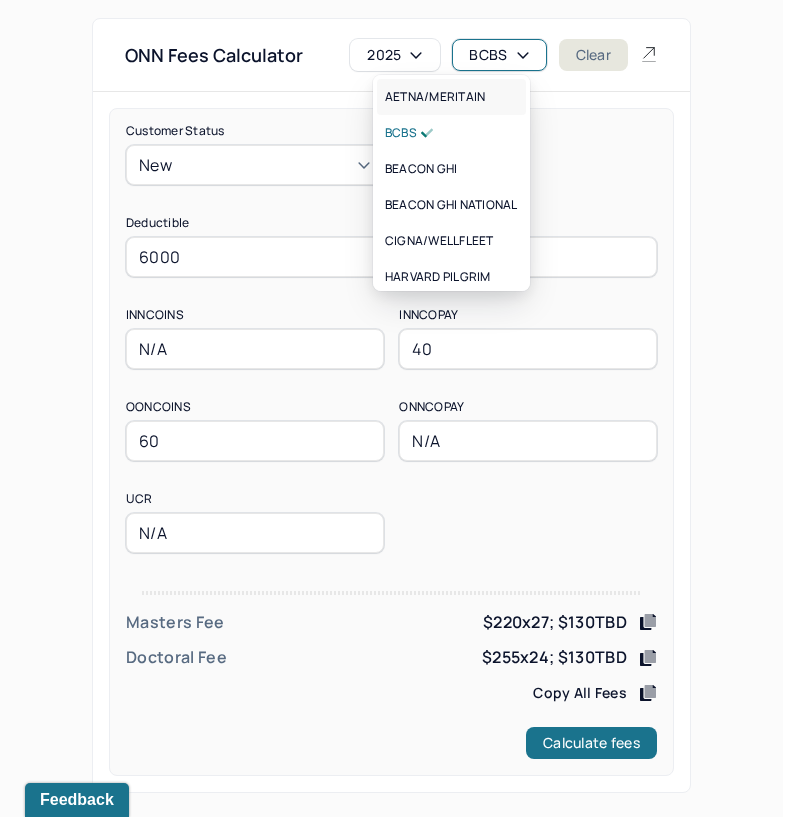 click on "AETNA/MERITAIN" at bounding box center (435, 97) 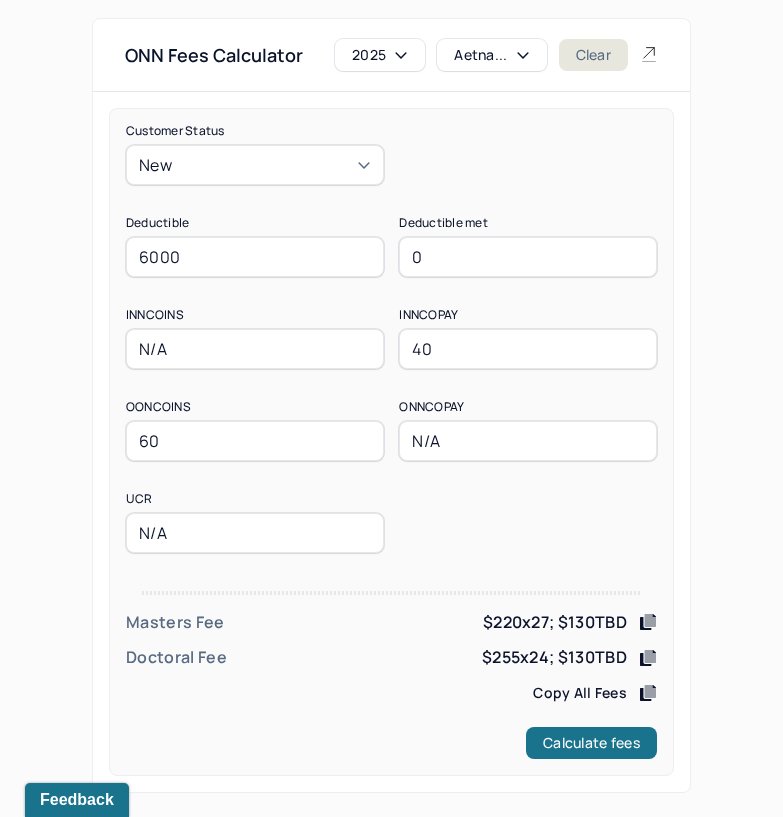 drag, startPoint x: 191, startPoint y: 259, endPoint x: -1, endPoint y: 289, distance: 194.32962 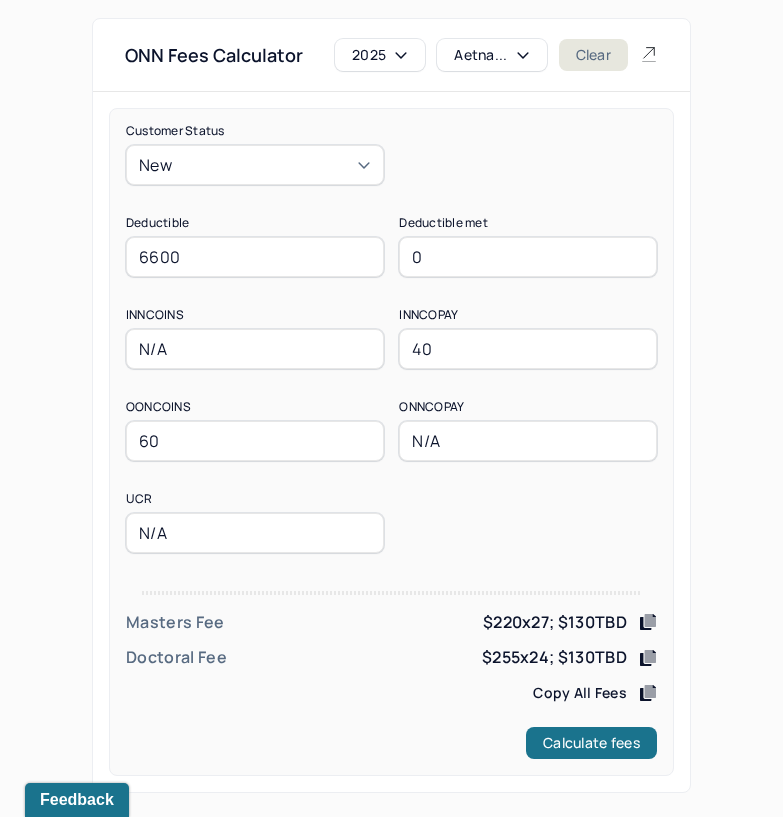 type on "6600" 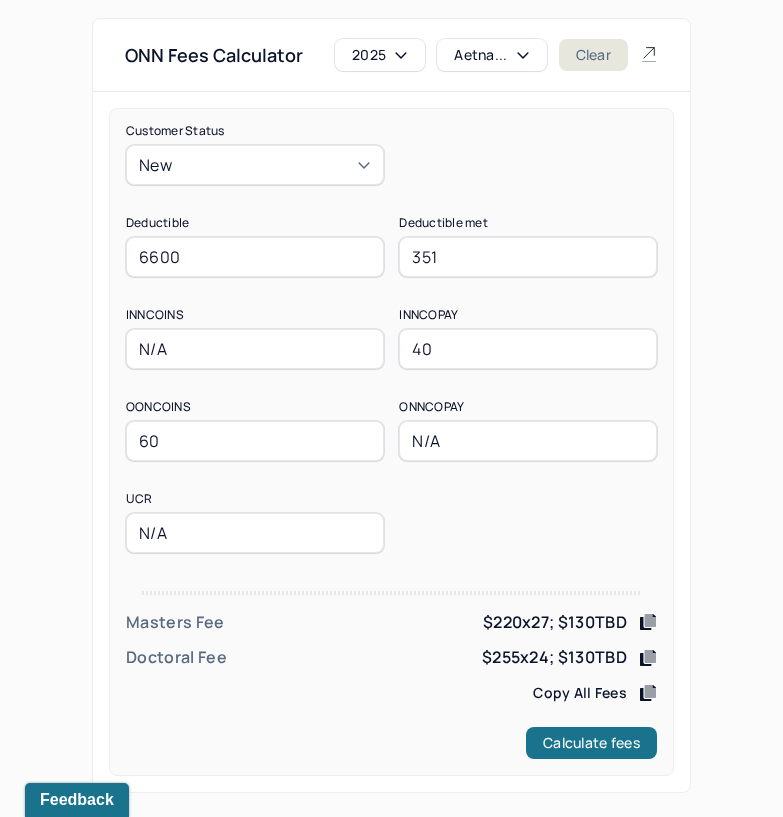type on "351" 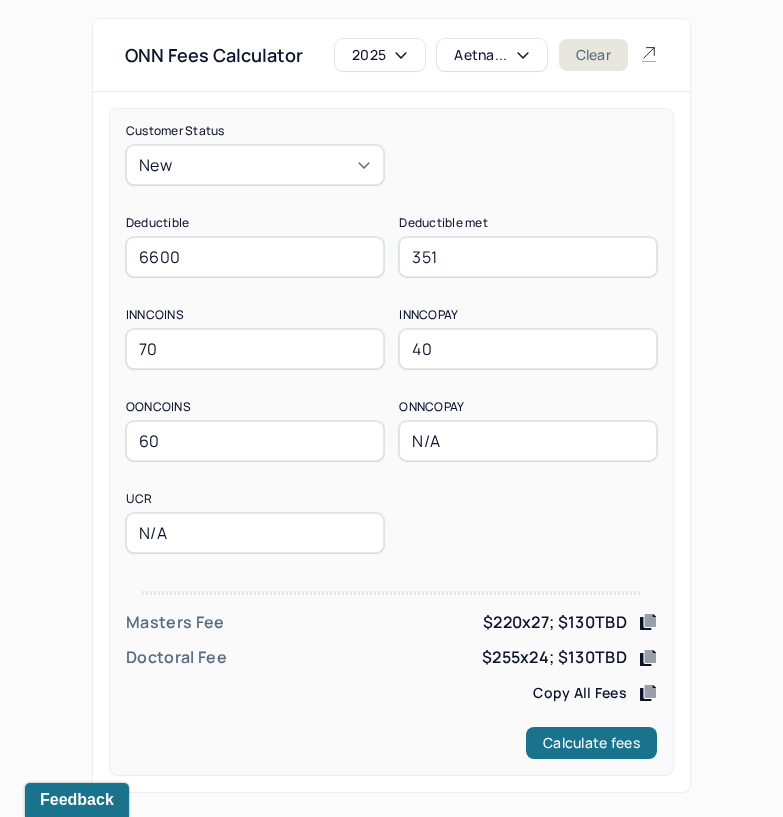 type on "70" 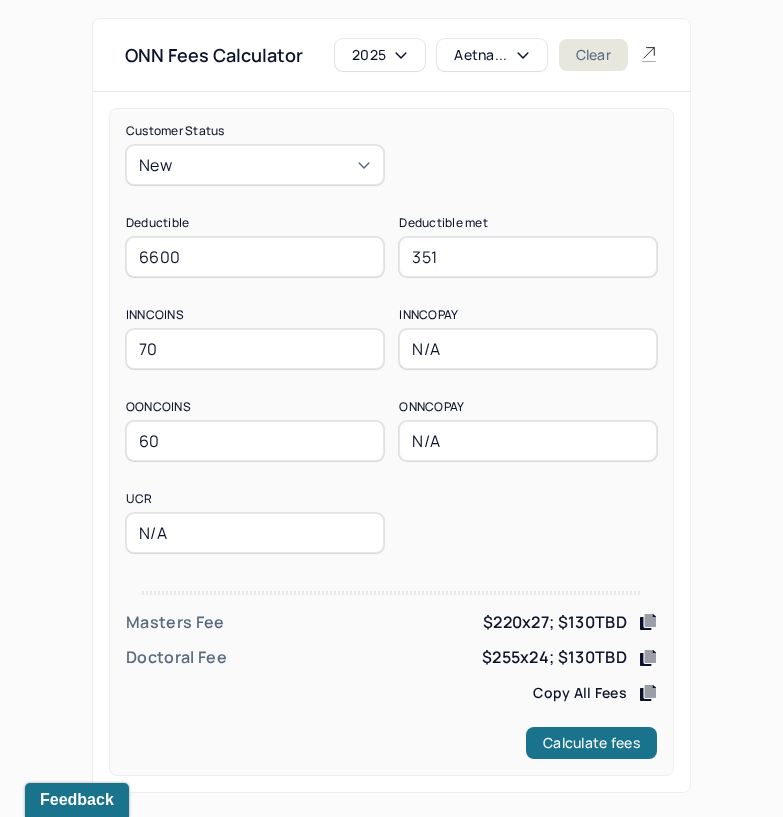 type on "N/A" 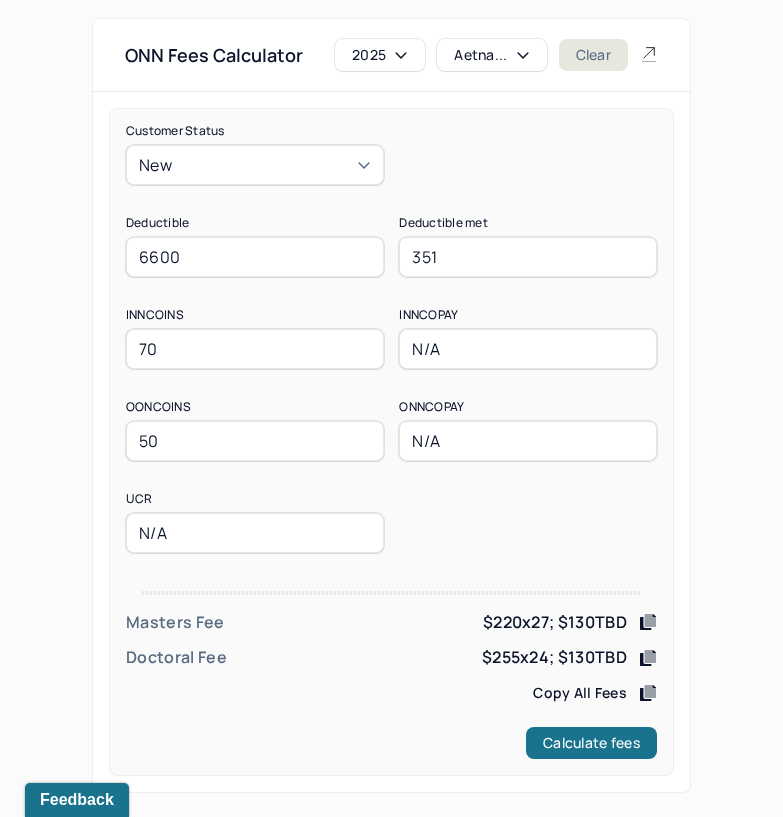 type on "50" 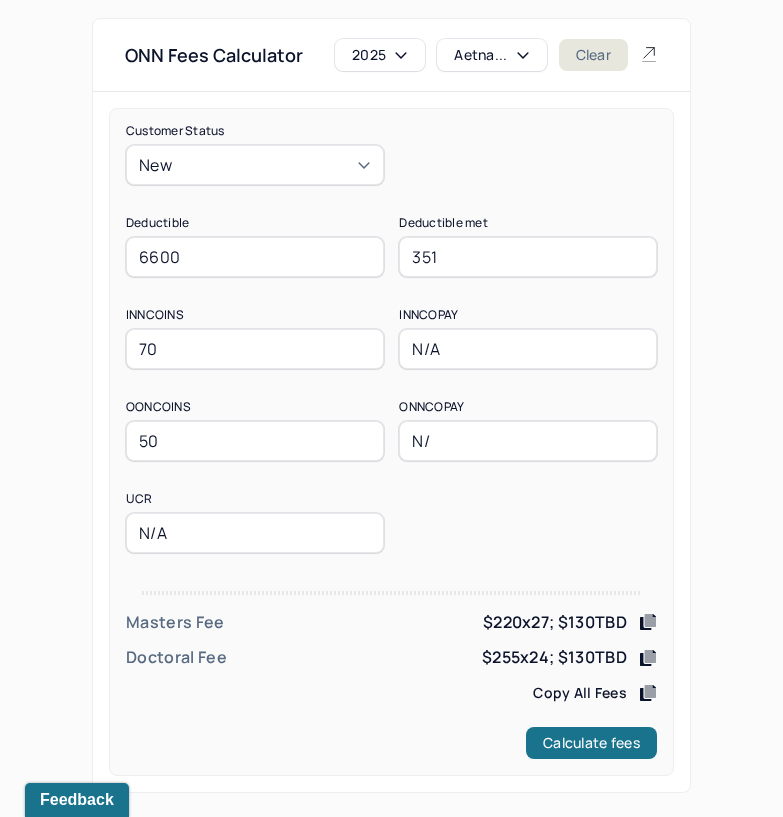 type on "N/A" 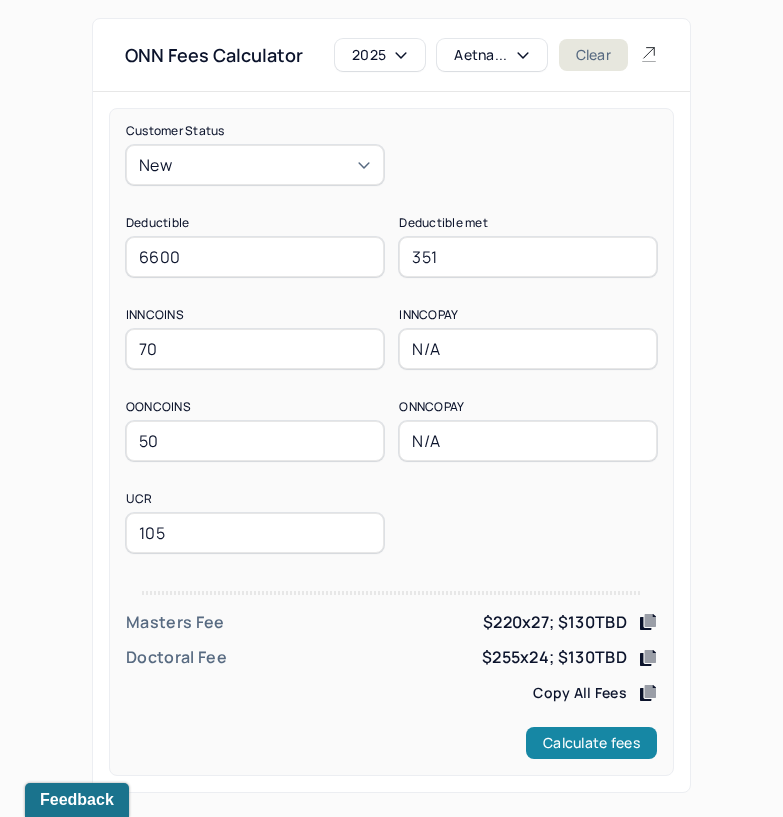 type on "105" 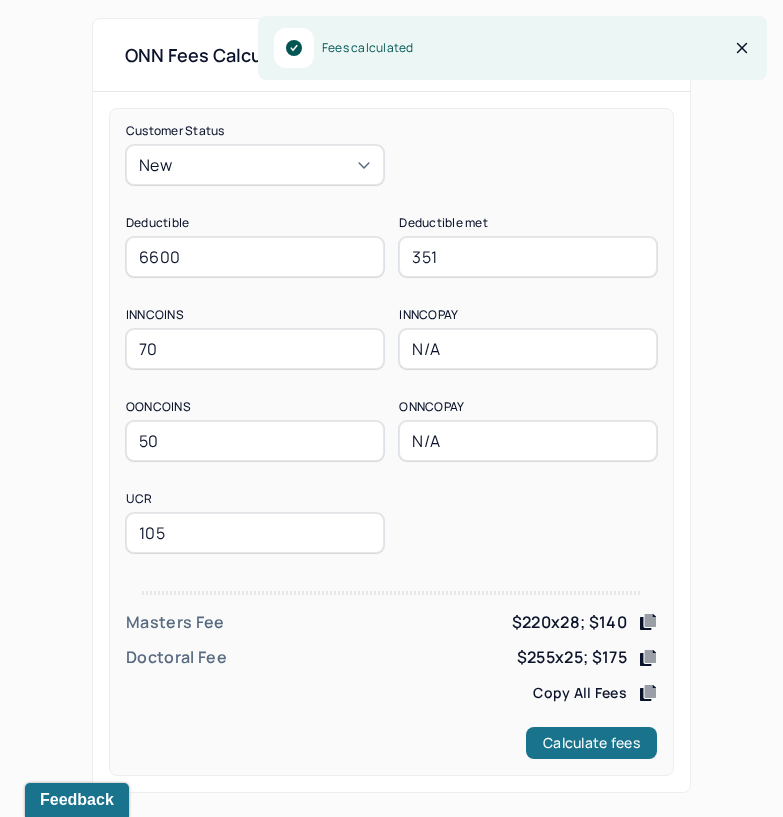 click 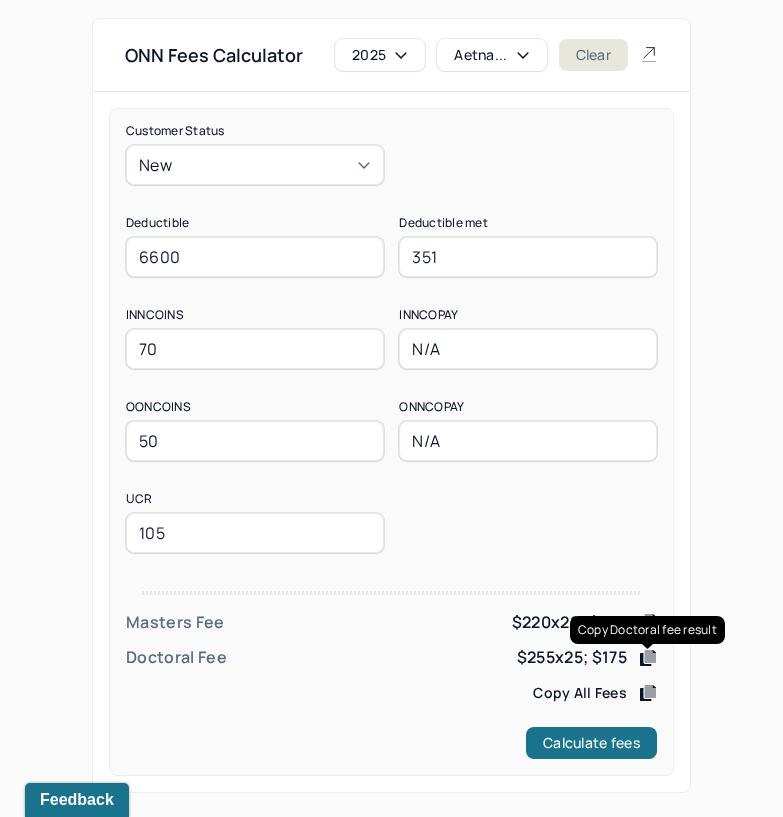 click 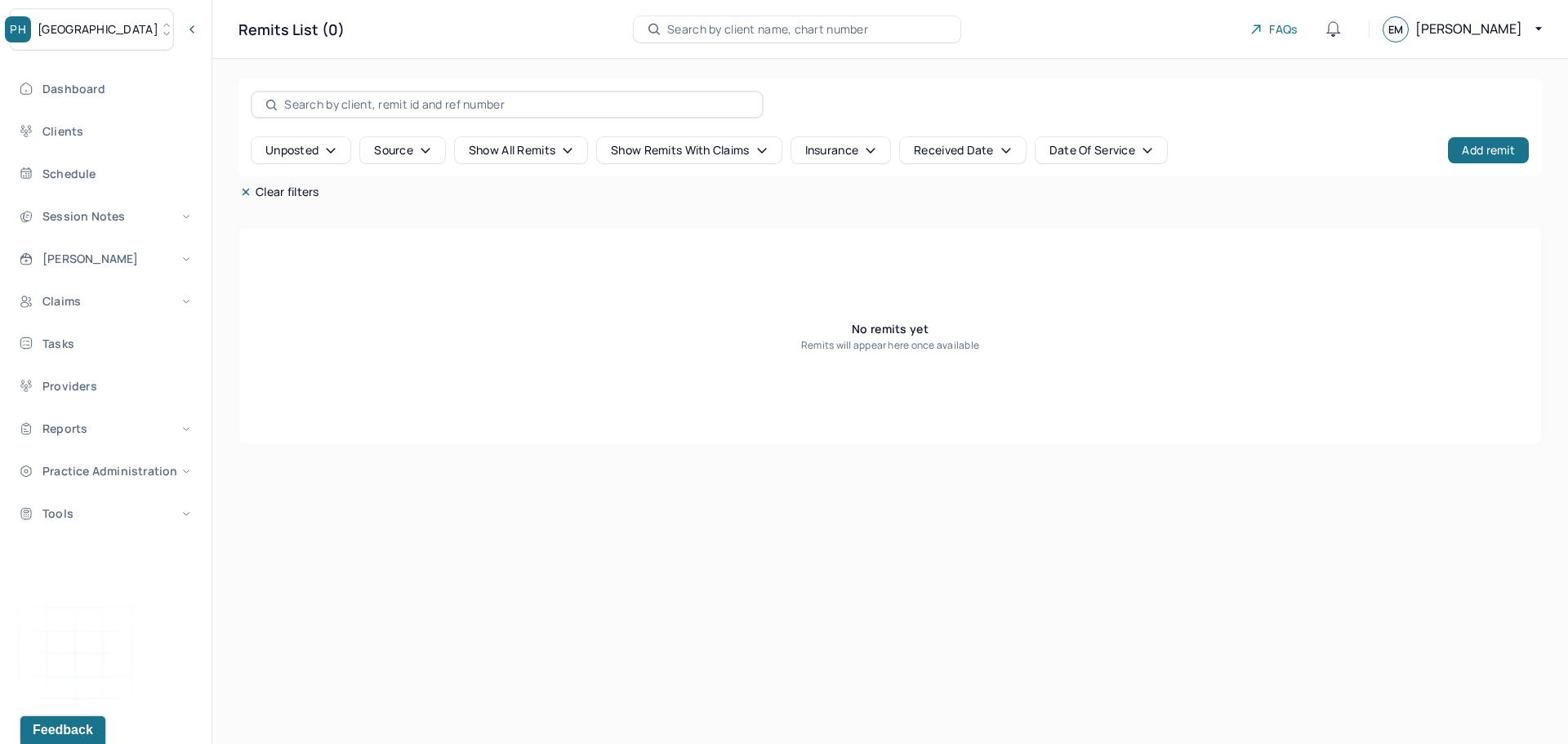 scroll, scrollTop: 0, scrollLeft: 0, axis: both 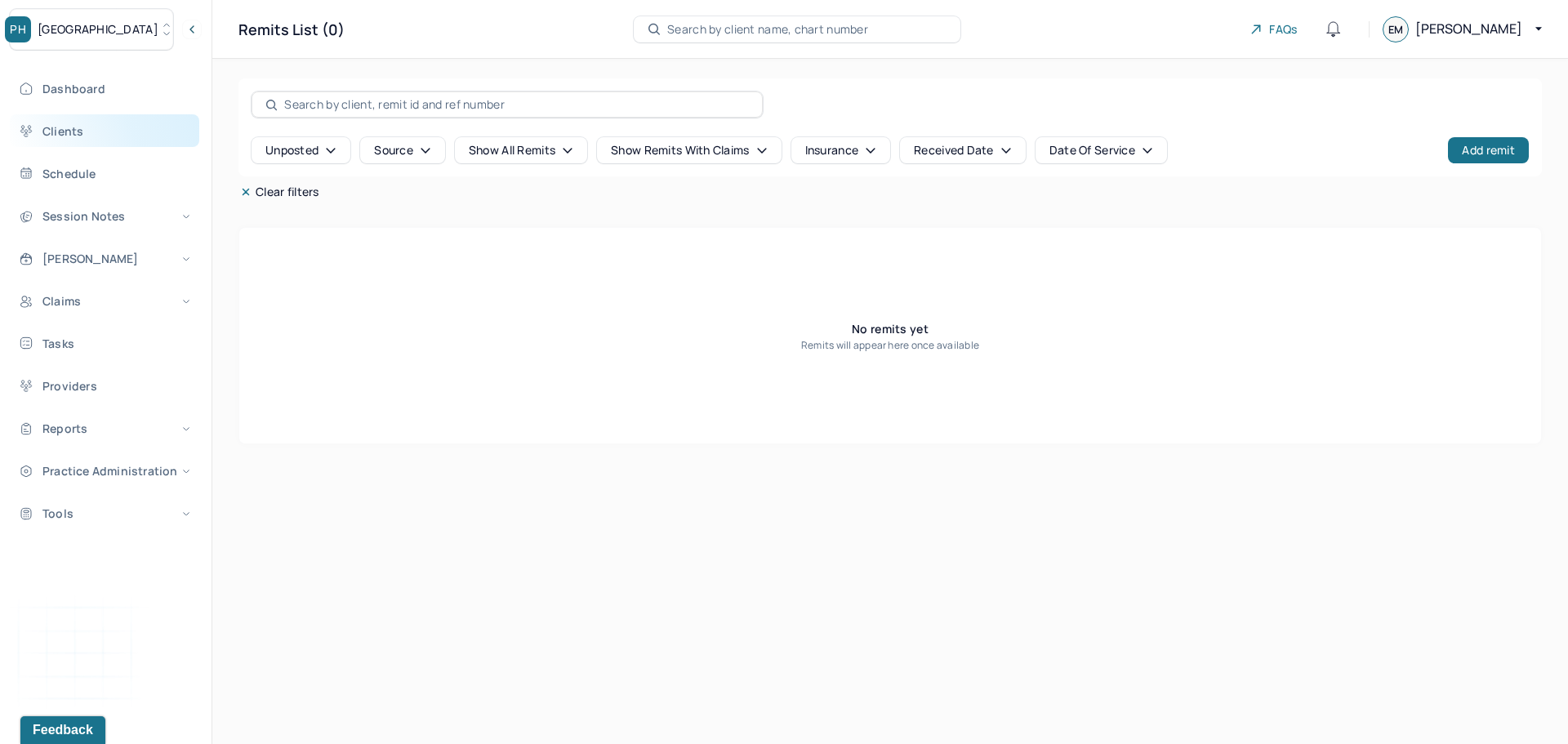click on "Clients" at bounding box center (105, 131) 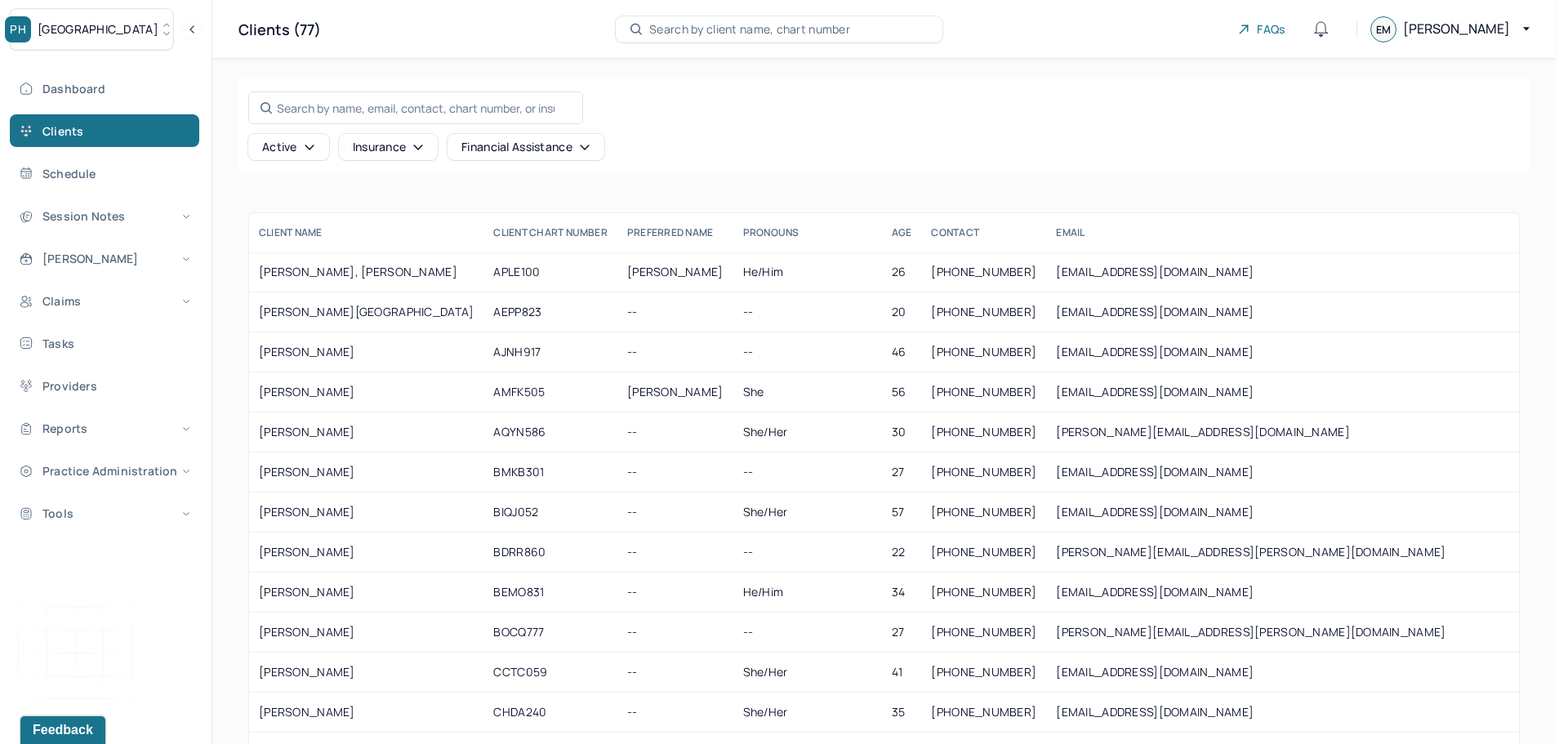 click on "[GEOGRAPHIC_DATA]" at bounding box center (91, 29) 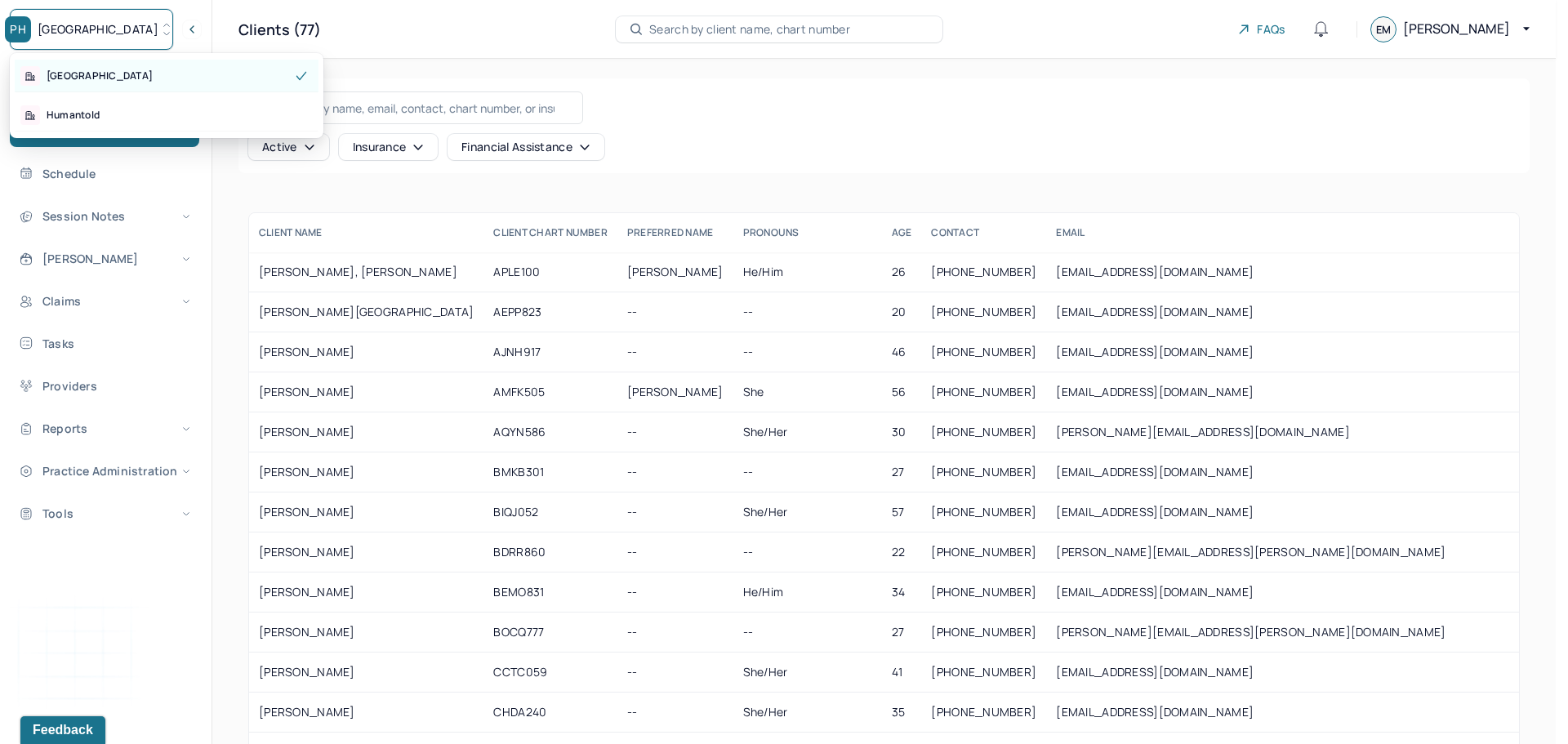 click on "[GEOGRAPHIC_DATA]" at bounding box center [167, 76] 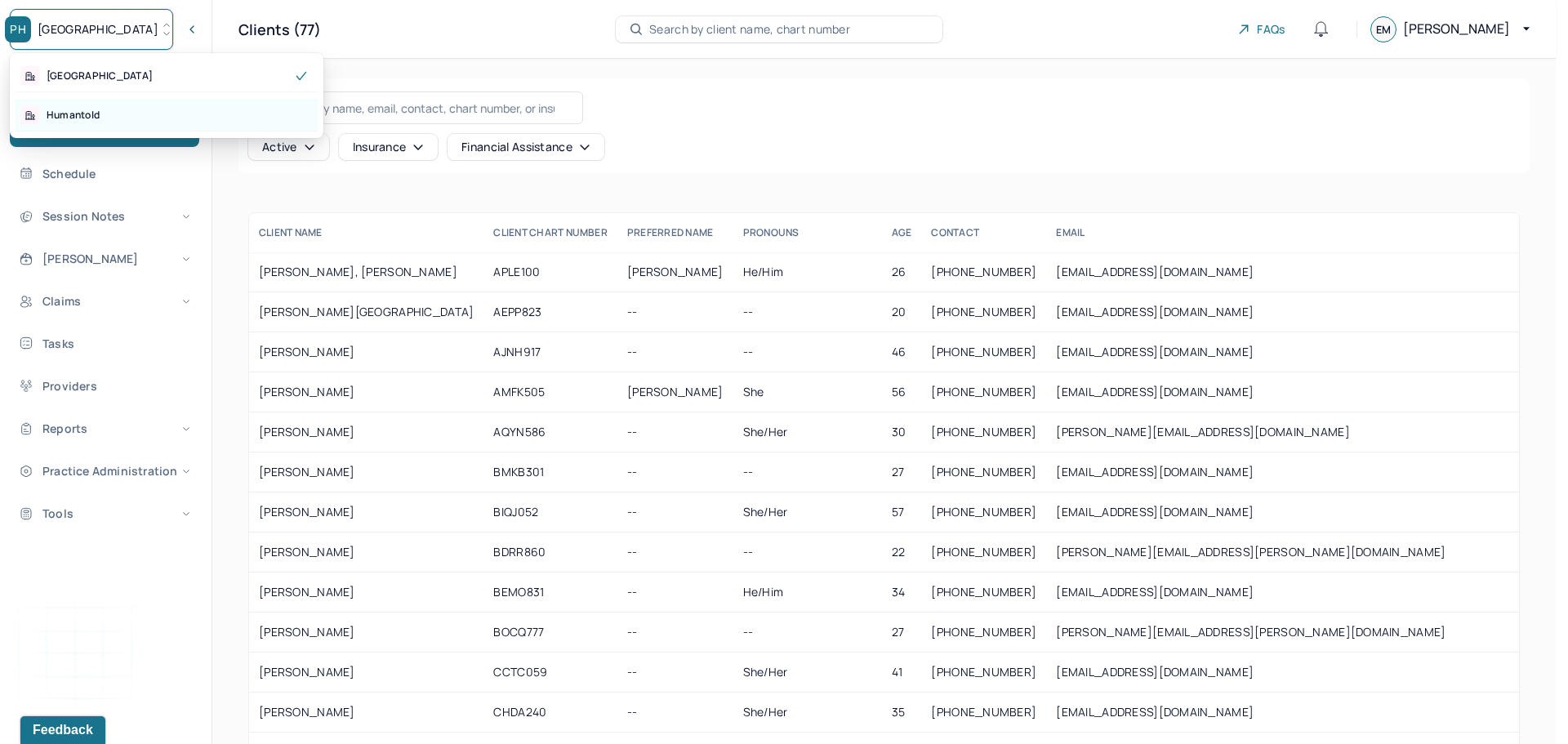 click on "Humantold" at bounding box center (73, 115) 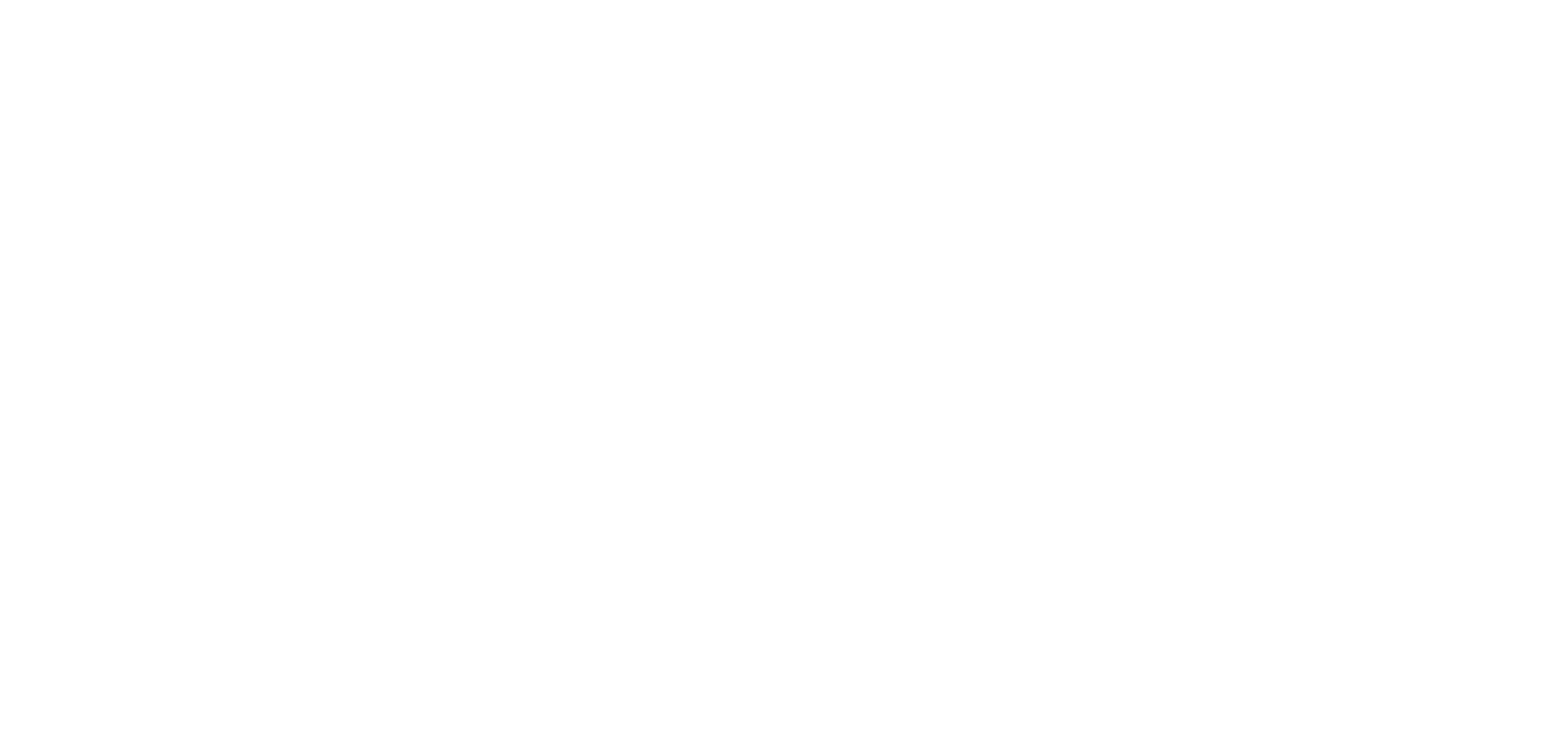 scroll, scrollTop: 0, scrollLeft: 0, axis: both 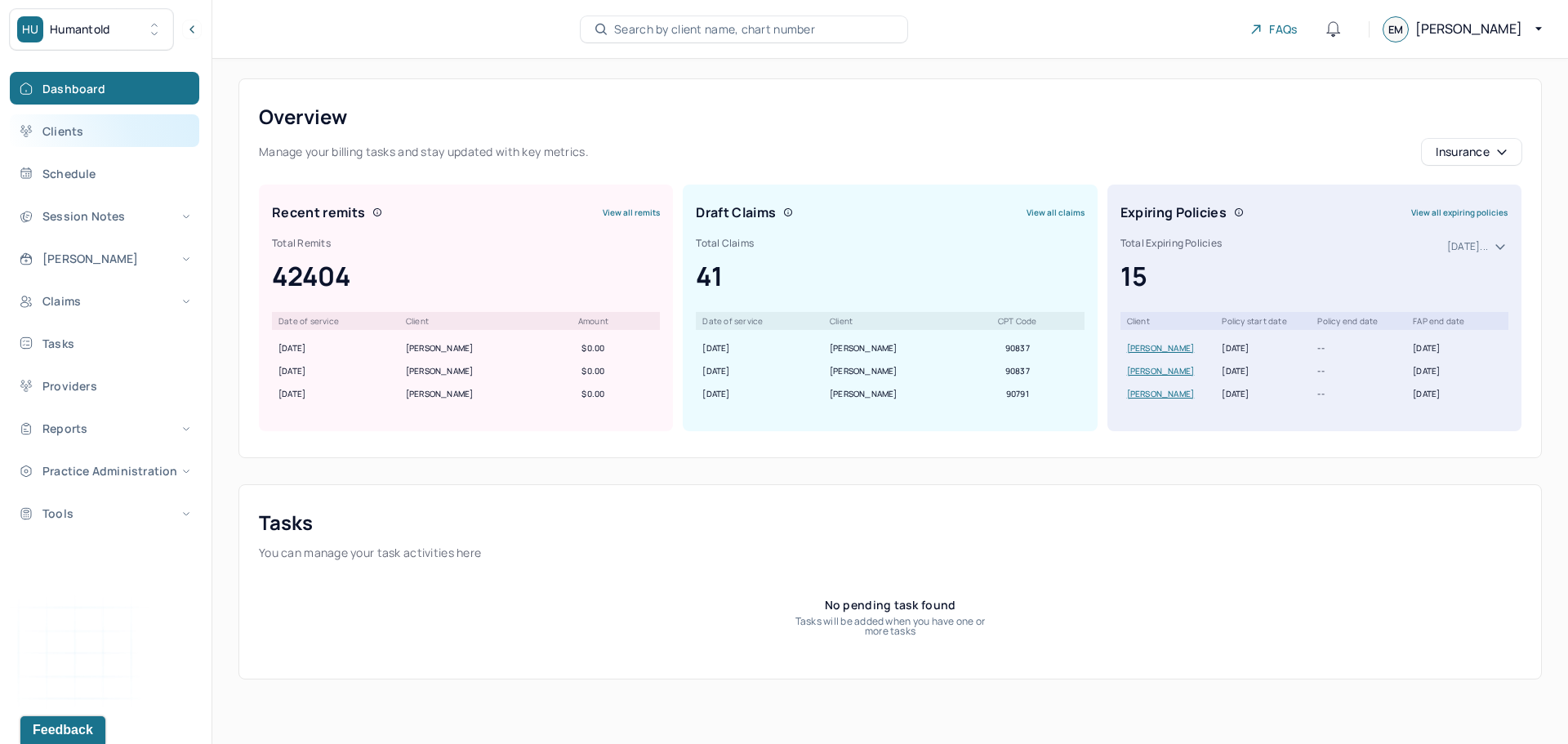 click on "Clients" at bounding box center [105, 131] 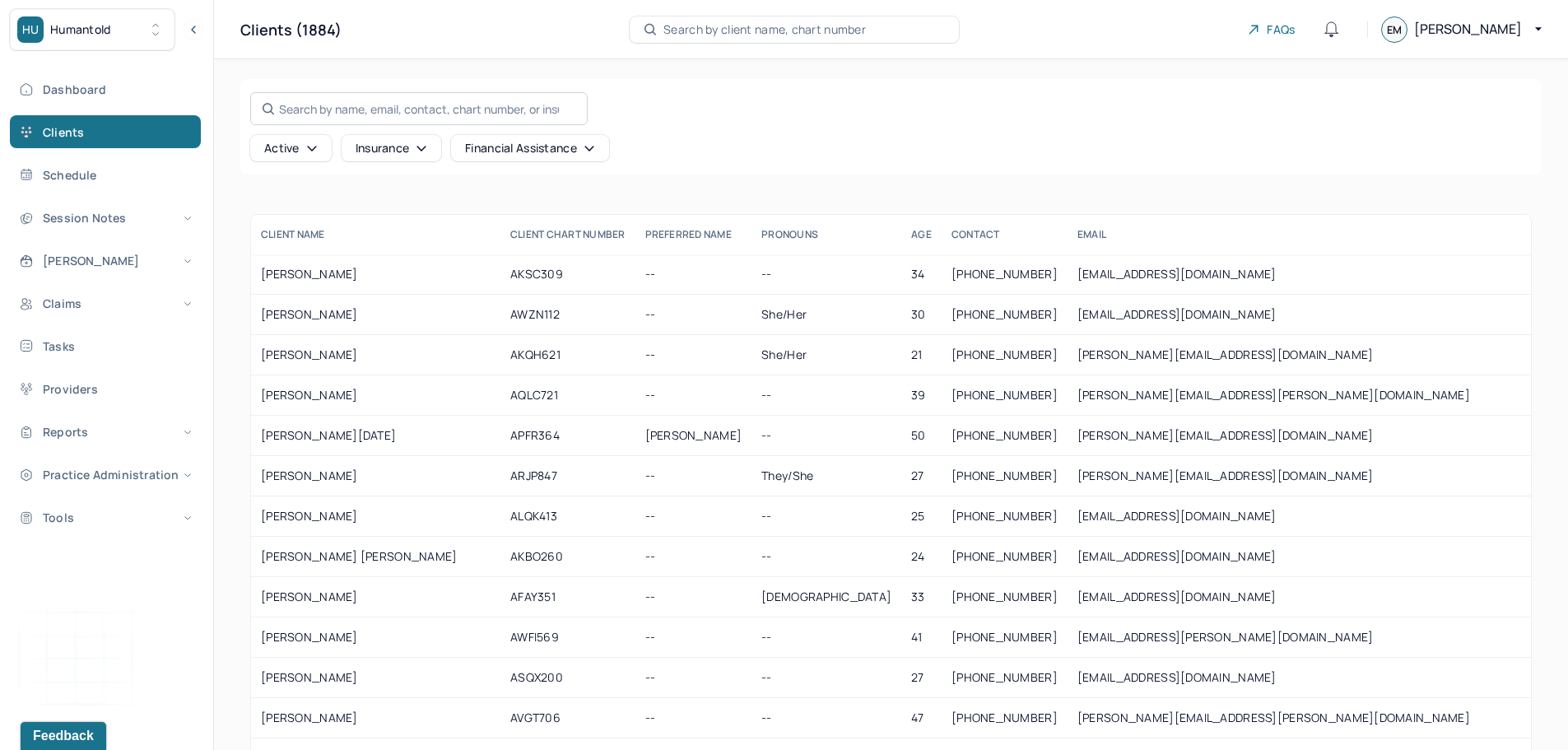 click on "Search by name, email, contact, chart number, or insurance id..." at bounding box center (419, 109) 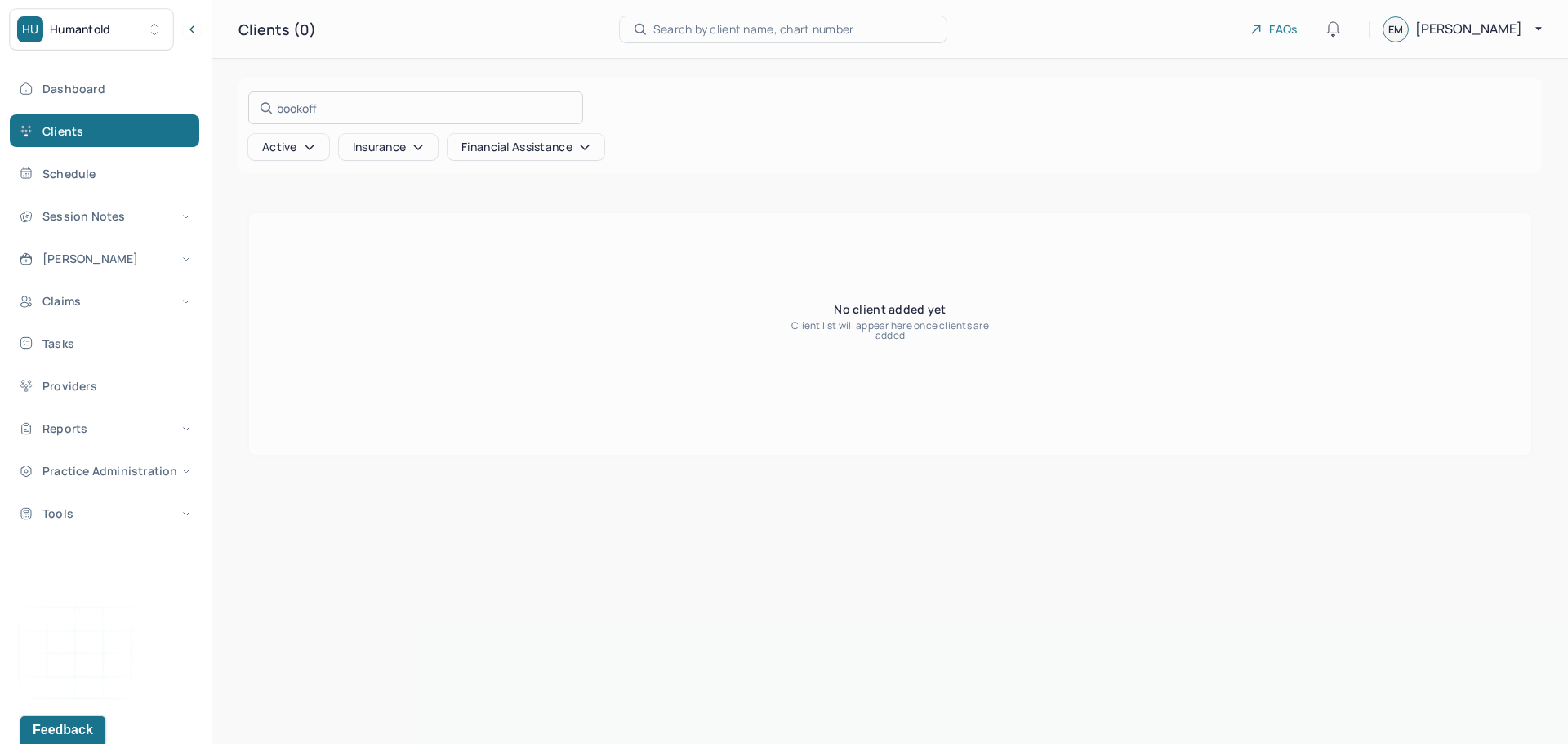 type on "bookoff" 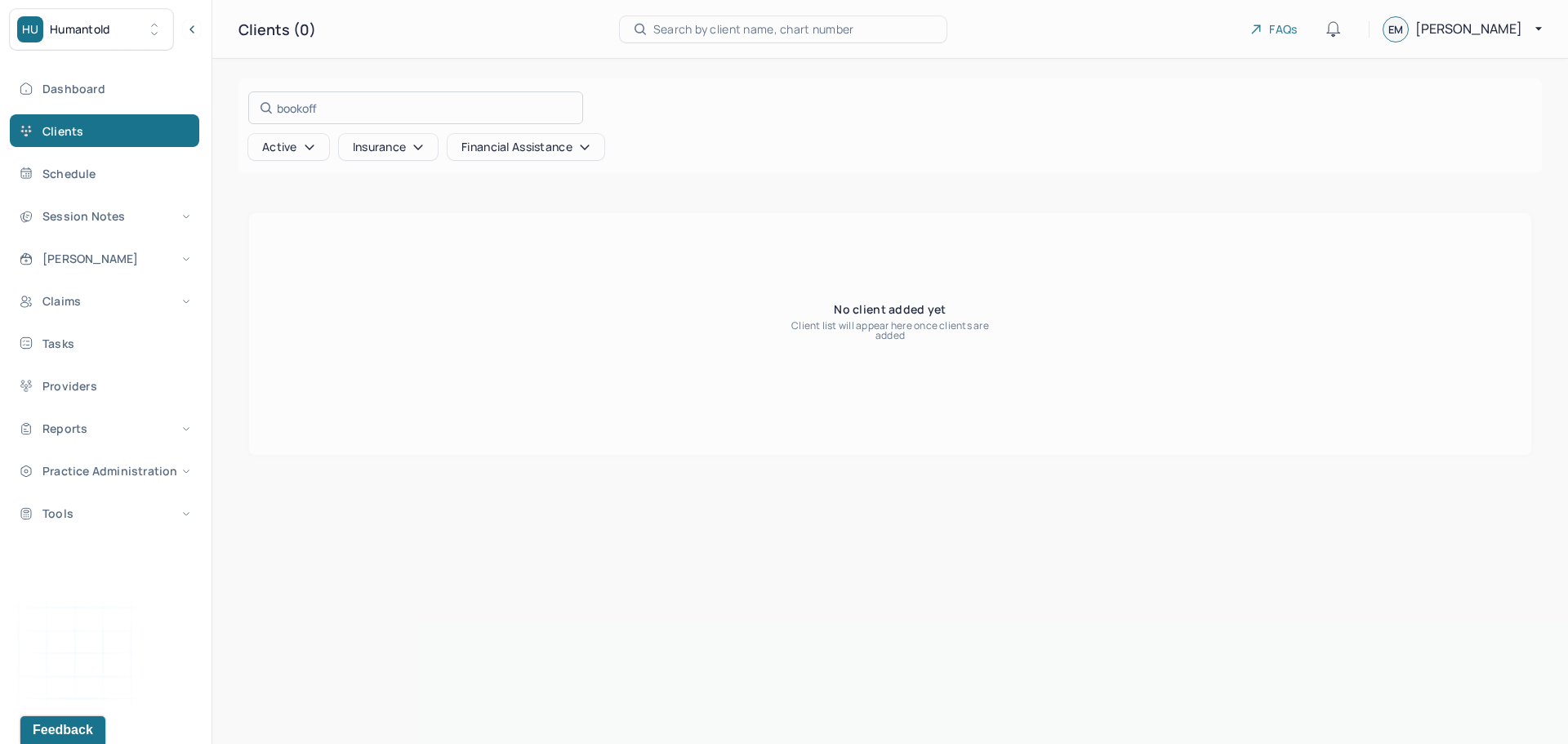click at bounding box center [784, 372] 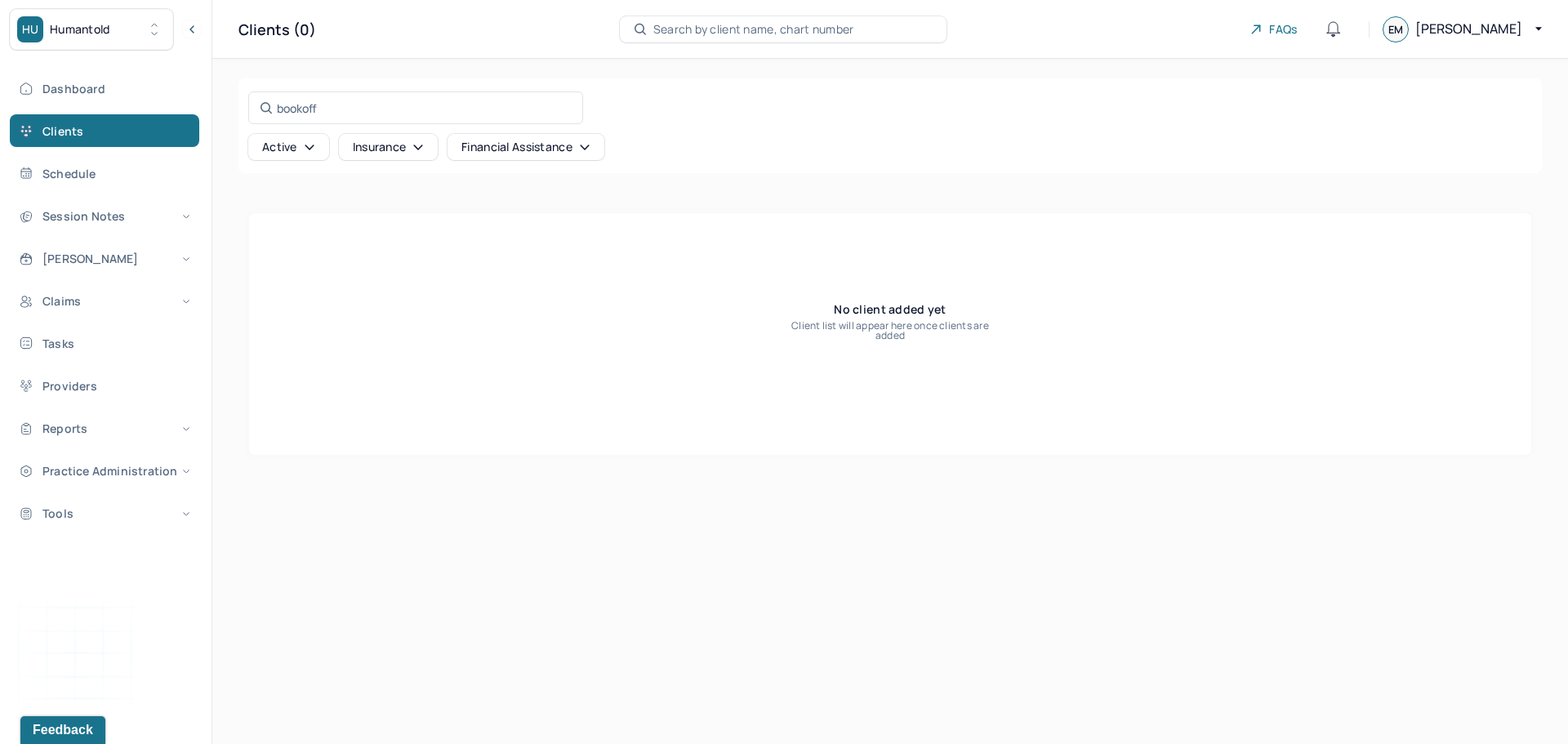 click on "Active" at bounding box center (288, 147) 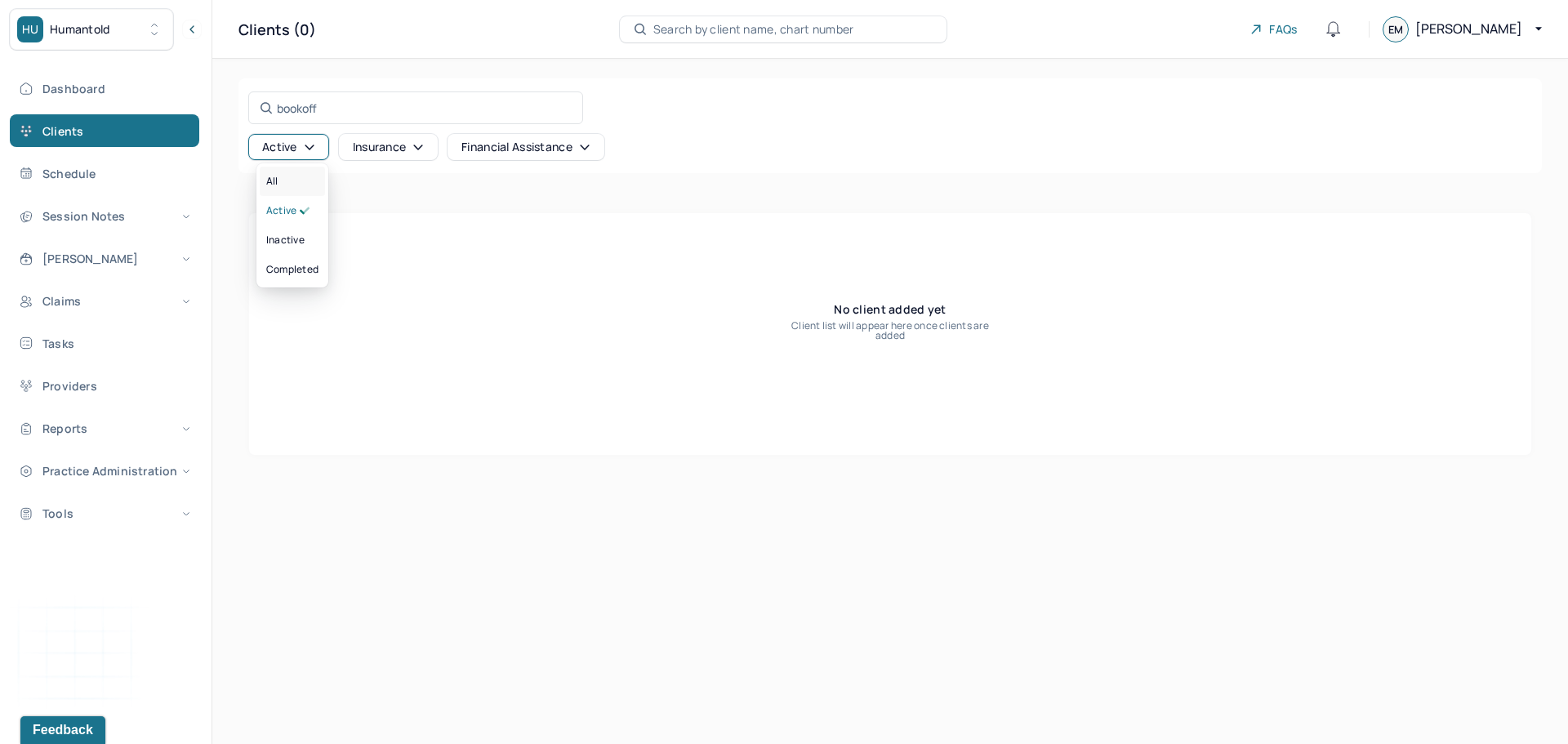 click on "All" at bounding box center (292, 181) 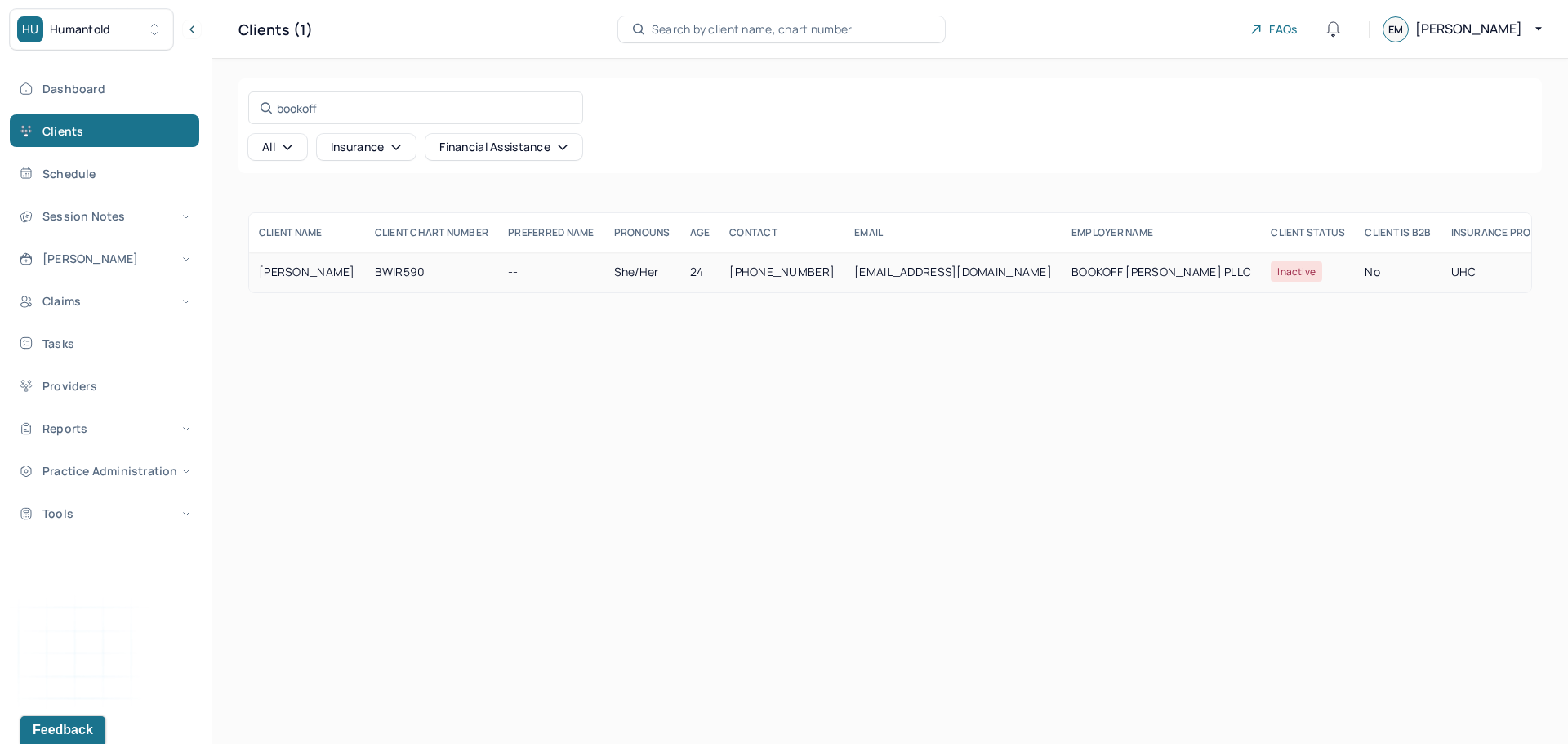 click on "BWIR590" at bounding box center [432, 272] 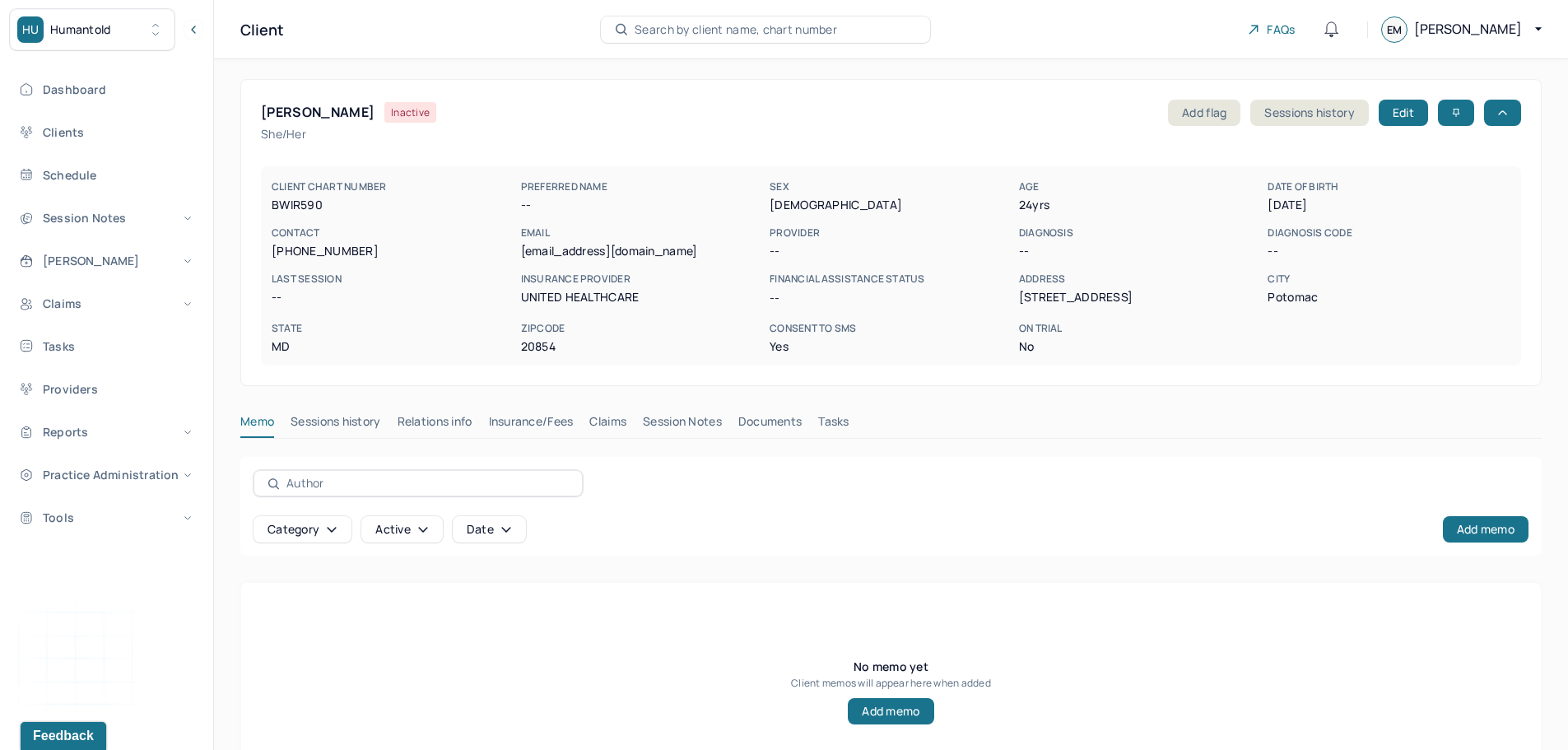 click on "Claims" at bounding box center [607, 425] 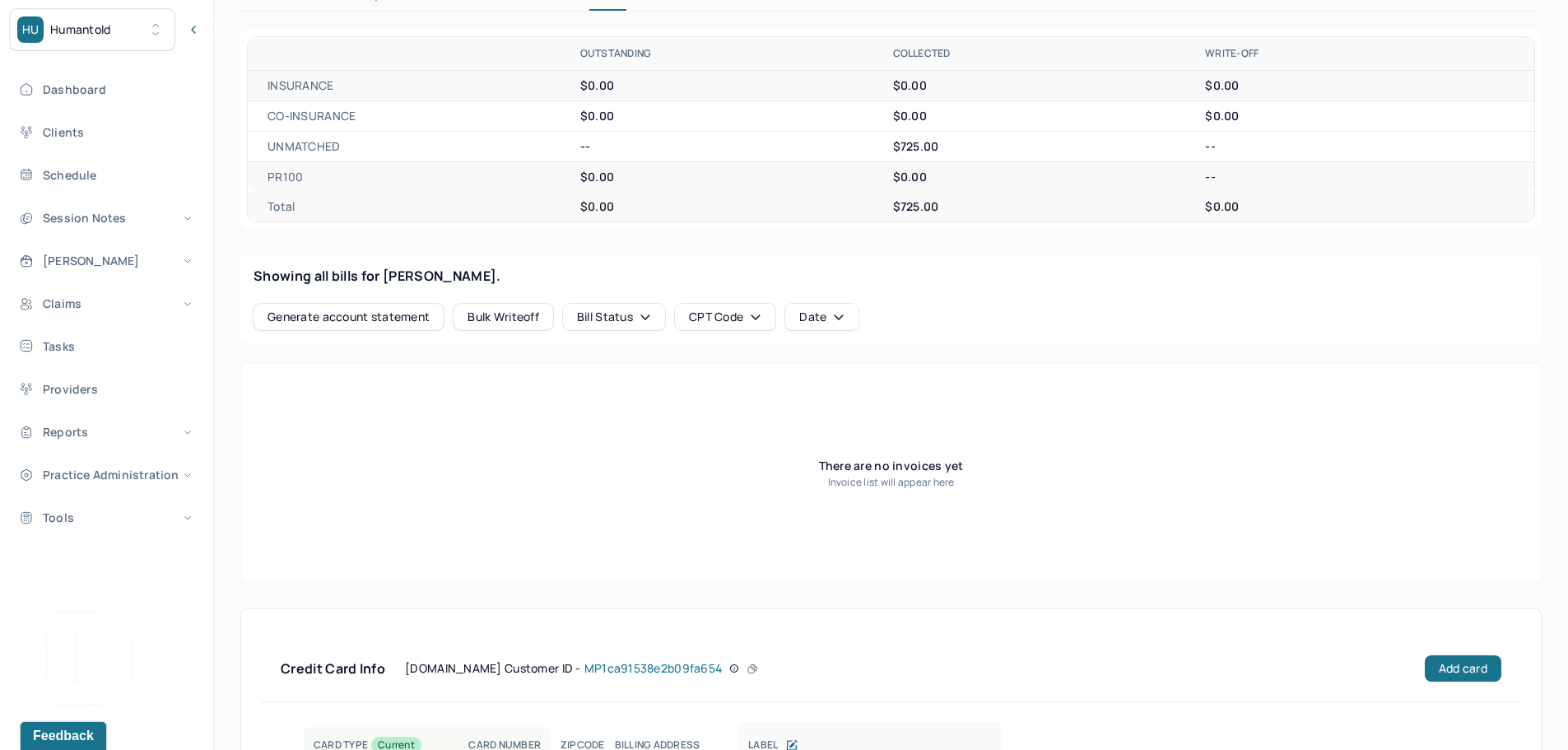 scroll, scrollTop: 576, scrollLeft: 0, axis: vertical 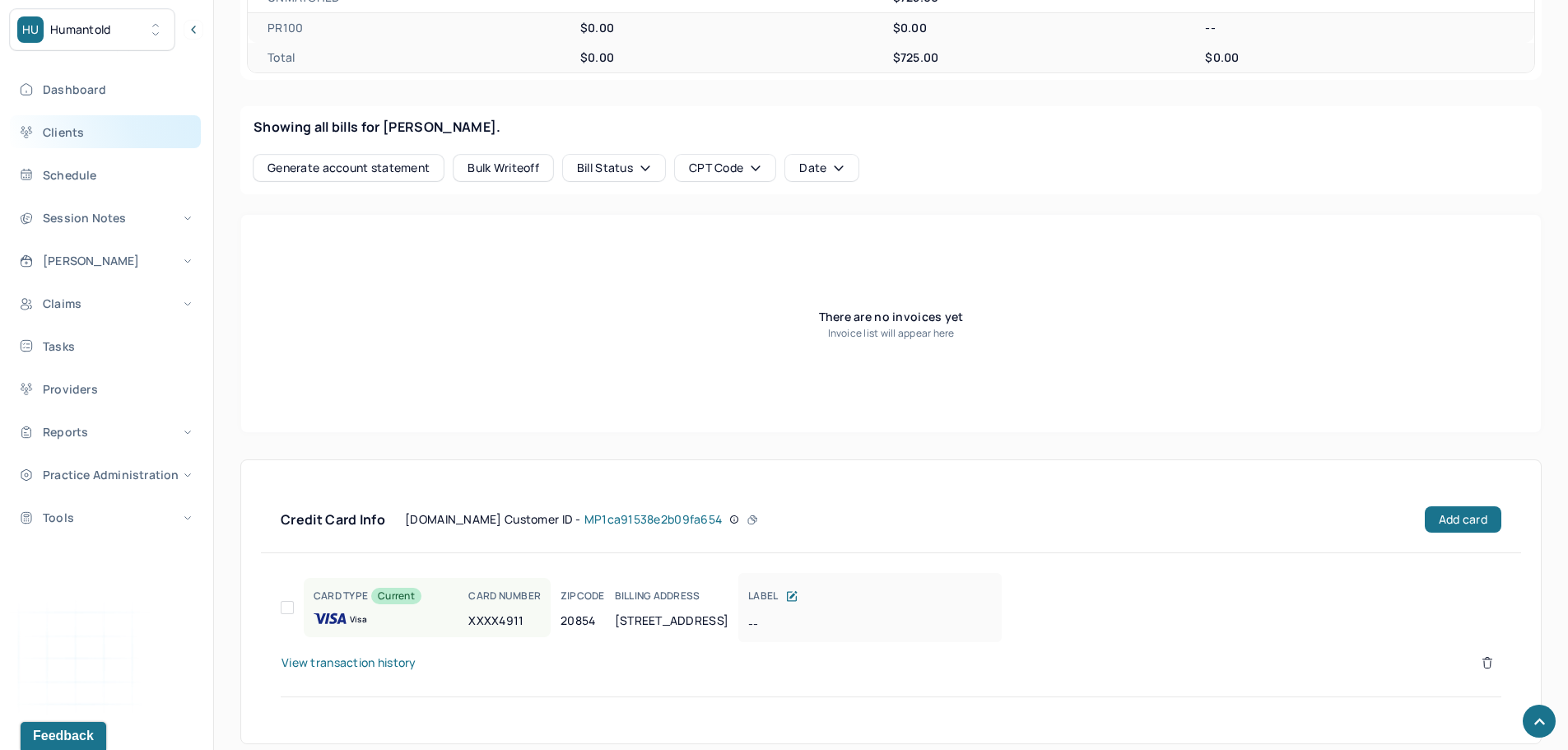 click on "Clients" at bounding box center (105, 132) 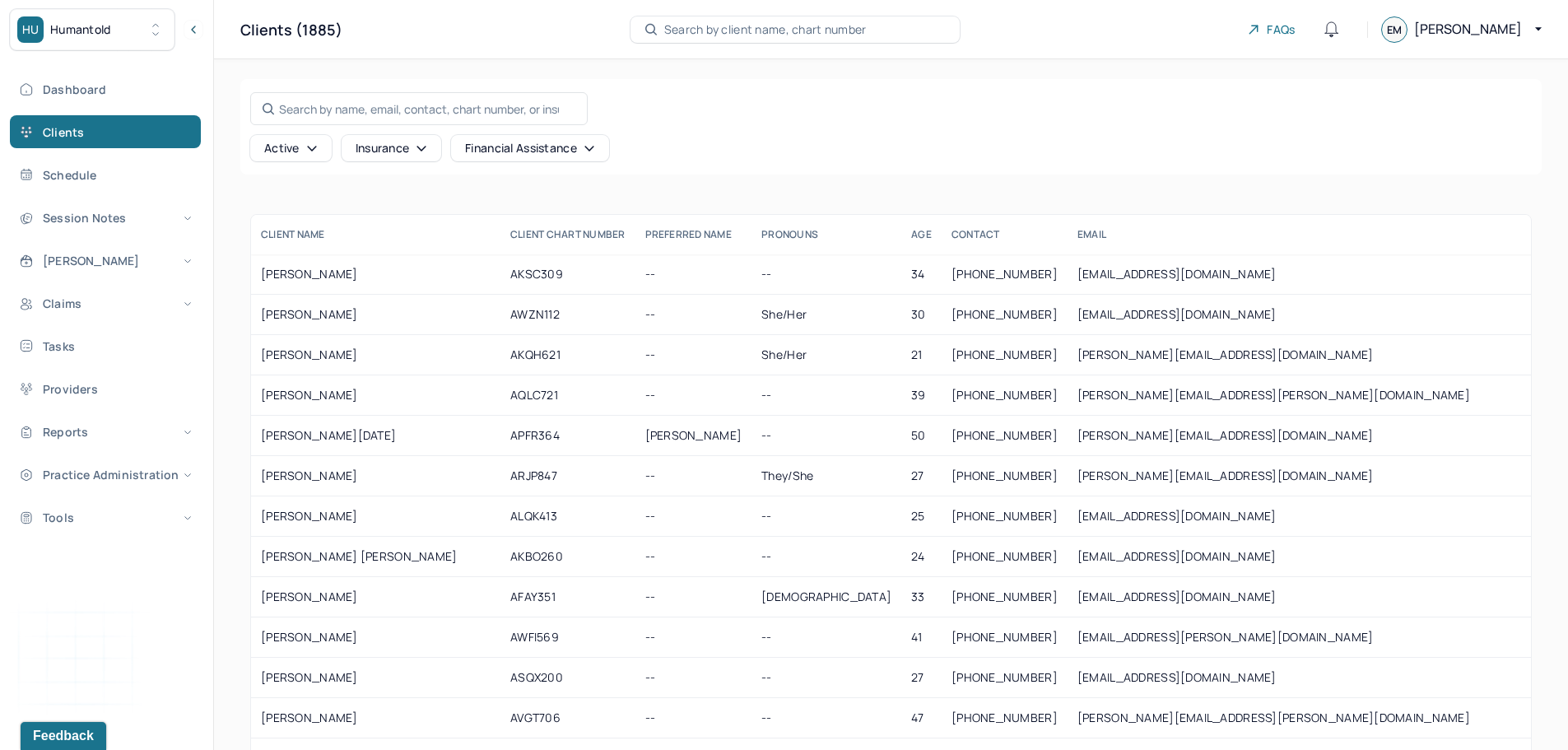 click on "Search by client name, chart number" at bounding box center [765, 30] 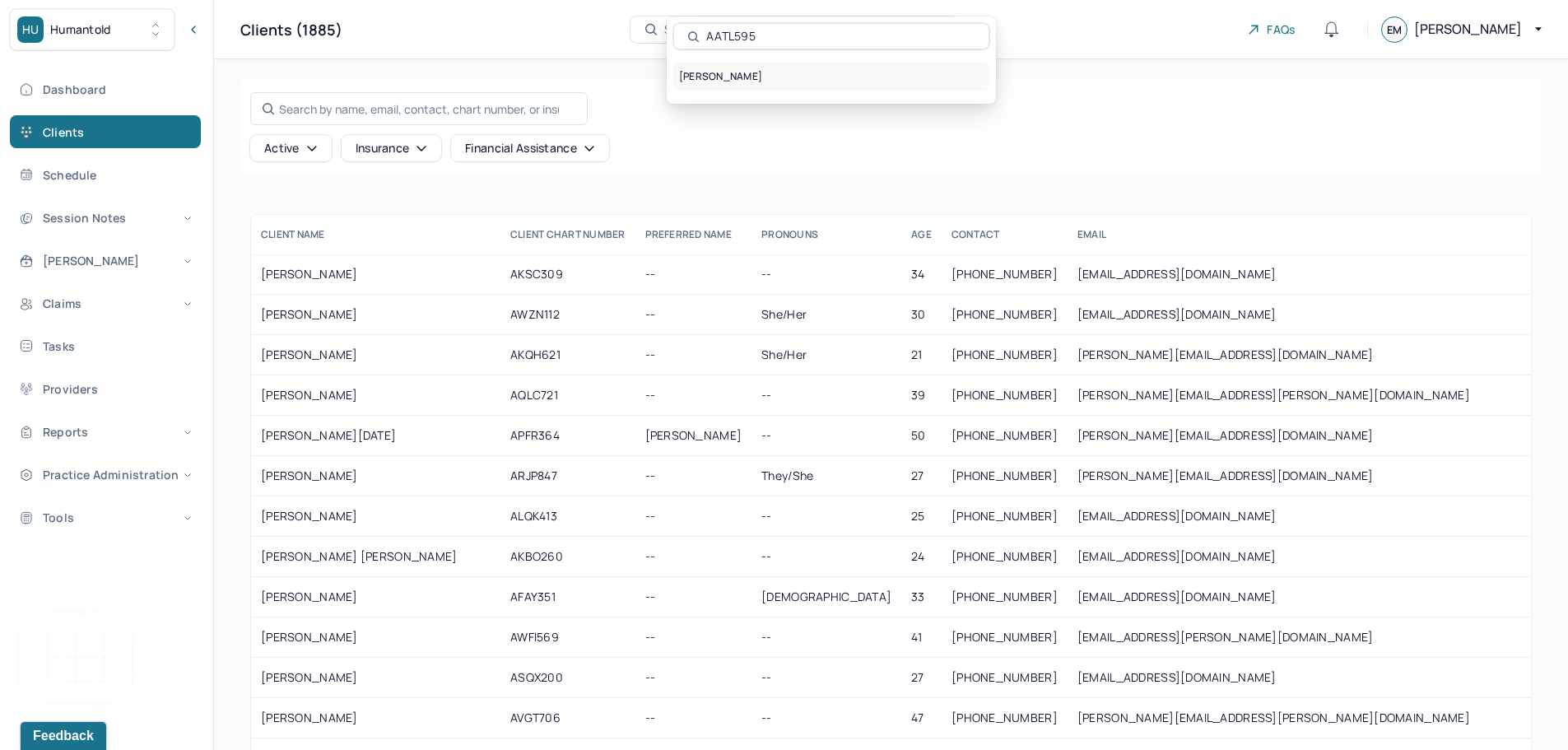type on "AATL595" 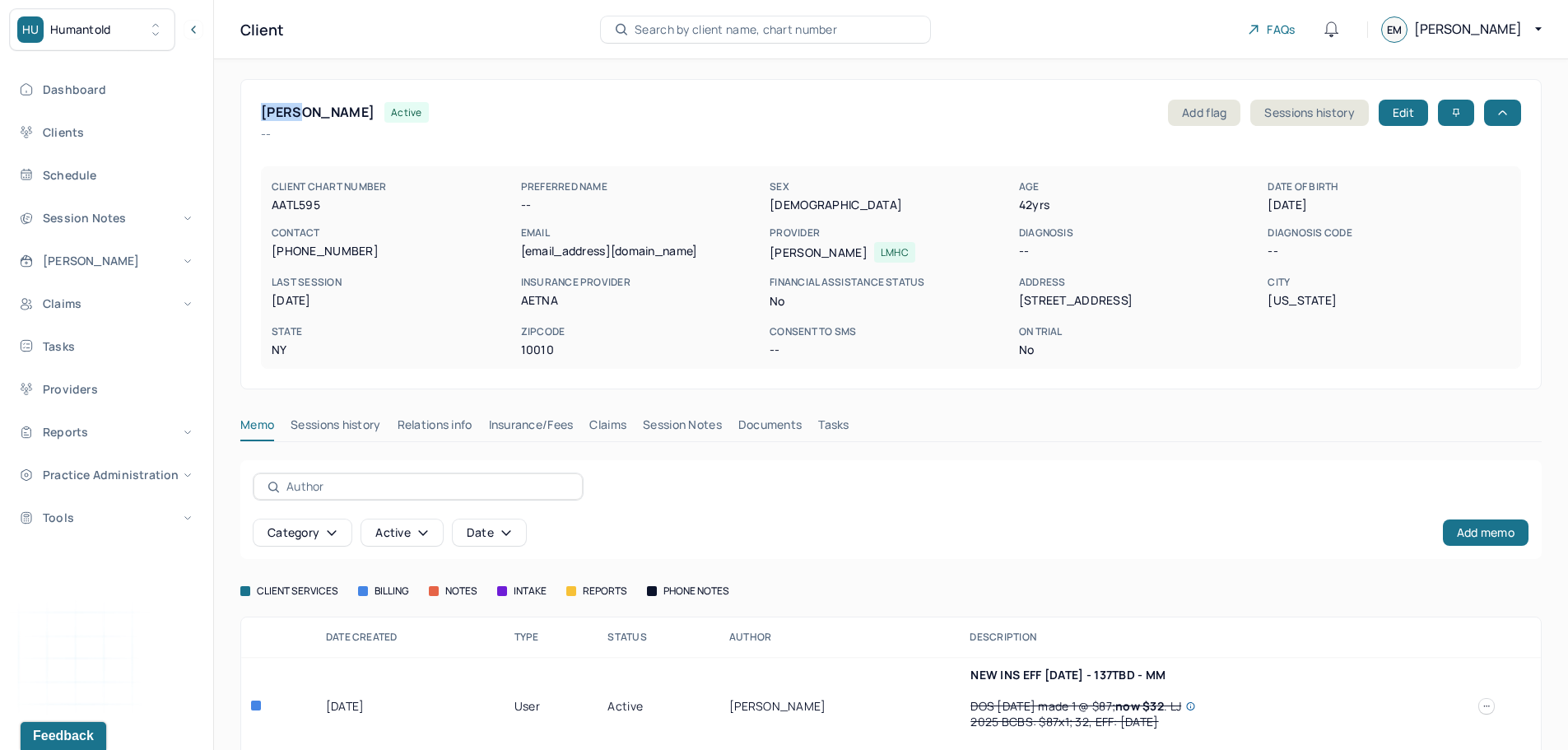 drag, startPoint x: 263, startPoint y: 114, endPoint x: 302, endPoint y: 120, distance: 39.4588 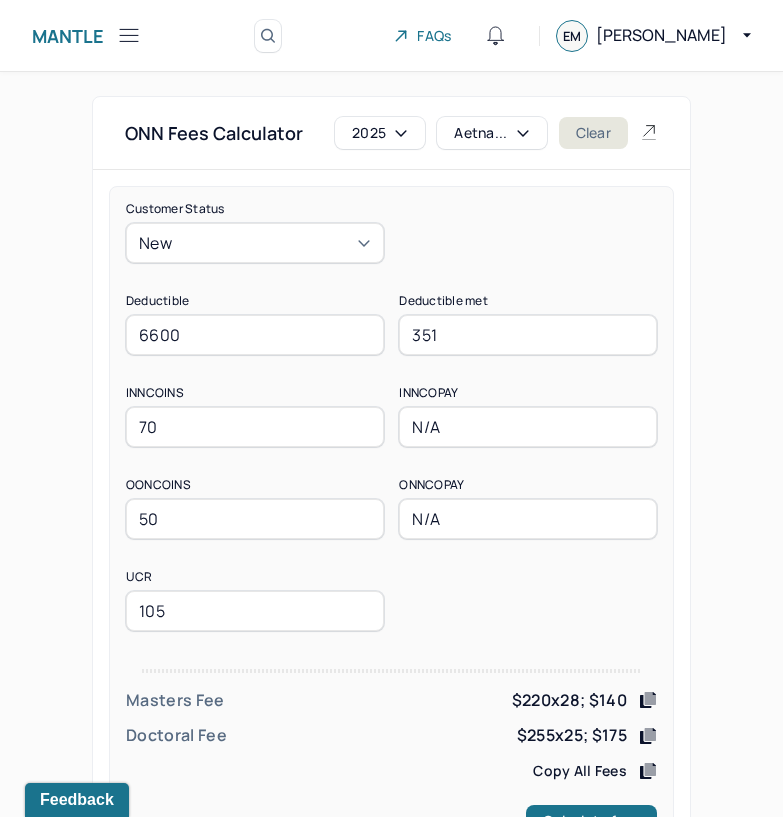scroll, scrollTop: 78, scrollLeft: 0, axis: vertical 